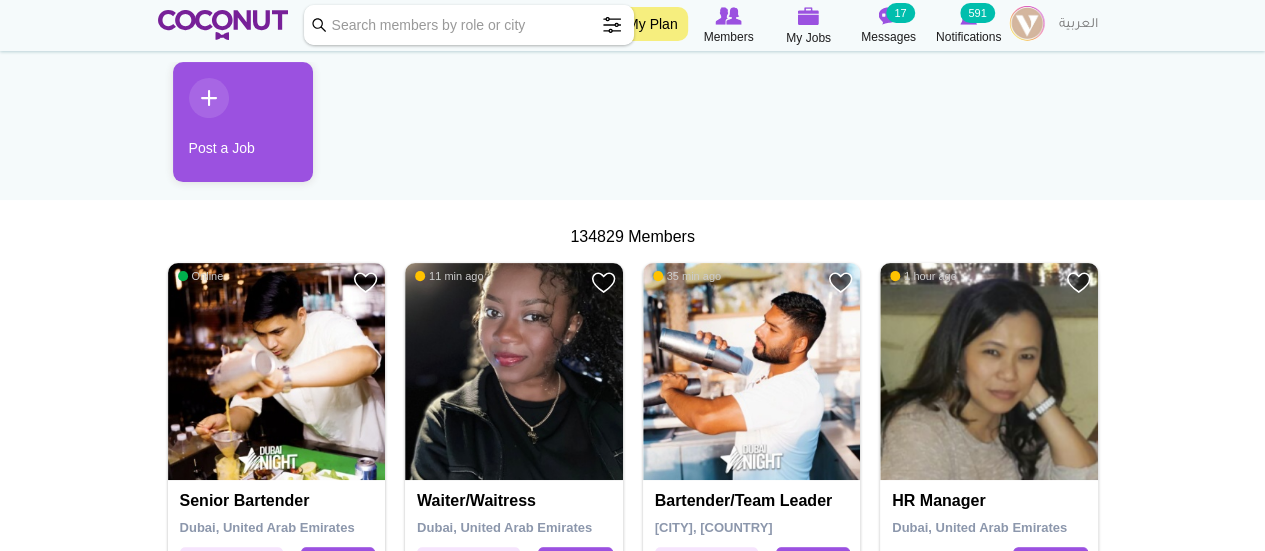 scroll, scrollTop: 0, scrollLeft: 0, axis: both 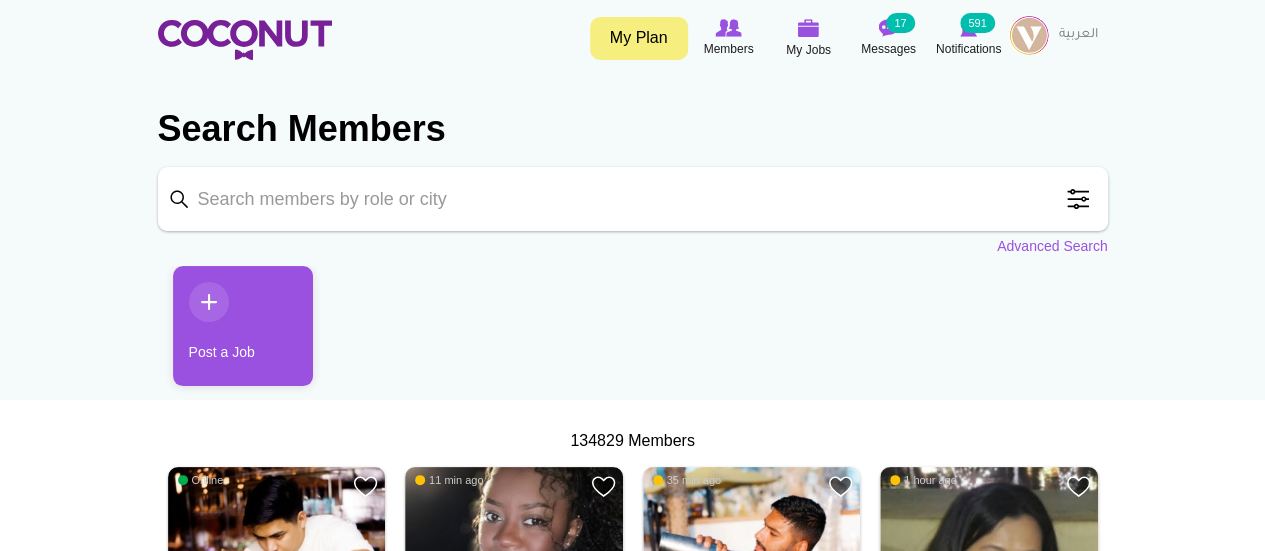 click on "Keyword" at bounding box center (633, 199) 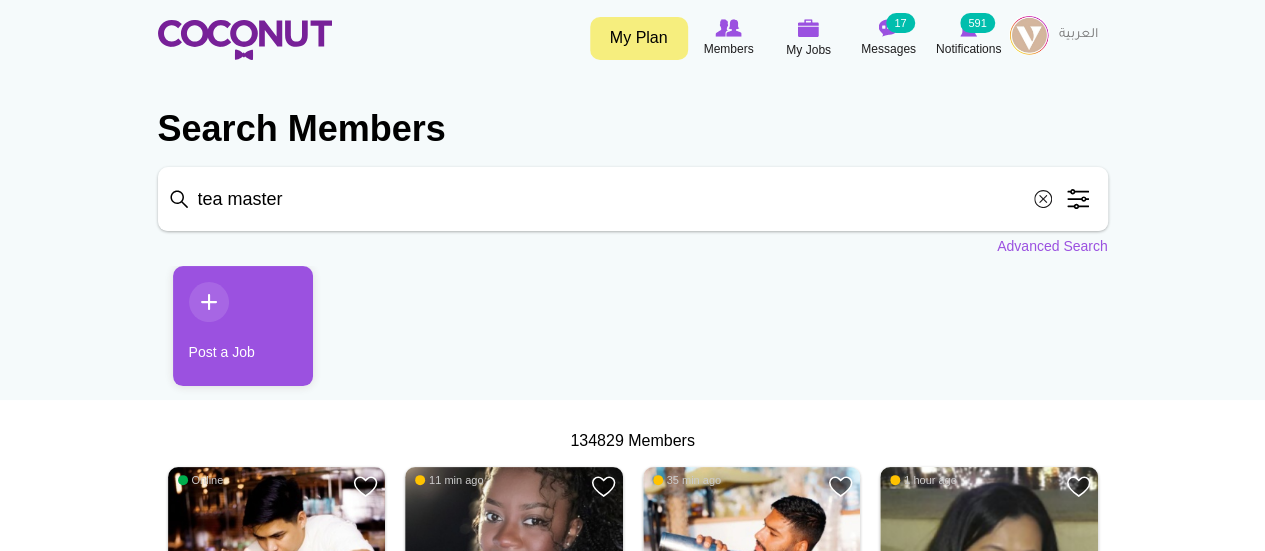 type on "tea master" 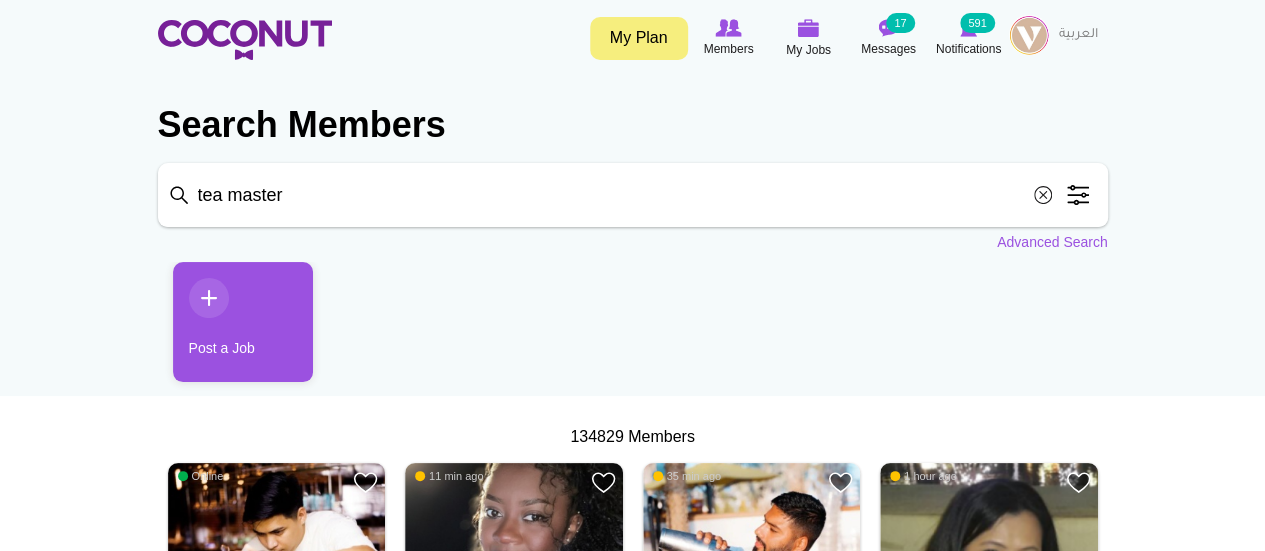 scroll, scrollTop: 0, scrollLeft: 0, axis: both 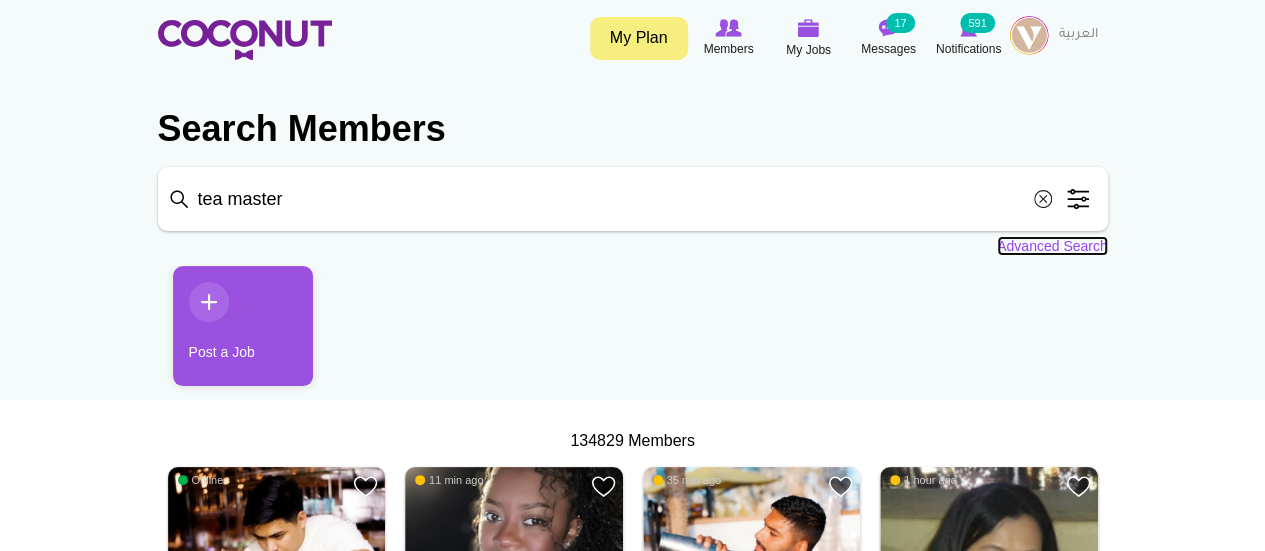 click on "Advanced Search" at bounding box center [1052, 246] 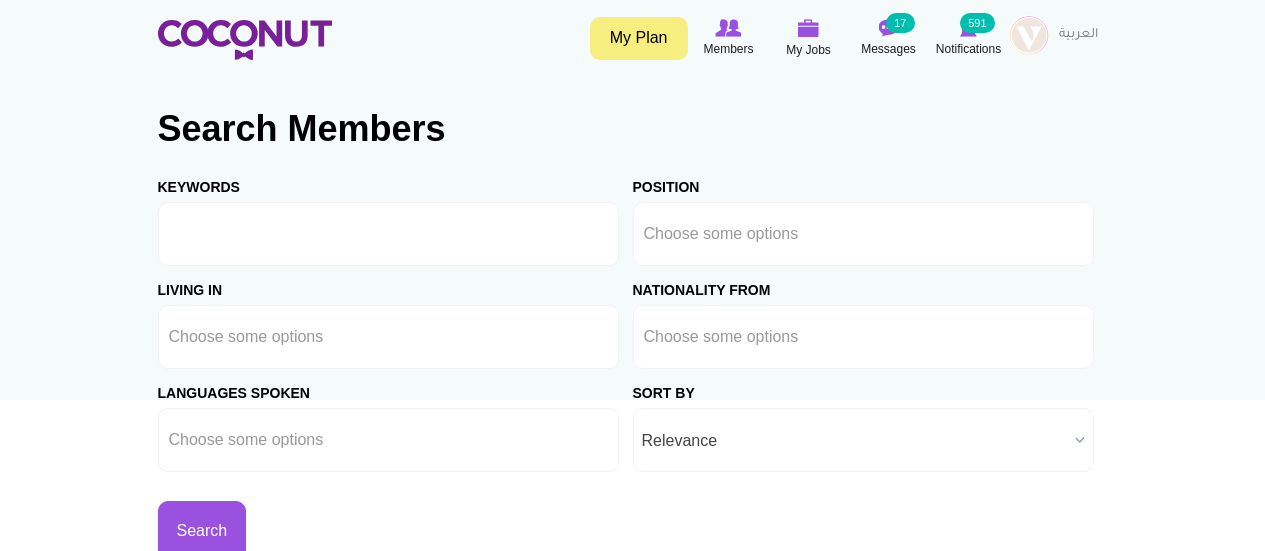 scroll, scrollTop: 0, scrollLeft: 0, axis: both 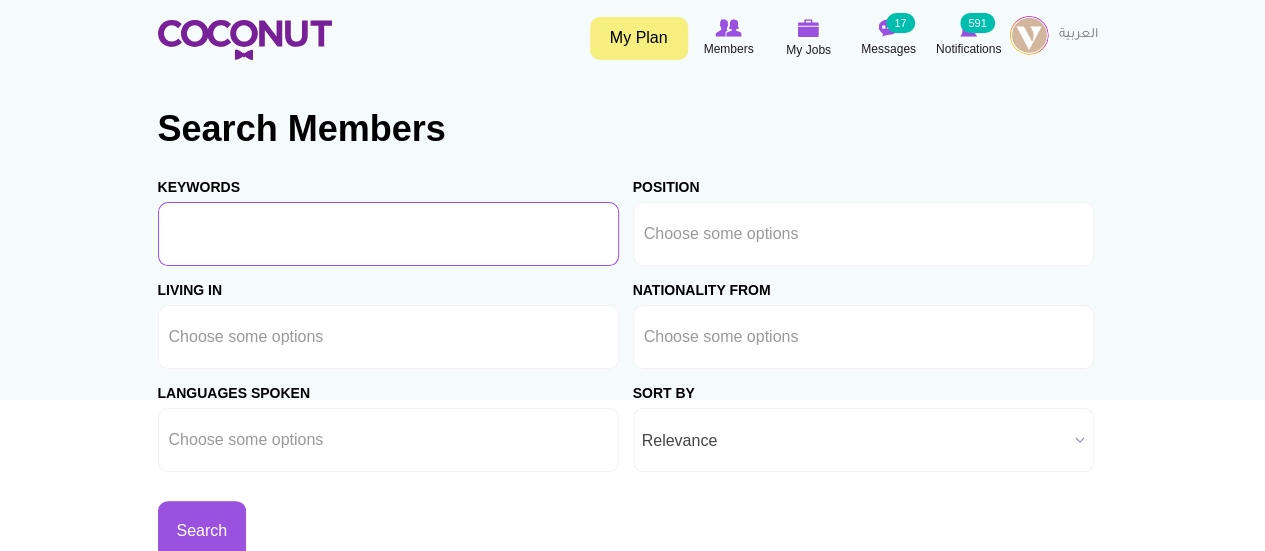 click on "Keywords" at bounding box center (388, 234) 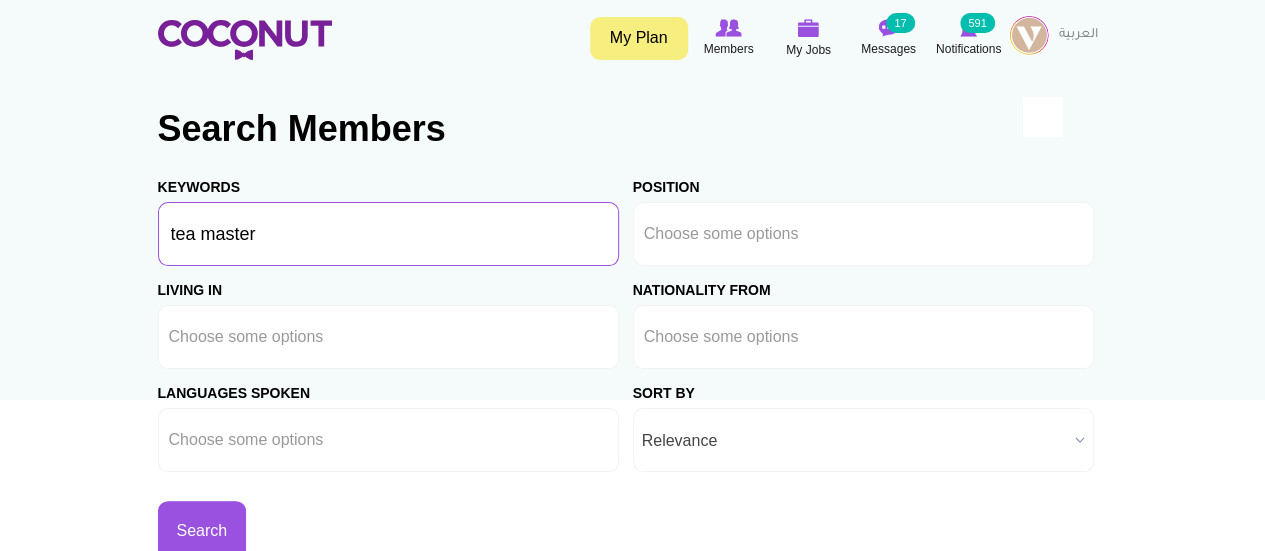 type on "tea master" 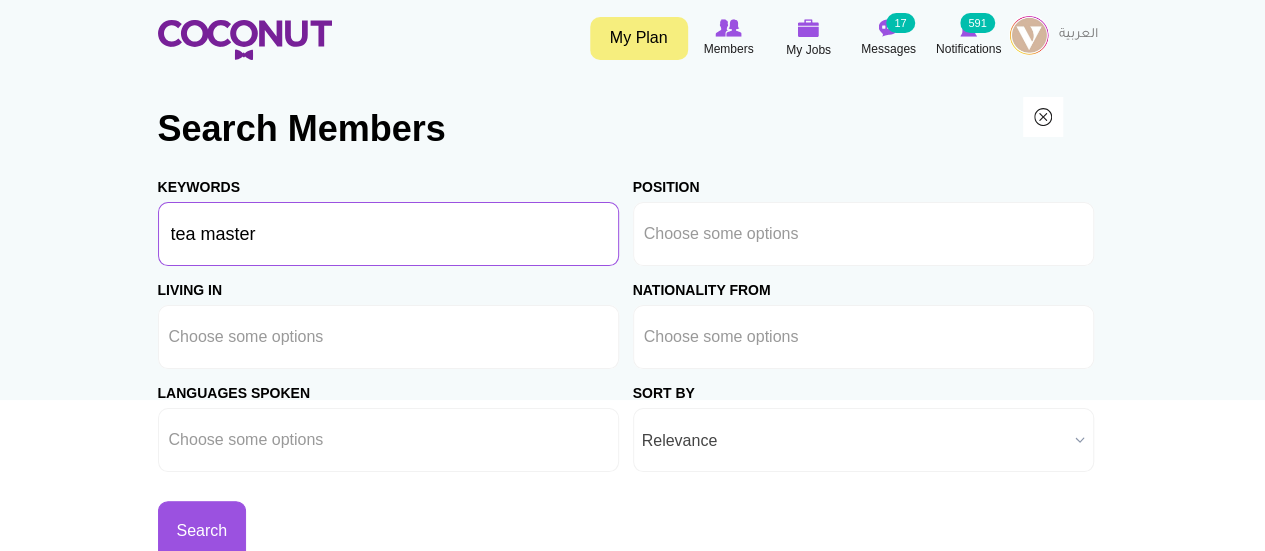 click on "Search" at bounding box center (202, 531) 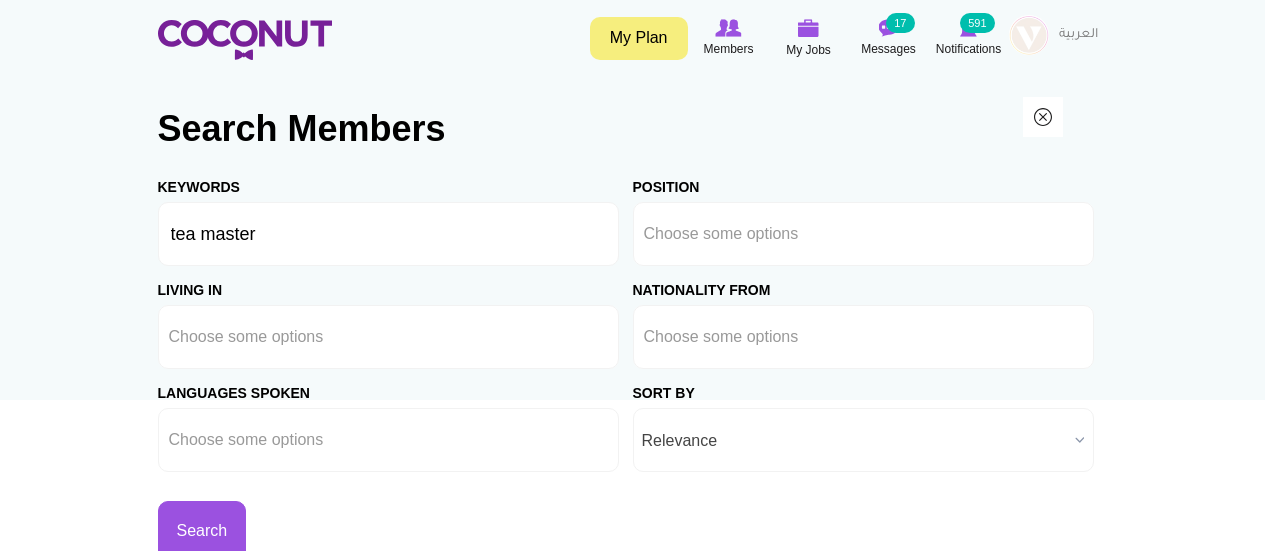 scroll, scrollTop: 0, scrollLeft: 0, axis: both 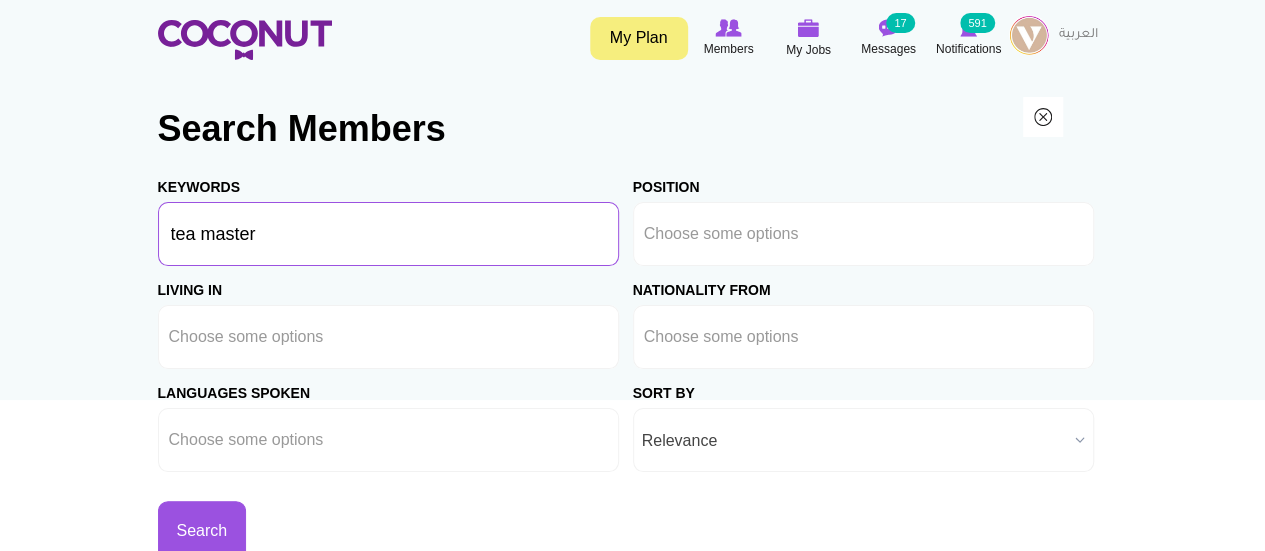 click on "tea master" at bounding box center [388, 234] 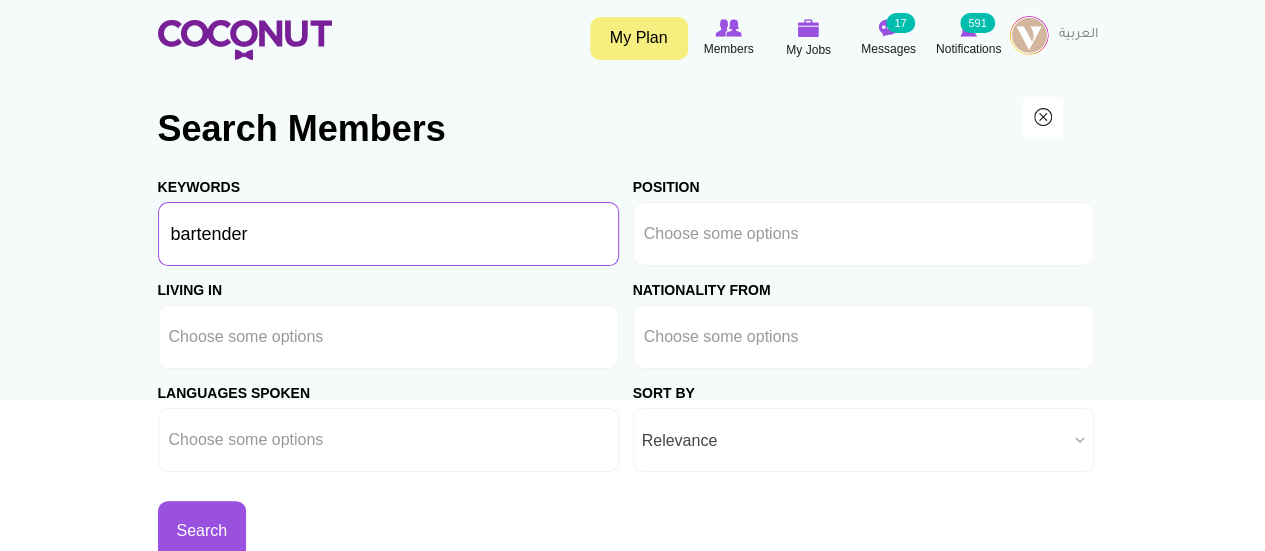 type on "bartender" 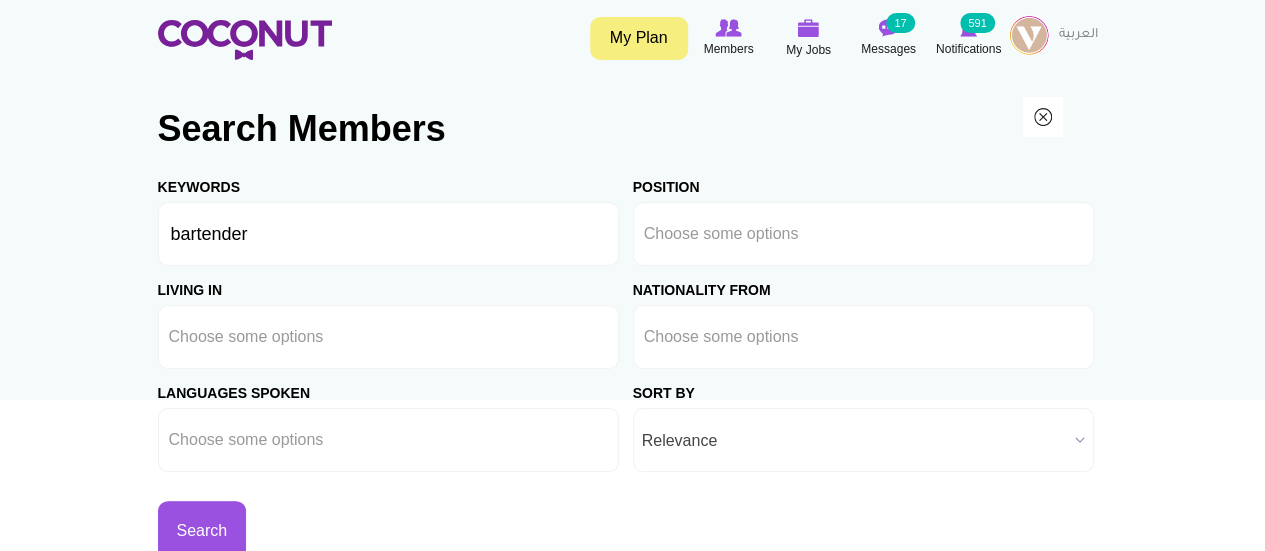 type 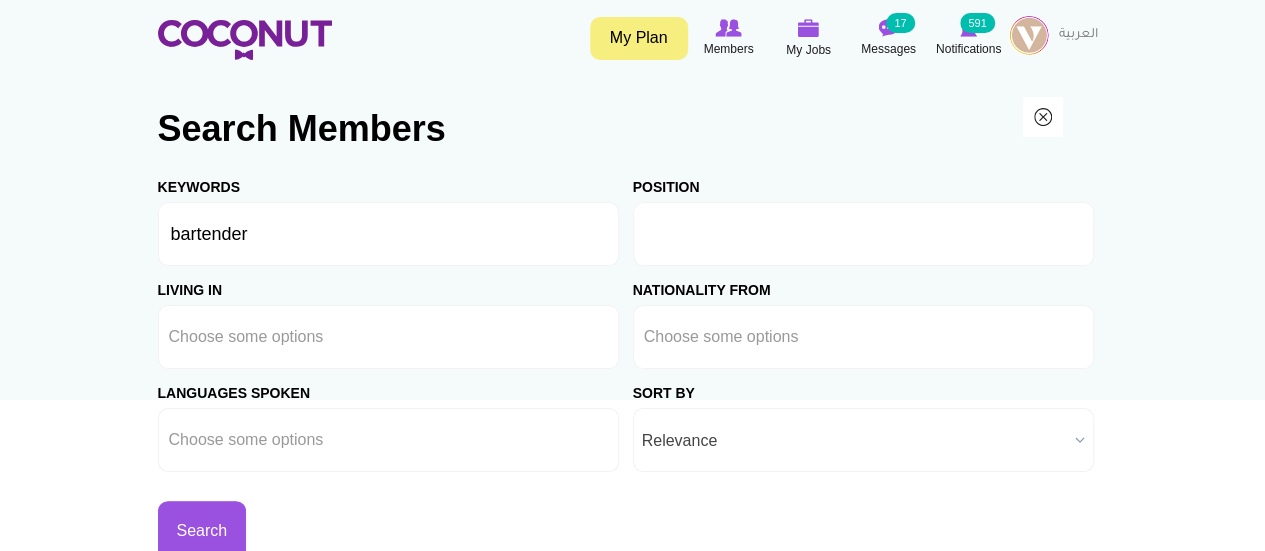 click at bounding box center (734, 234) 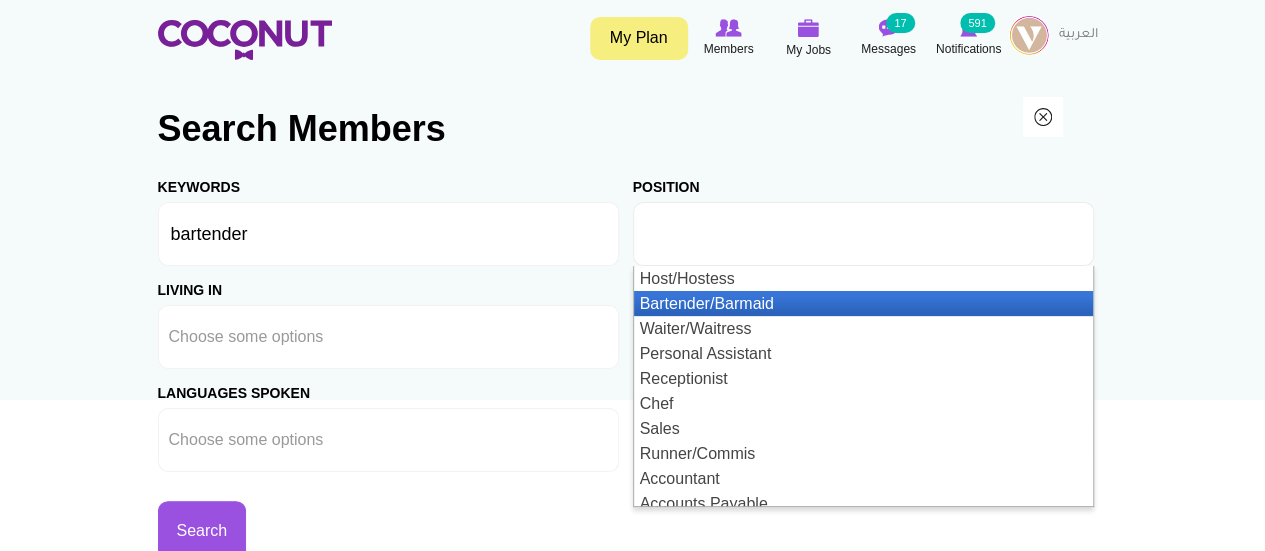 click on "Bartender/Barmaid" at bounding box center [863, 303] 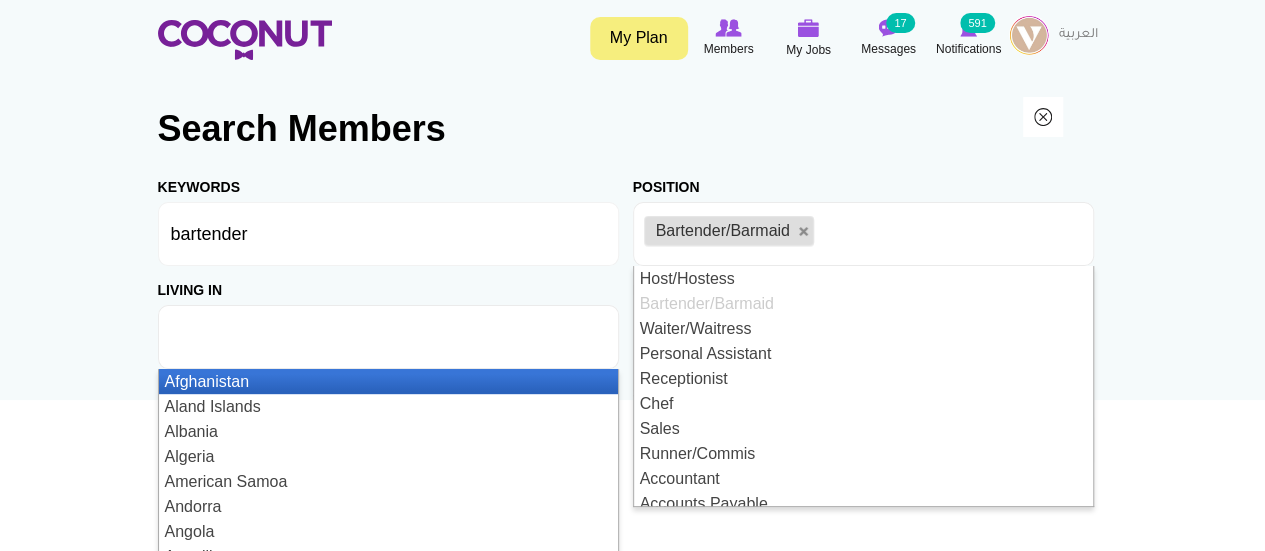click at bounding box center [388, 337] 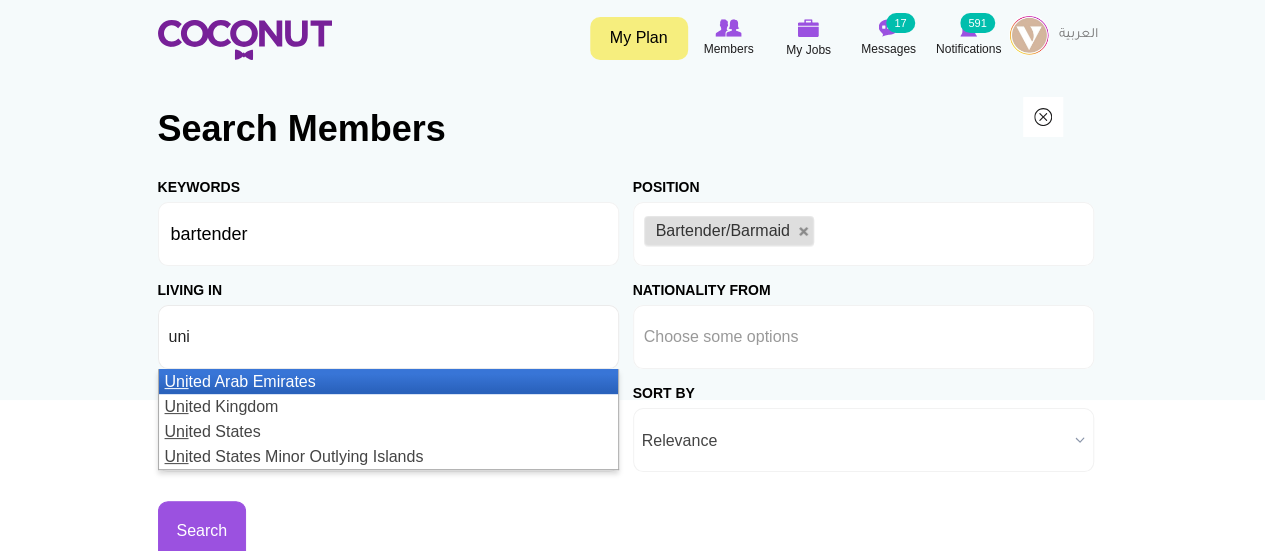 type on "uni" 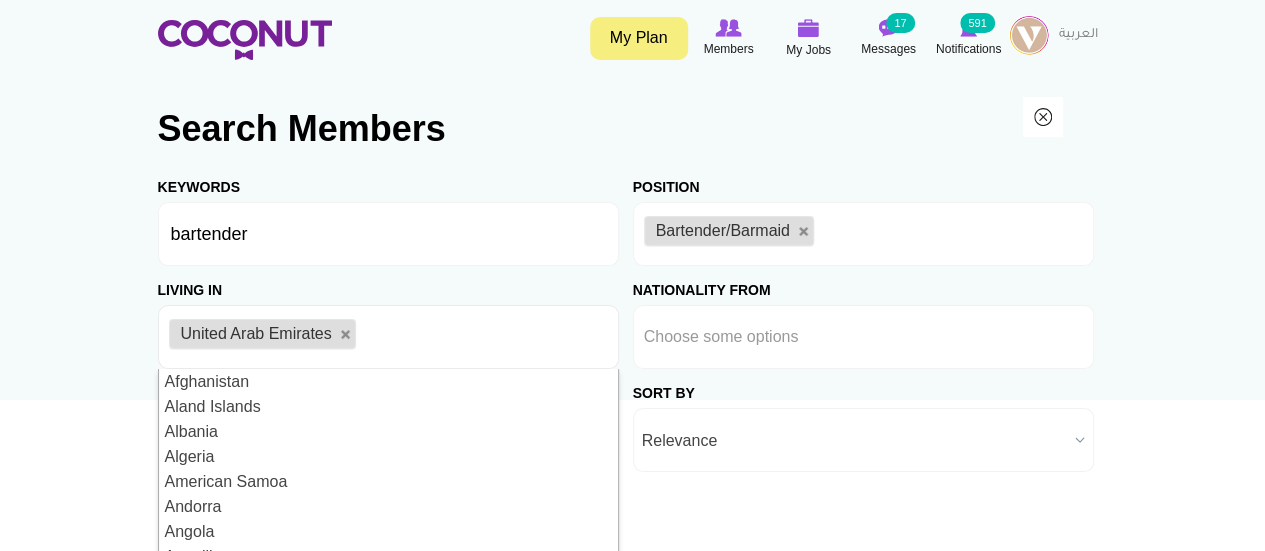 click on "Toggle navigation
My Plan
Members
My Jobs
Post a Job
Messages
17
Notifications
591
My Jobs" at bounding box center (632, 493) 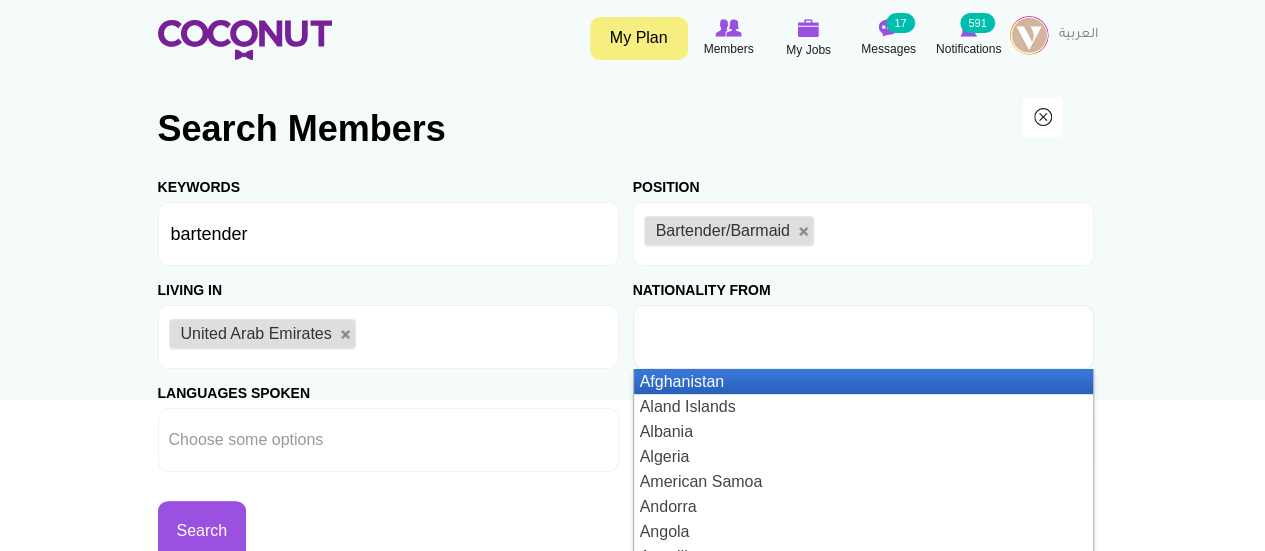 click at bounding box center [734, 337] 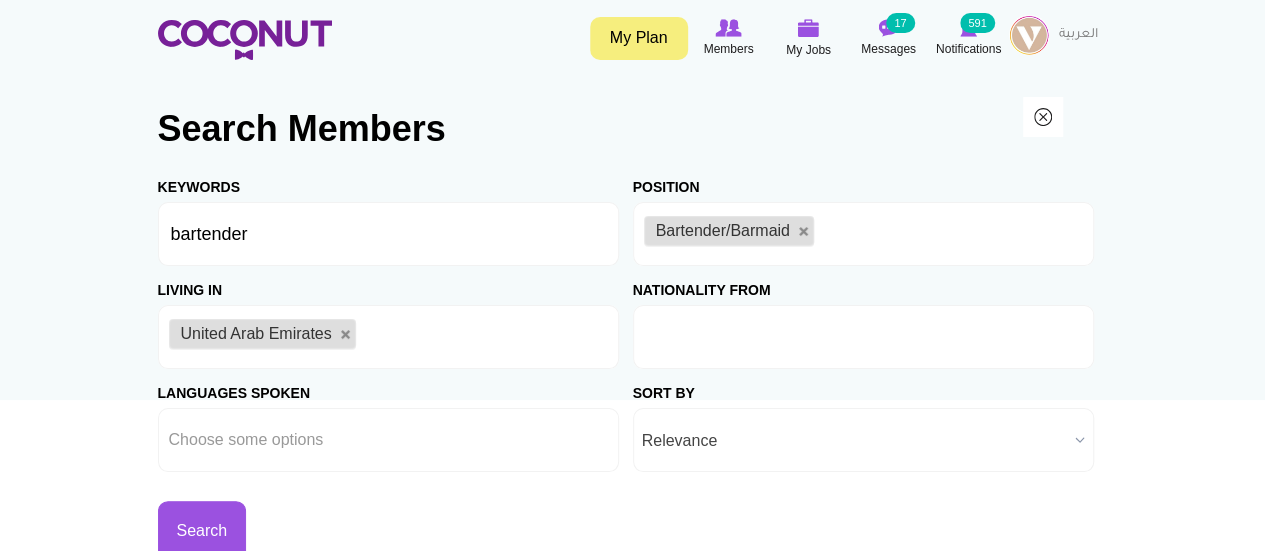 type on "Choose some options" 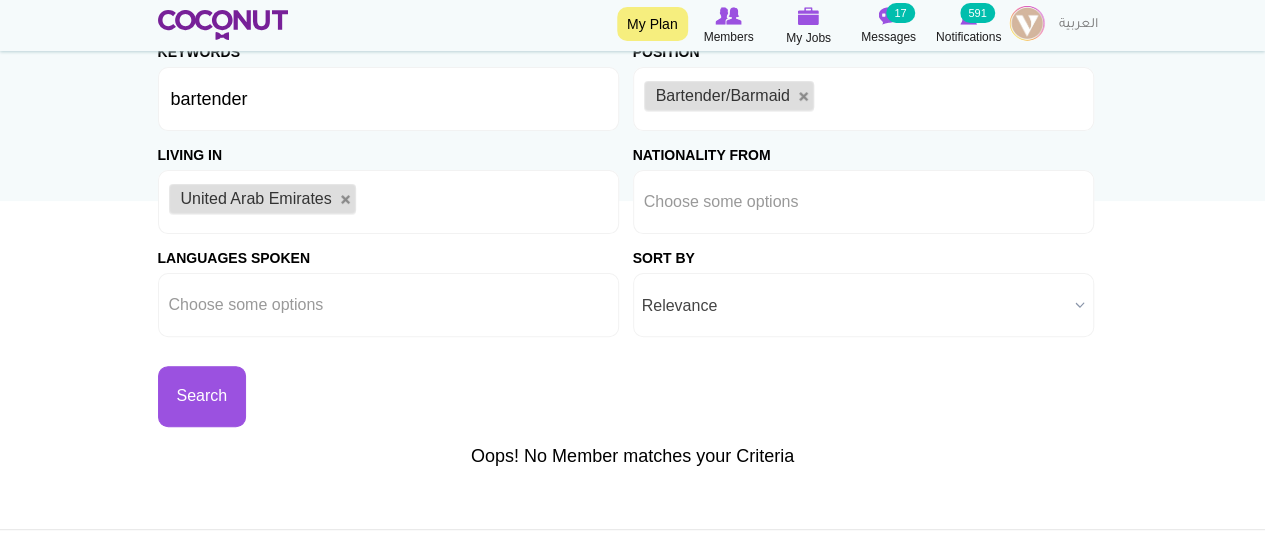 scroll, scrollTop: 200, scrollLeft: 0, axis: vertical 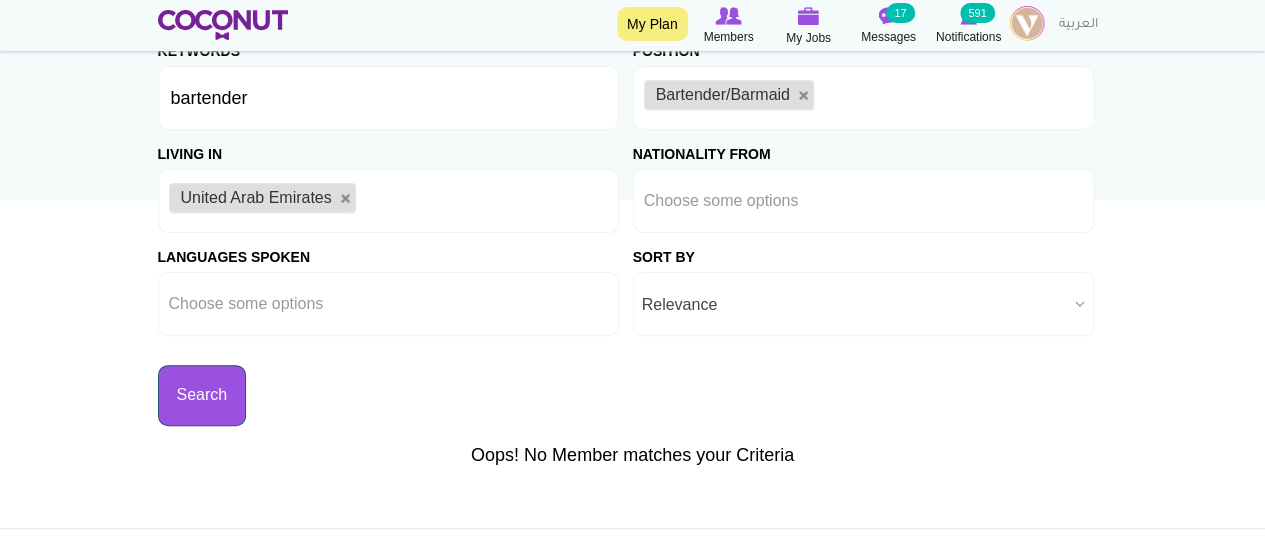 click on "Search" at bounding box center (202, 395) 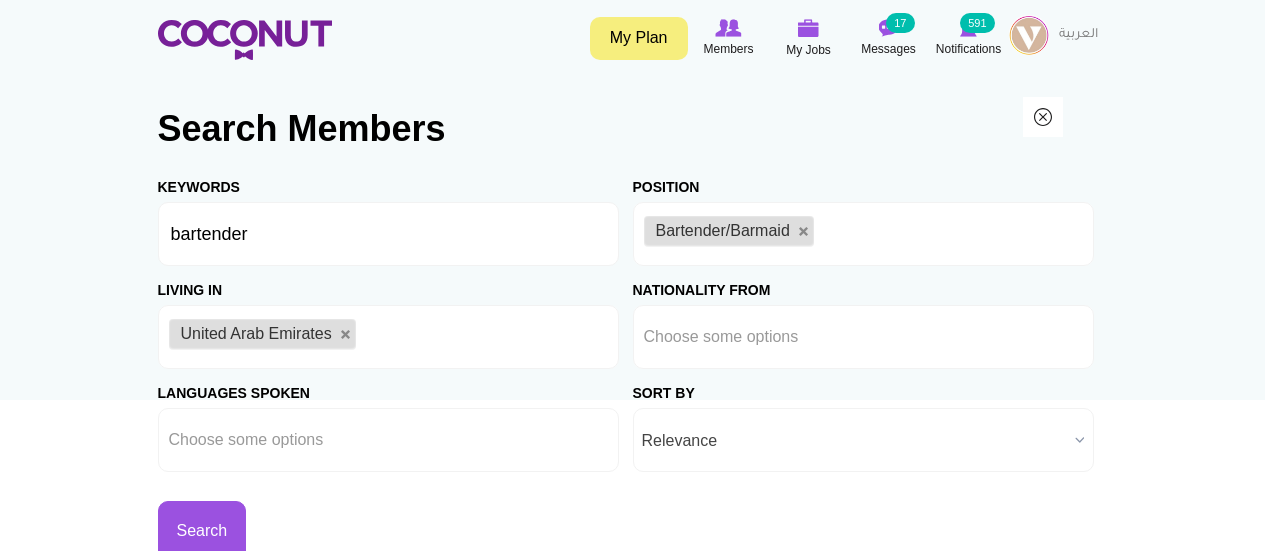 scroll, scrollTop: 0, scrollLeft: 0, axis: both 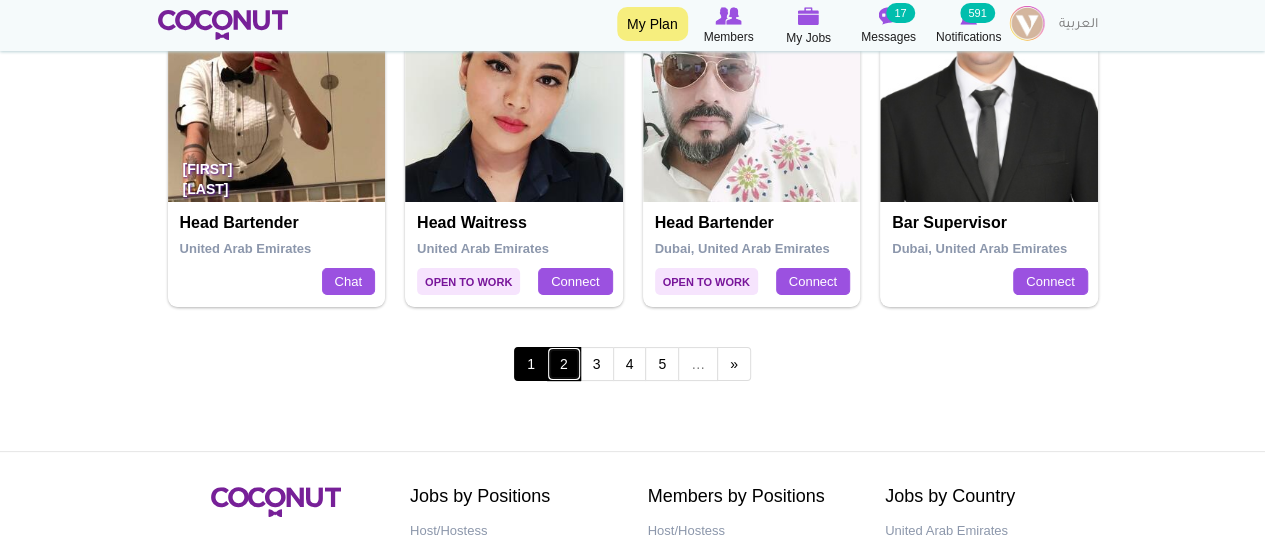 click on "2" at bounding box center [564, 364] 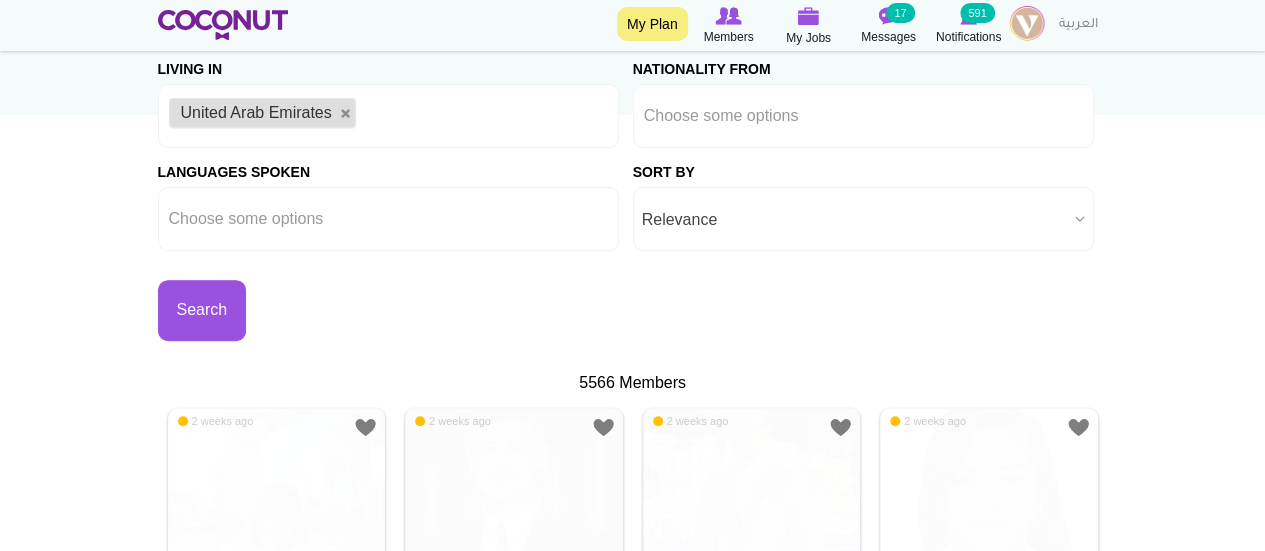 scroll, scrollTop: 300, scrollLeft: 0, axis: vertical 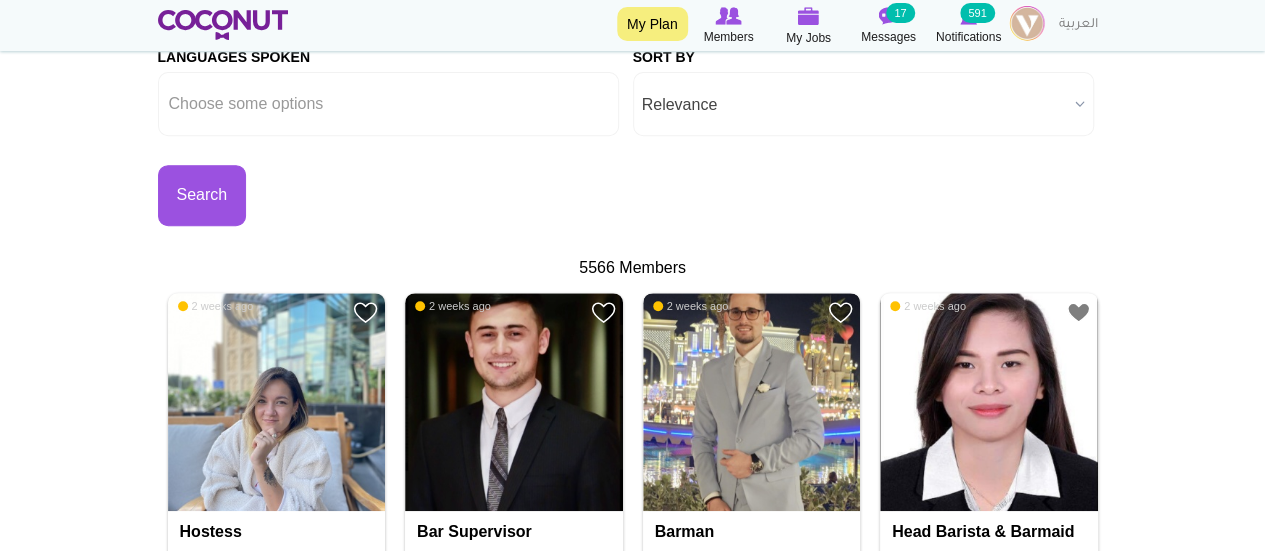 click at bounding box center (752, 402) 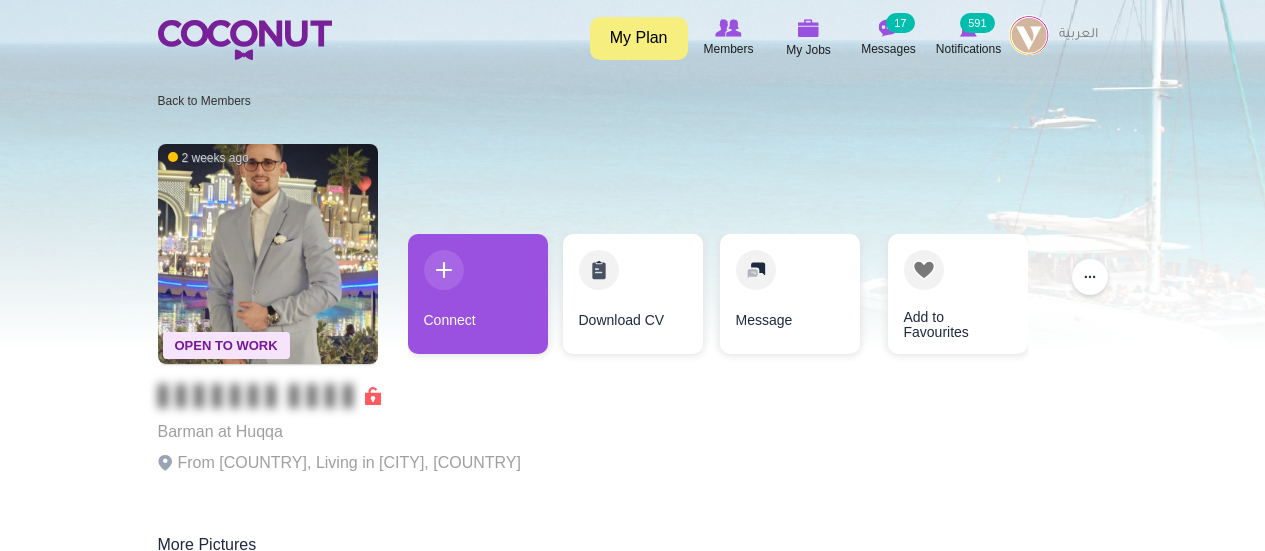 scroll, scrollTop: 0, scrollLeft: 0, axis: both 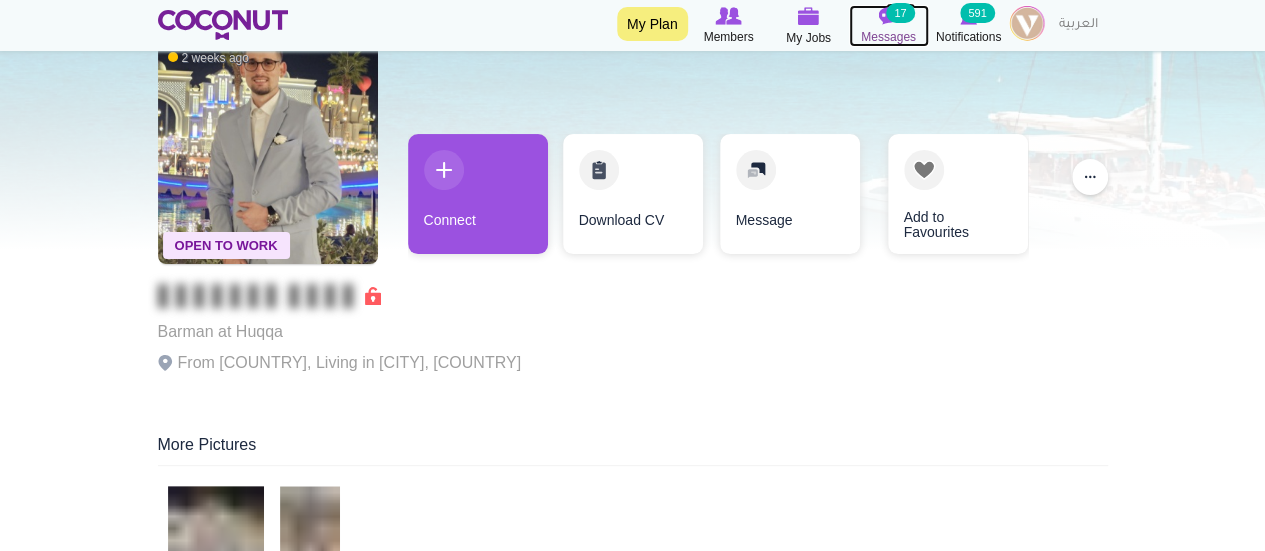 click on "17" at bounding box center (900, 13) 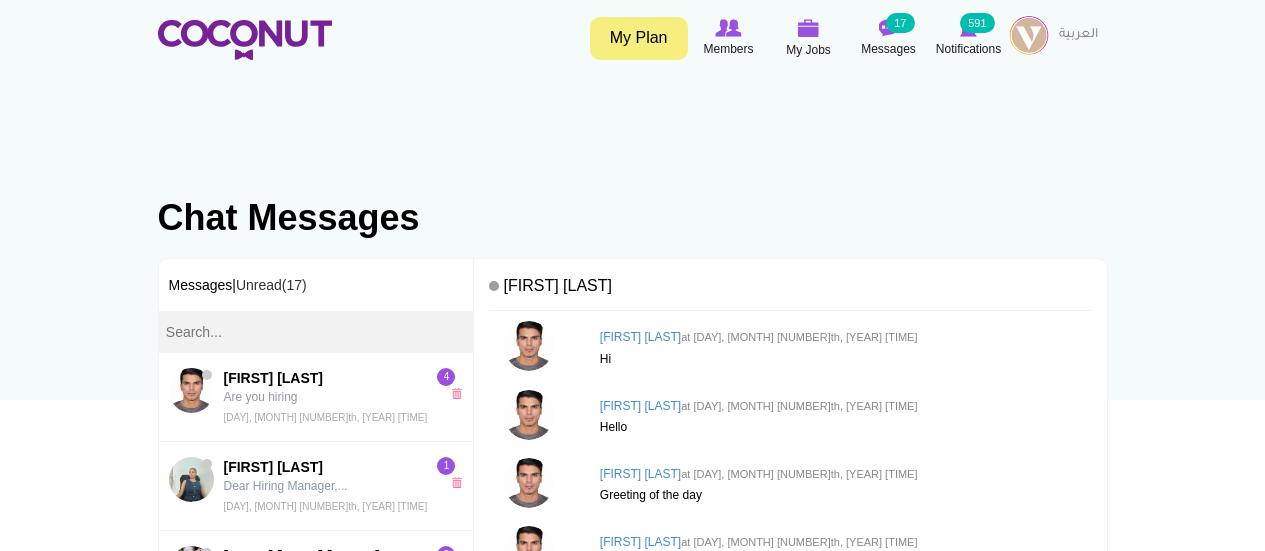 scroll, scrollTop: 0, scrollLeft: 0, axis: both 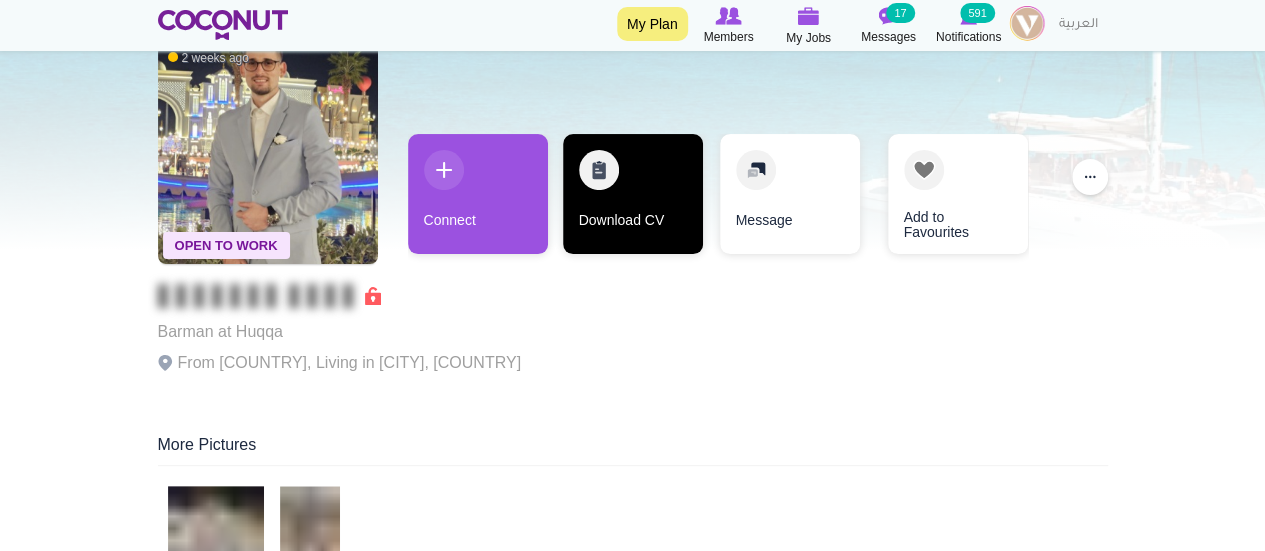 click on "Download CV" at bounding box center (633, 194) 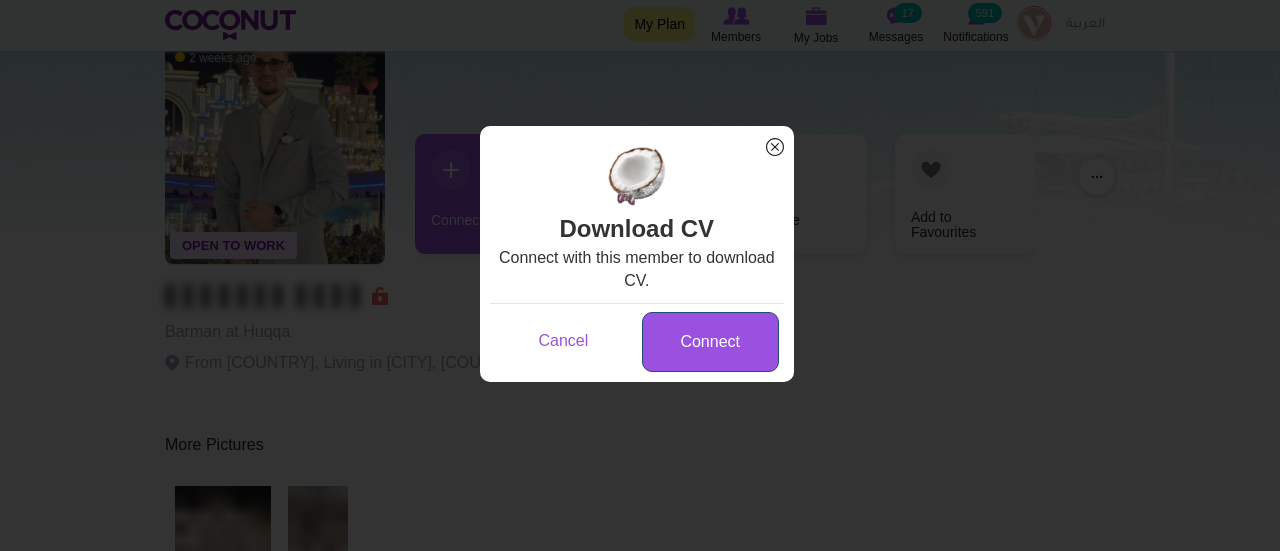 click on "Connect" at bounding box center [710, 342] 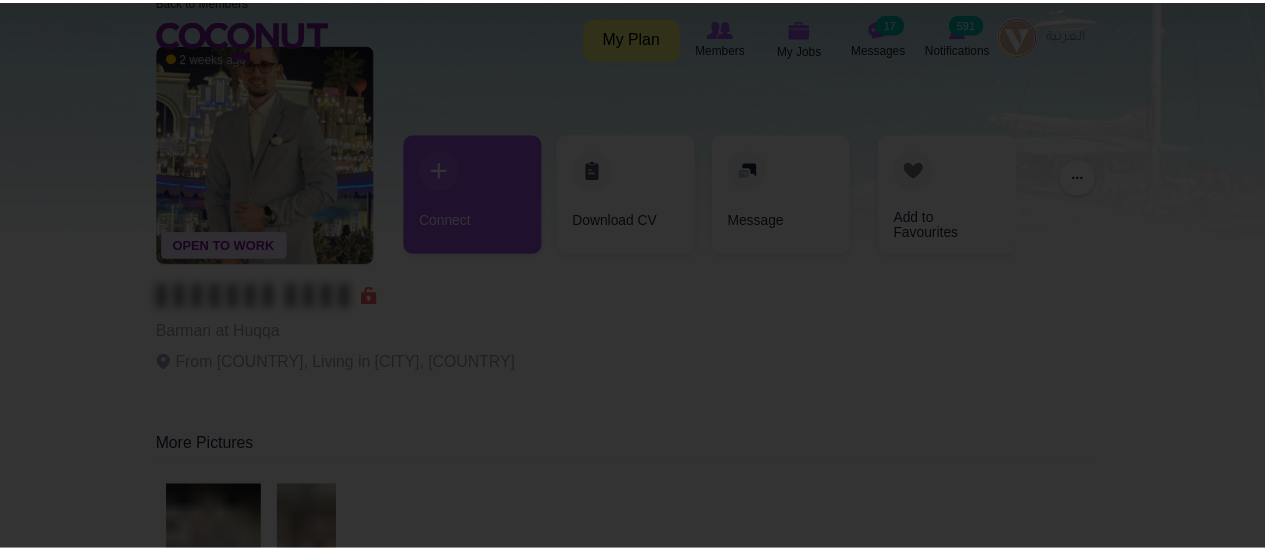 scroll, scrollTop: 0, scrollLeft: 0, axis: both 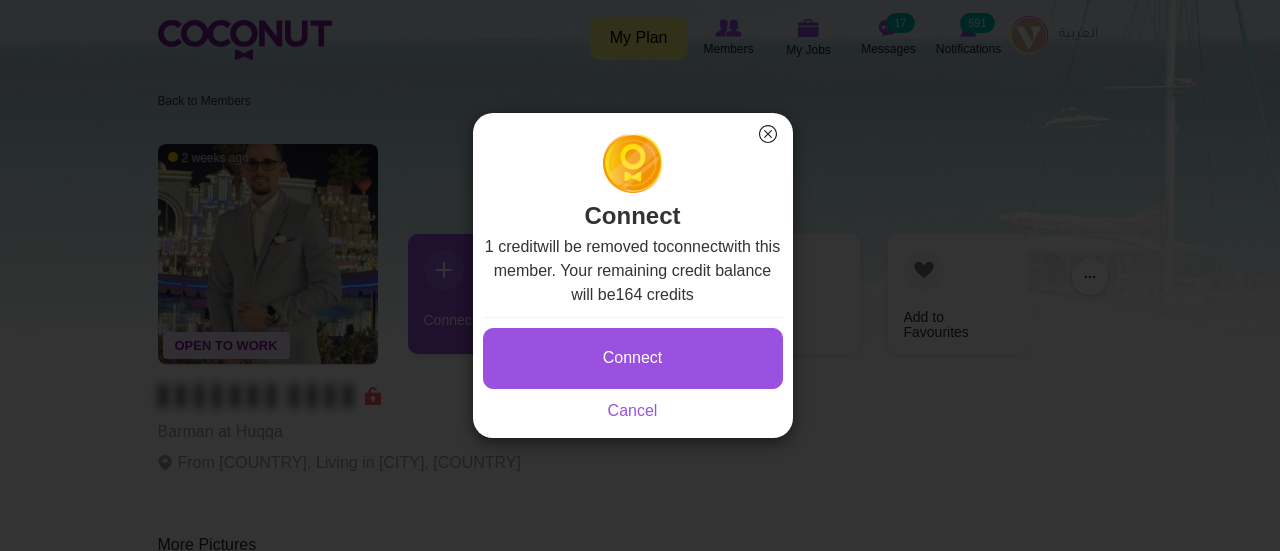 click on "×" at bounding box center (768, 134) 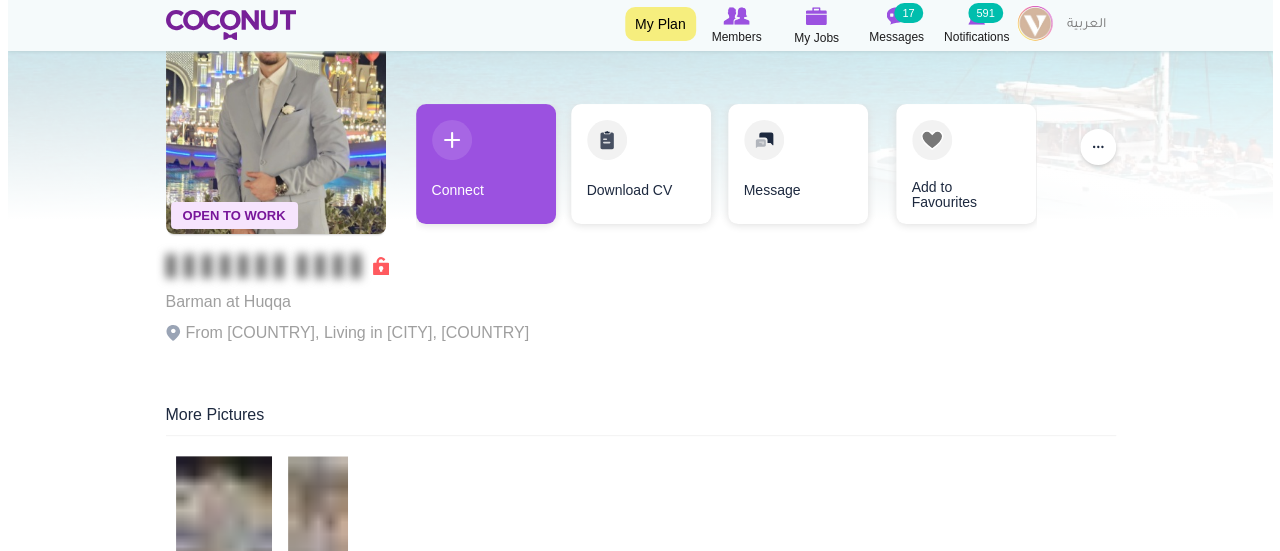 scroll, scrollTop: 100, scrollLeft: 0, axis: vertical 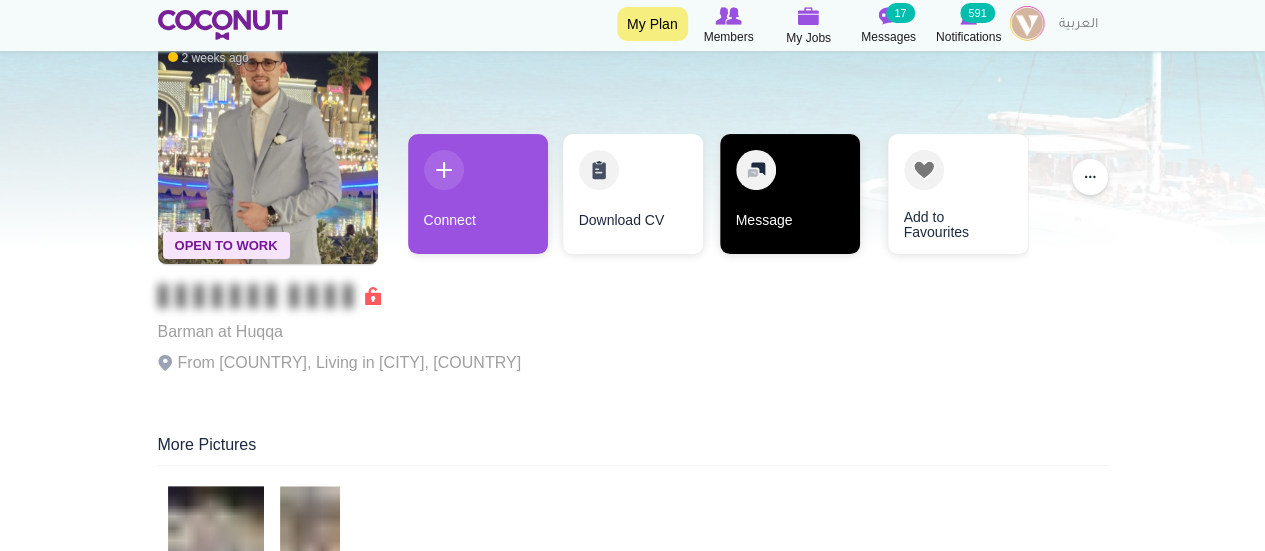 click on "Message" at bounding box center (790, 194) 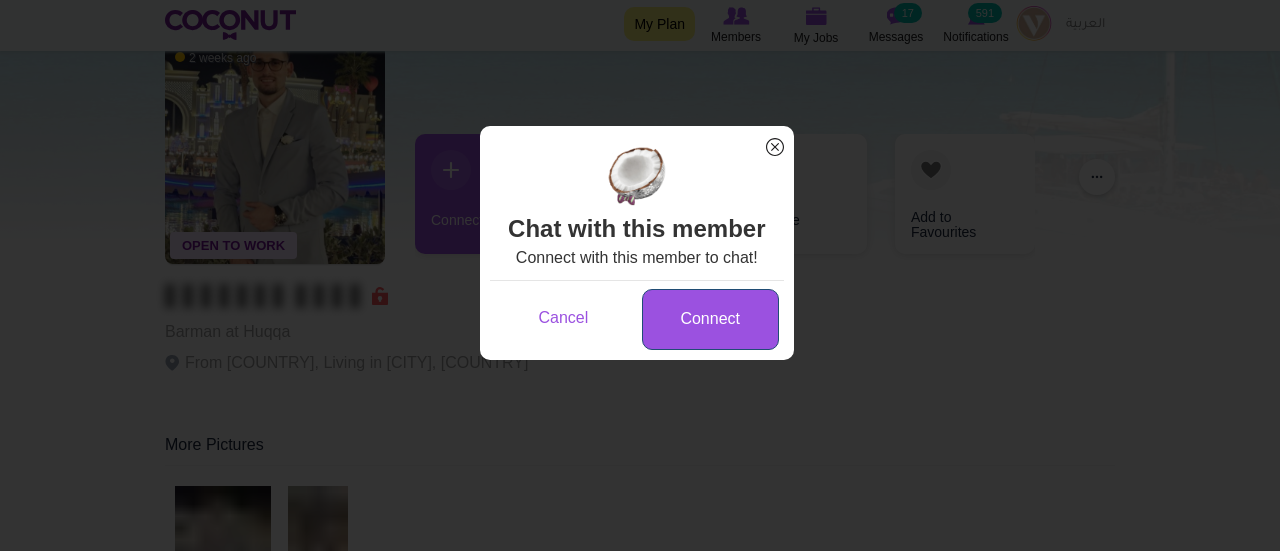 click on "Connect" at bounding box center [710, 319] 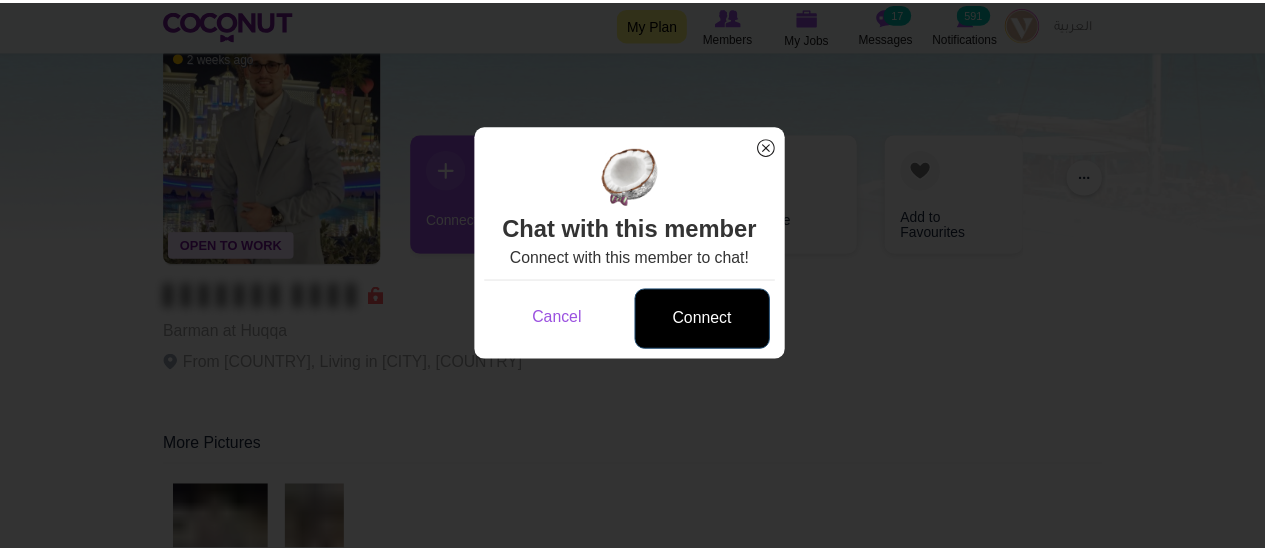scroll, scrollTop: 0, scrollLeft: 0, axis: both 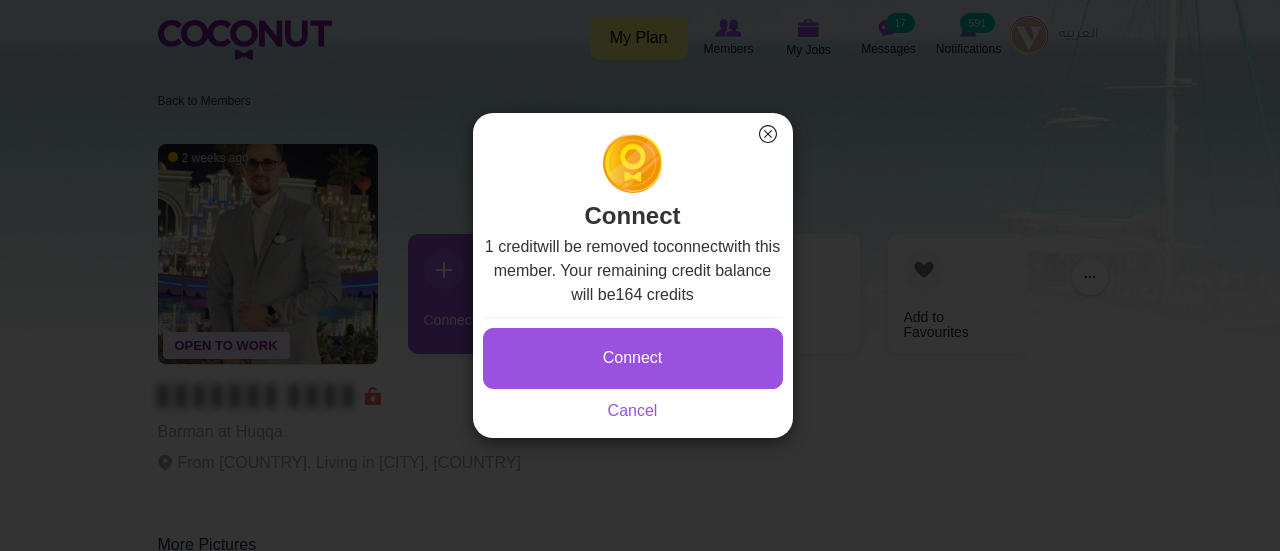 click on "×" at bounding box center (768, 134) 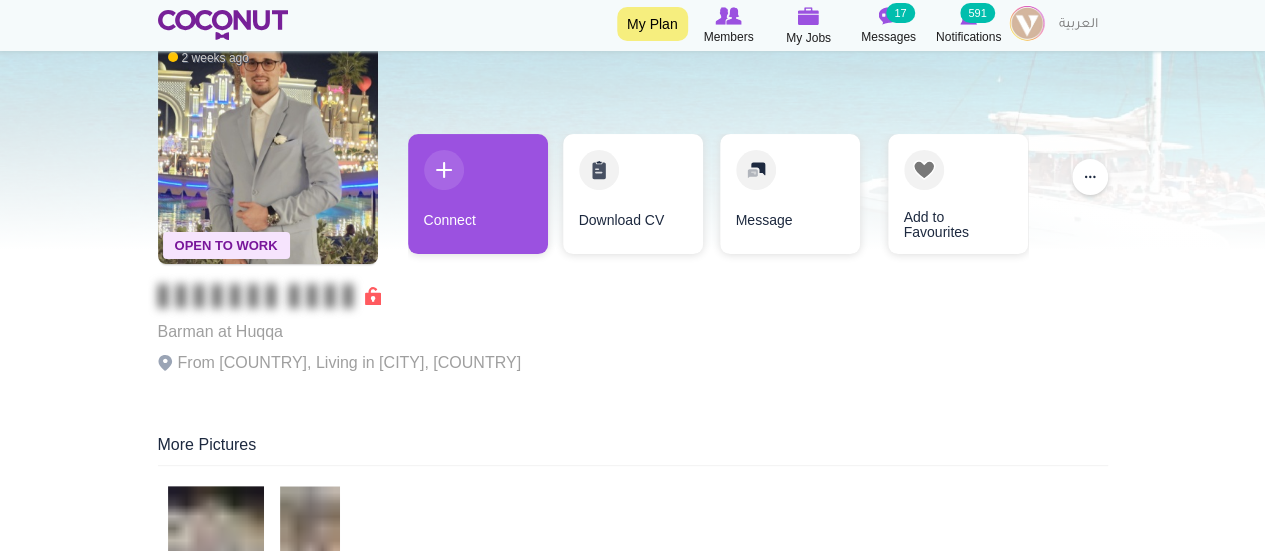scroll, scrollTop: 0, scrollLeft: 0, axis: both 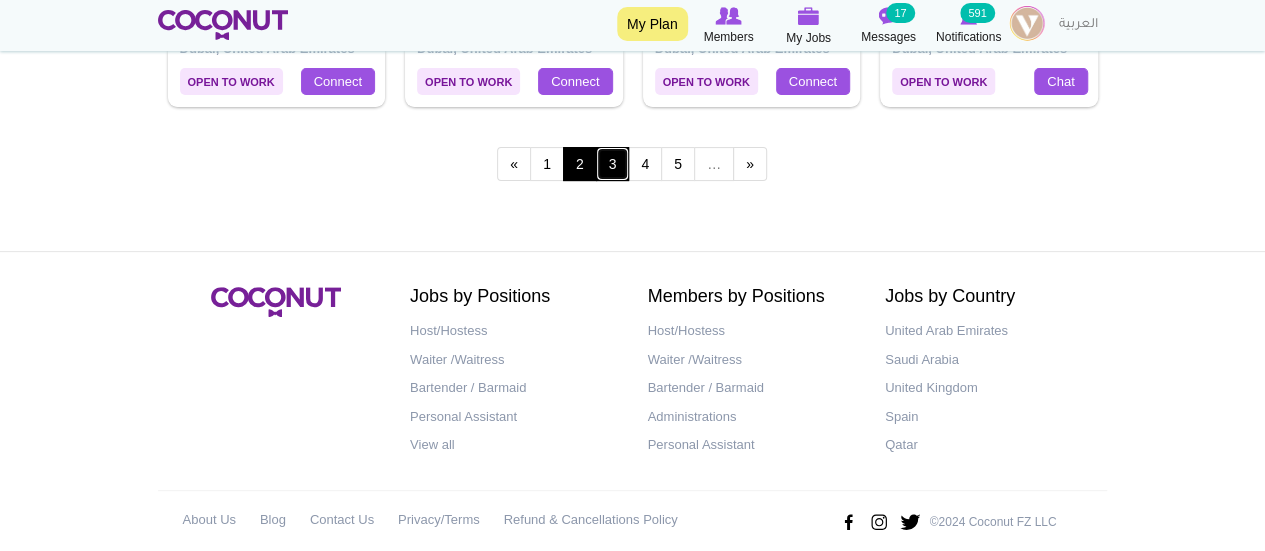 click on "3" at bounding box center [613, 164] 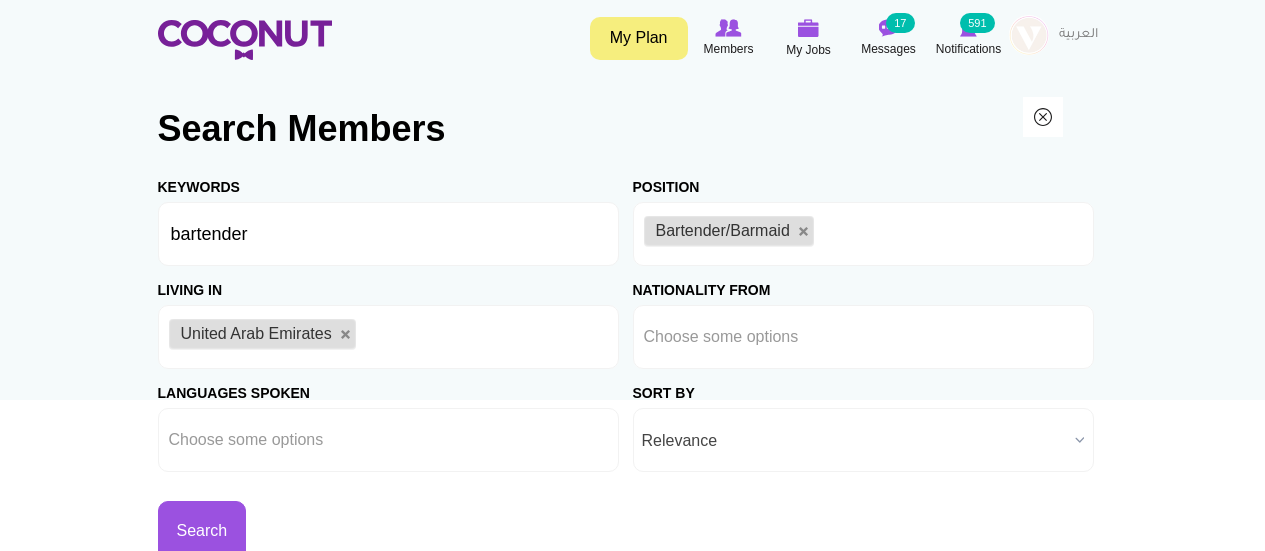 scroll, scrollTop: 0, scrollLeft: 0, axis: both 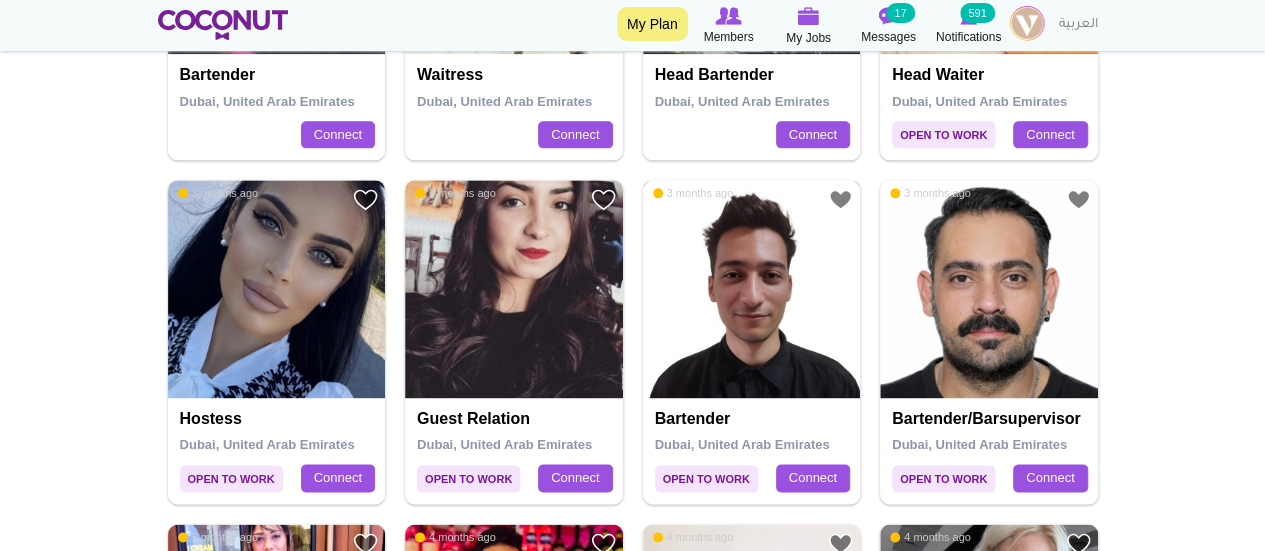 click at bounding box center (752, 289) 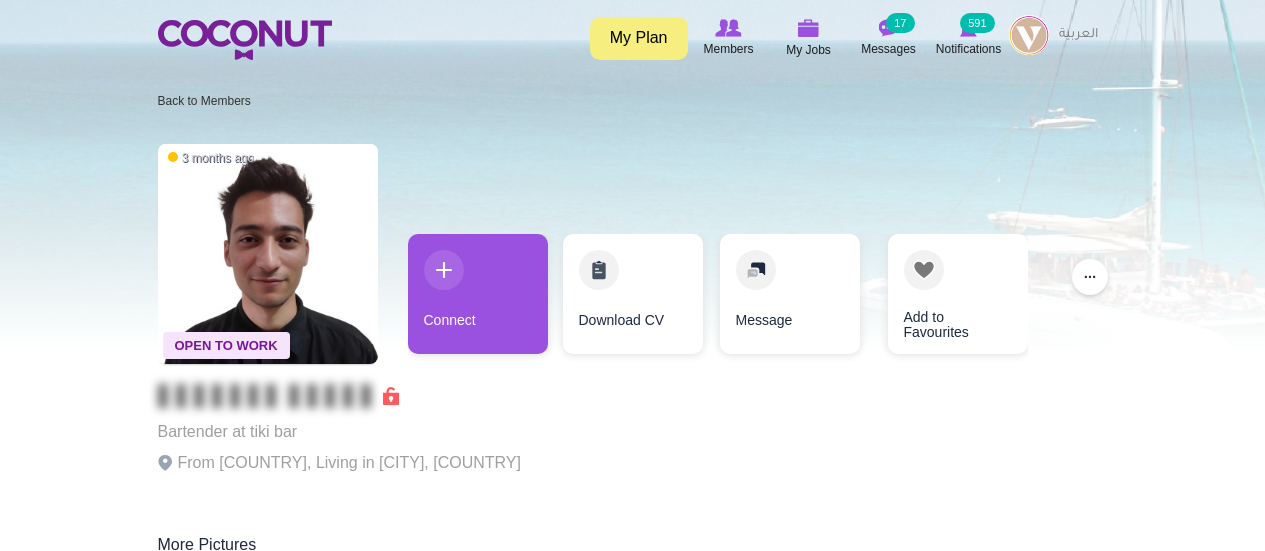 scroll, scrollTop: 0, scrollLeft: 0, axis: both 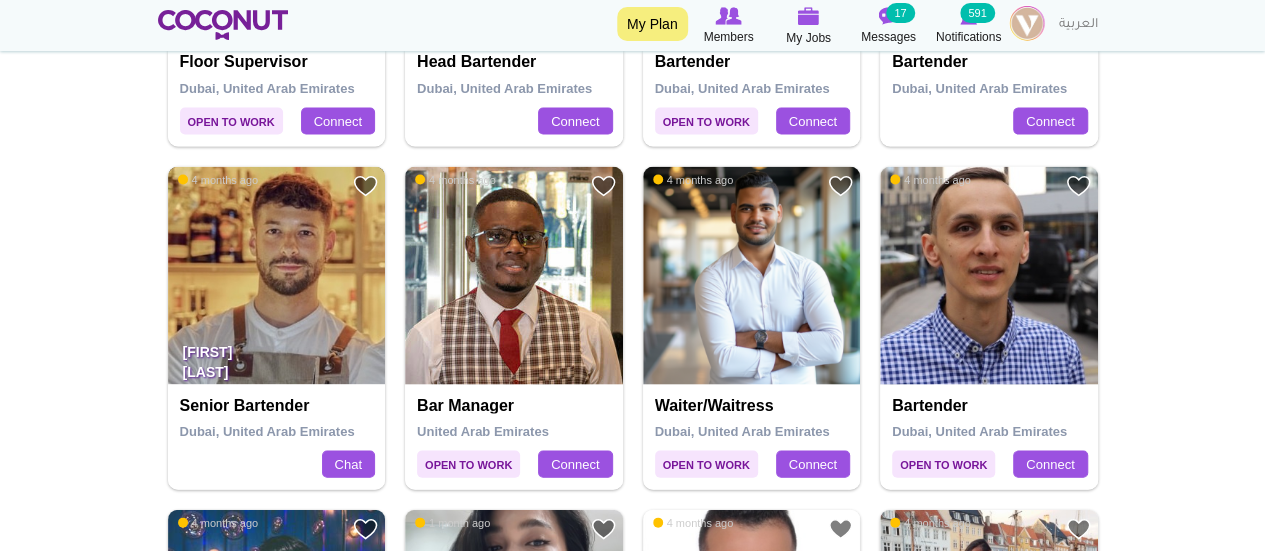 click at bounding box center [277, 276] 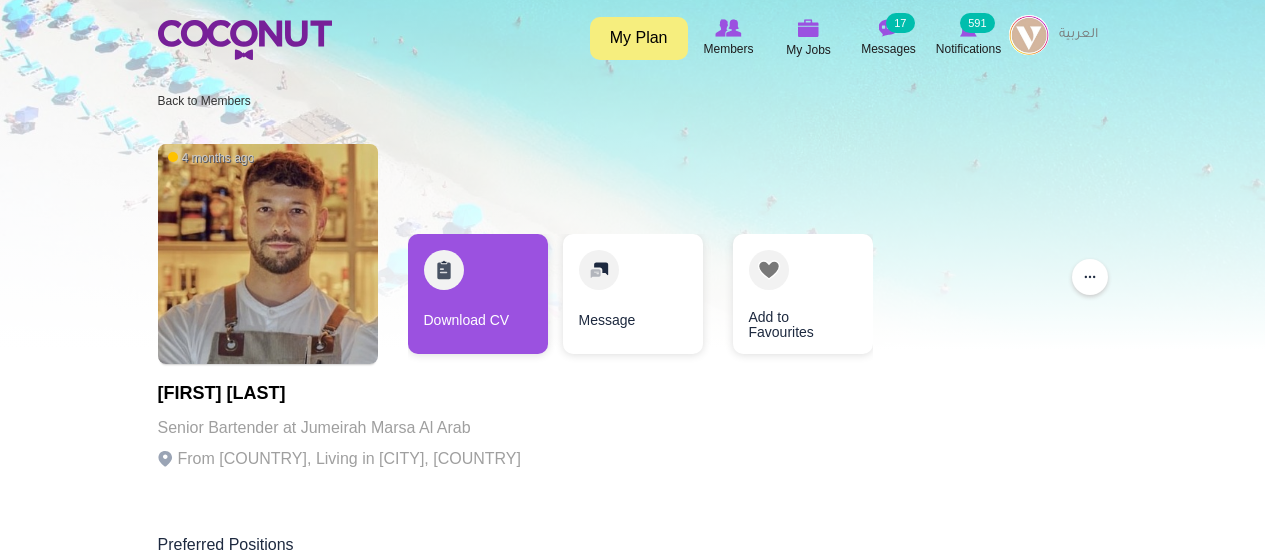 scroll, scrollTop: 0, scrollLeft: 0, axis: both 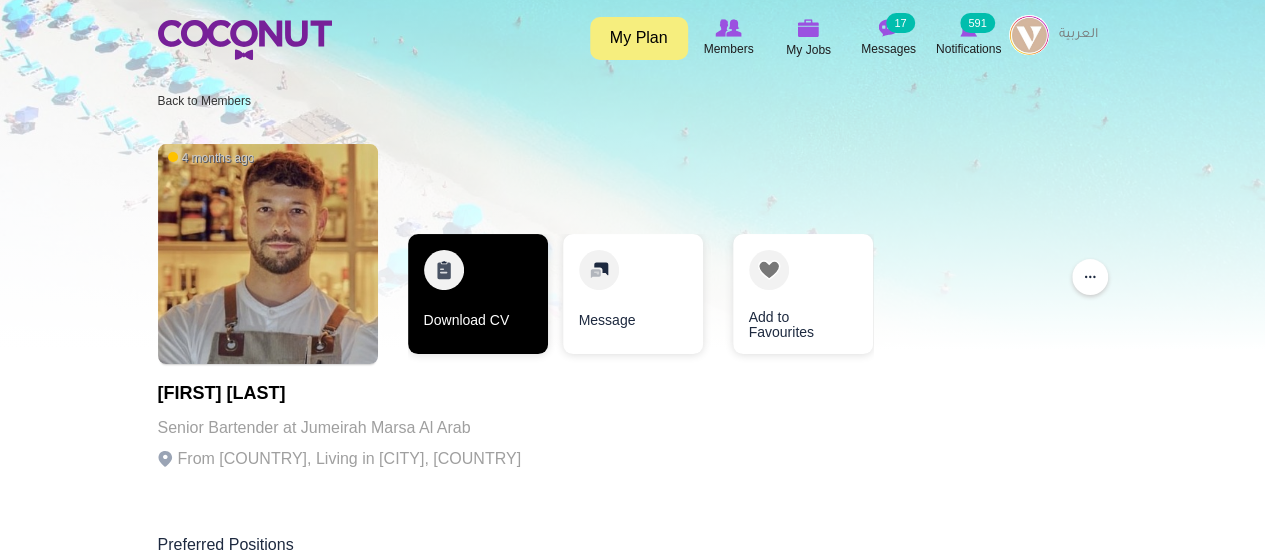 click on "Download CV" at bounding box center (478, 294) 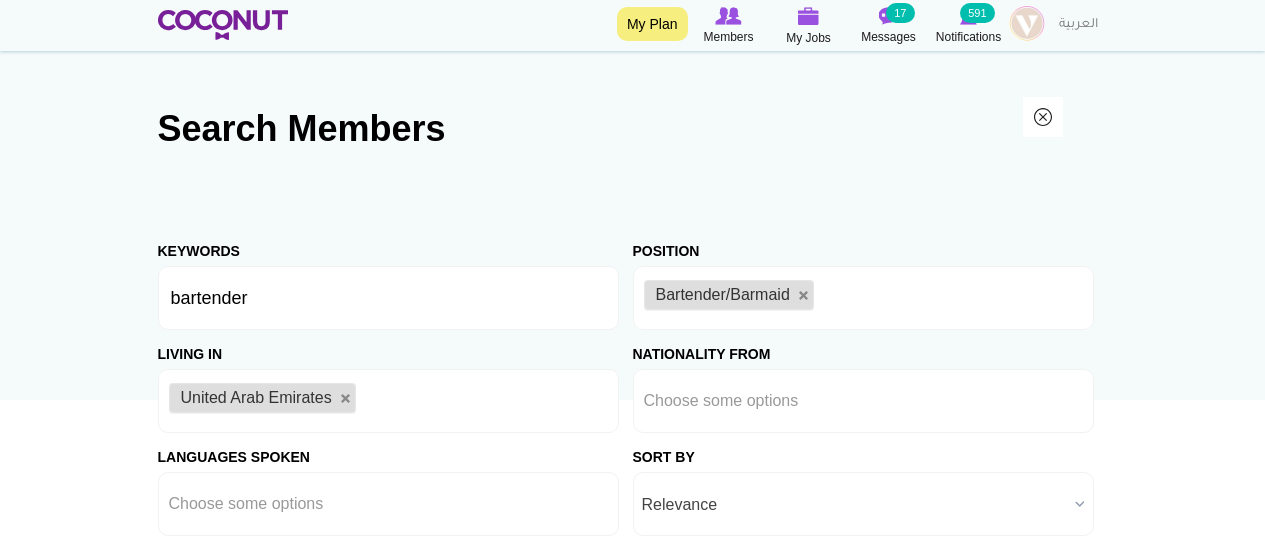scroll, scrollTop: 1900, scrollLeft: 0, axis: vertical 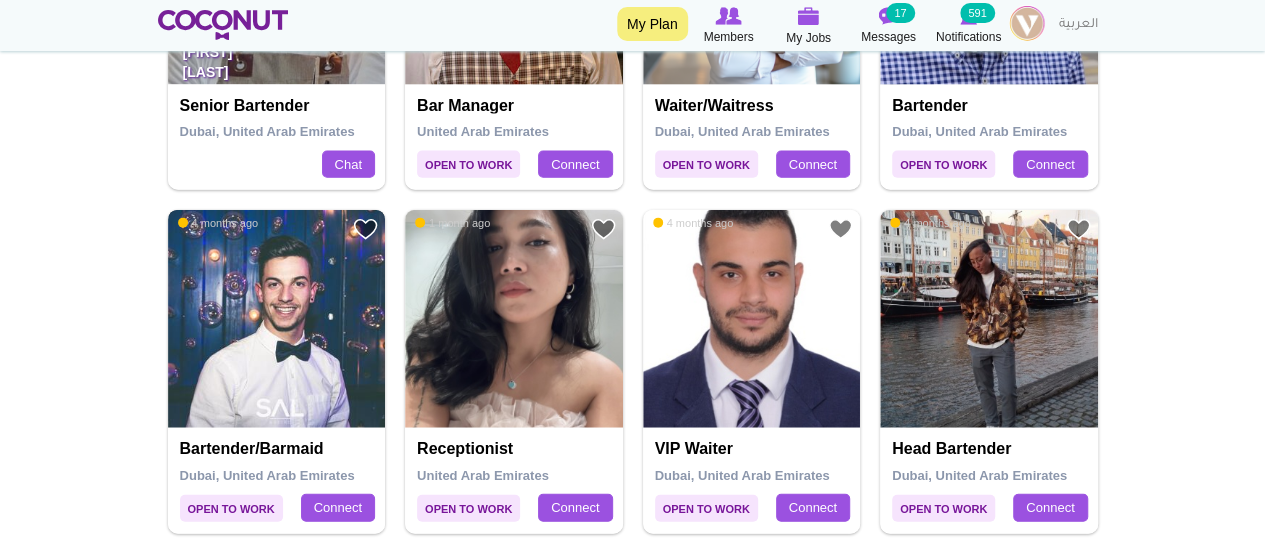 click at bounding box center [277, 319] 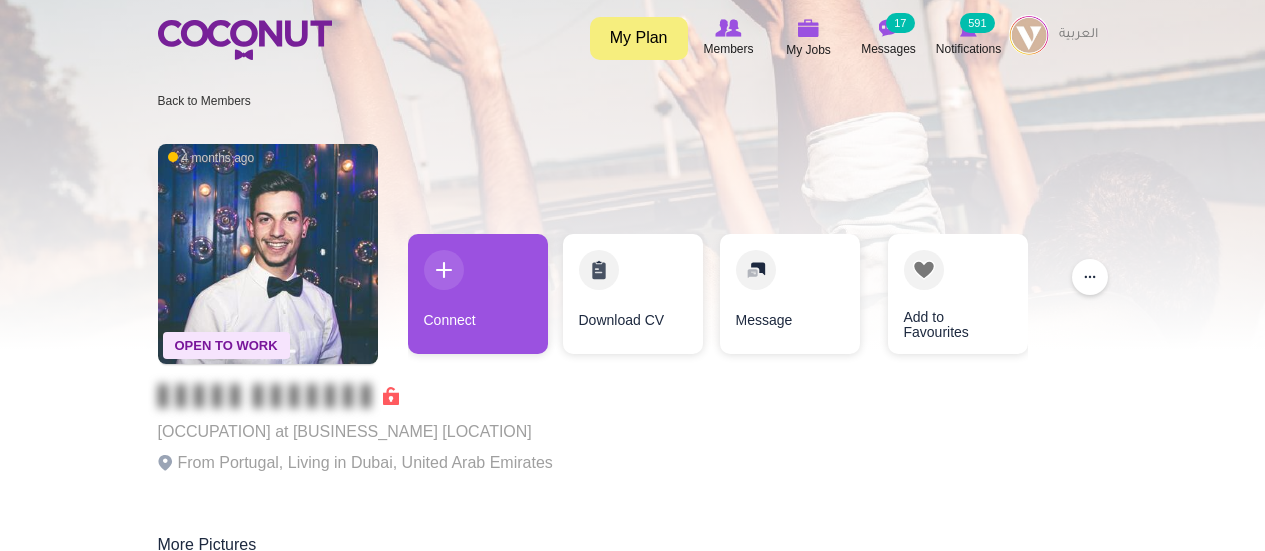 scroll, scrollTop: 0, scrollLeft: 0, axis: both 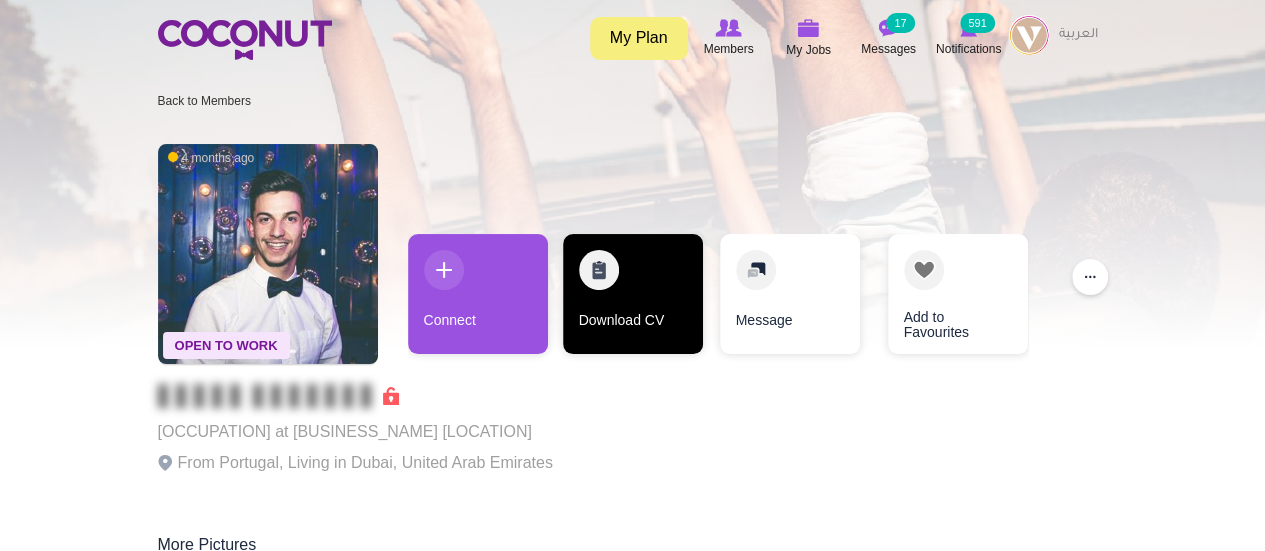 click on "Download CV" at bounding box center [633, 294] 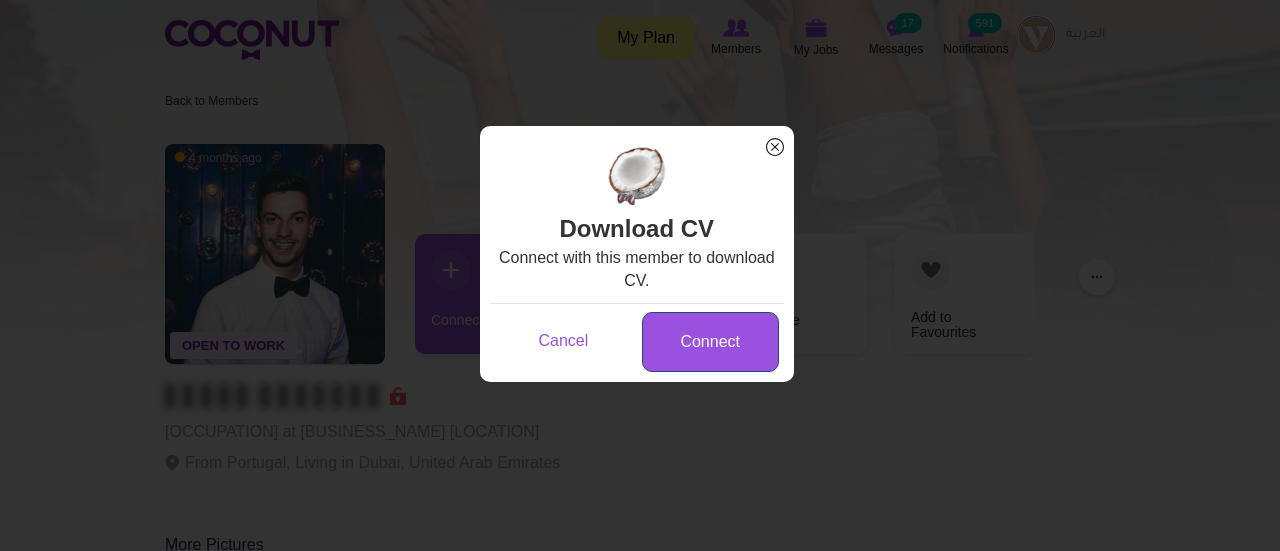 click on "Connect" at bounding box center [710, 342] 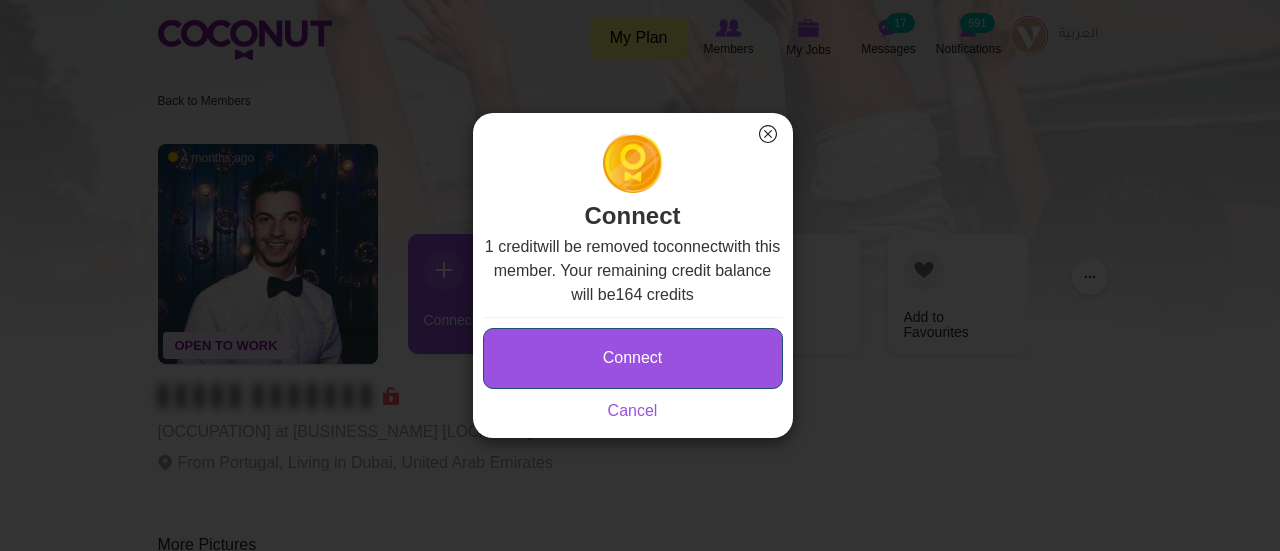 click on "Connect" at bounding box center [633, 358] 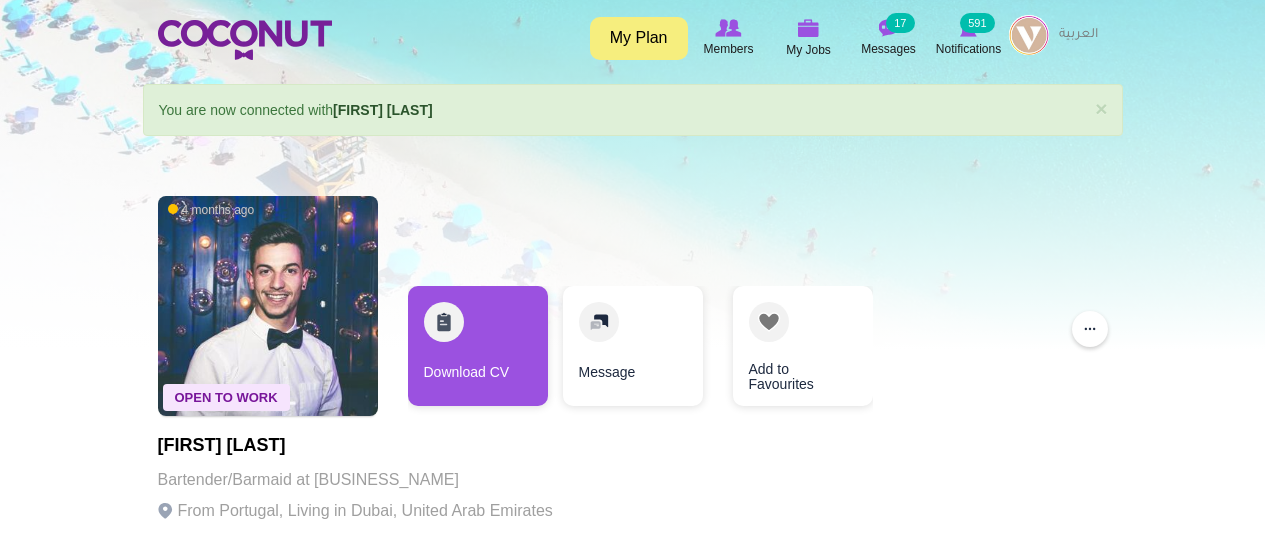 scroll, scrollTop: 0, scrollLeft: 0, axis: both 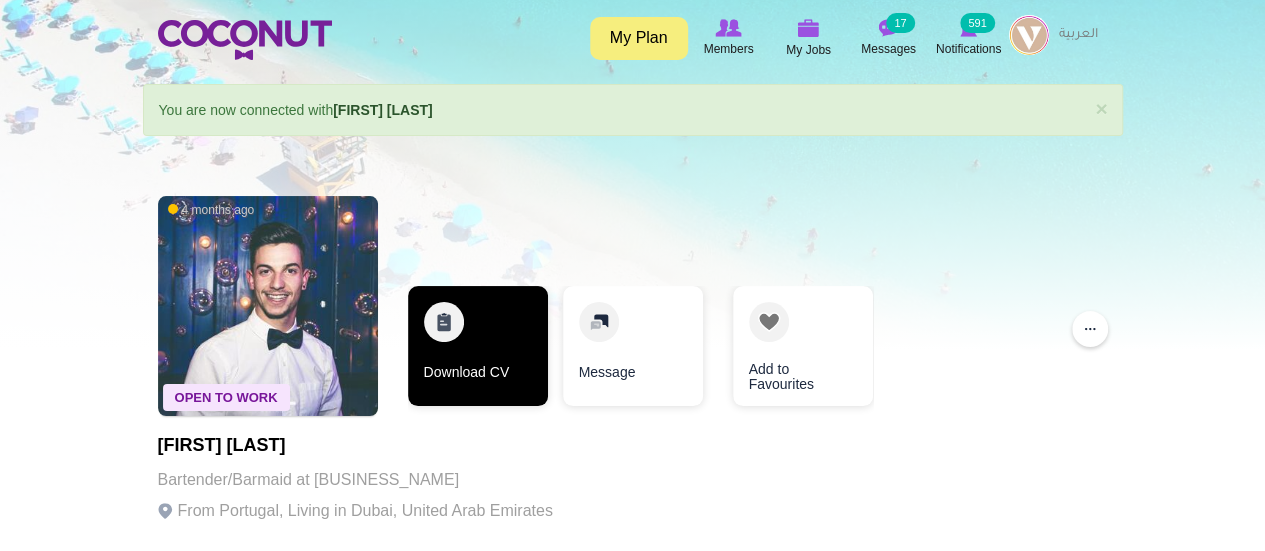 click on "Download CV" at bounding box center [478, 346] 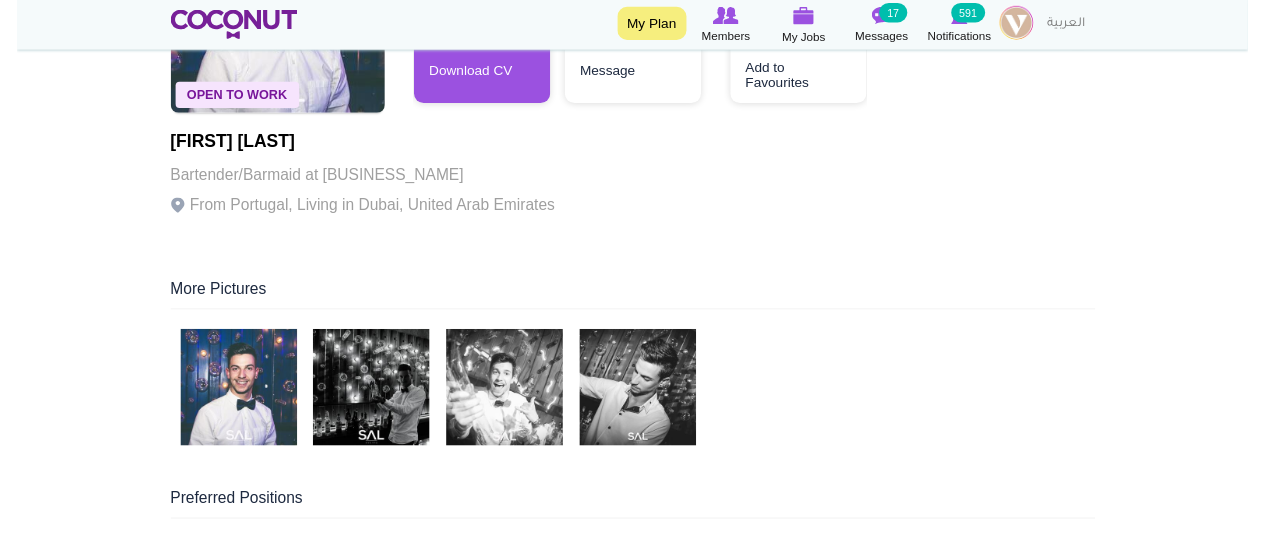 scroll, scrollTop: 0, scrollLeft: 0, axis: both 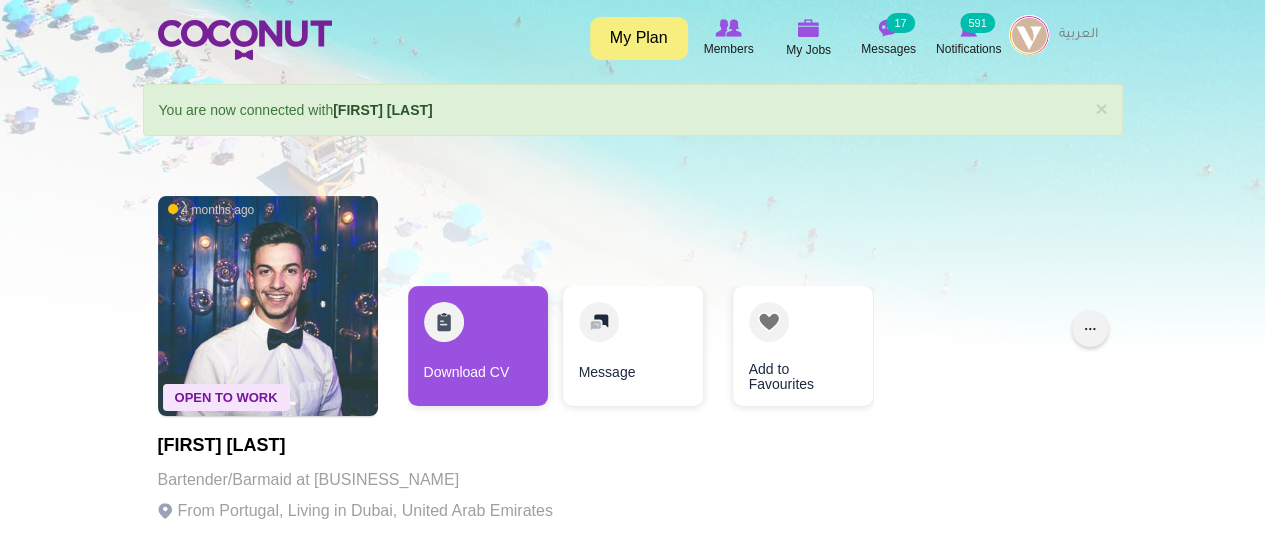 click on "..." at bounding box center [1090, 329] 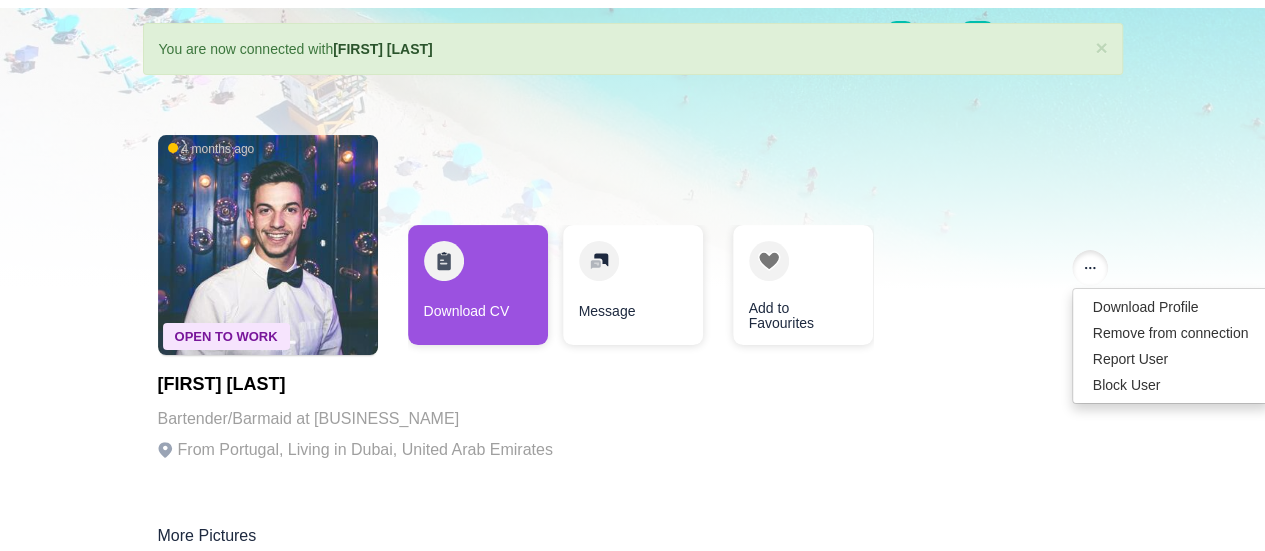 scroll, scrollTop: 100, scrollLeft: 0, axis: vertical 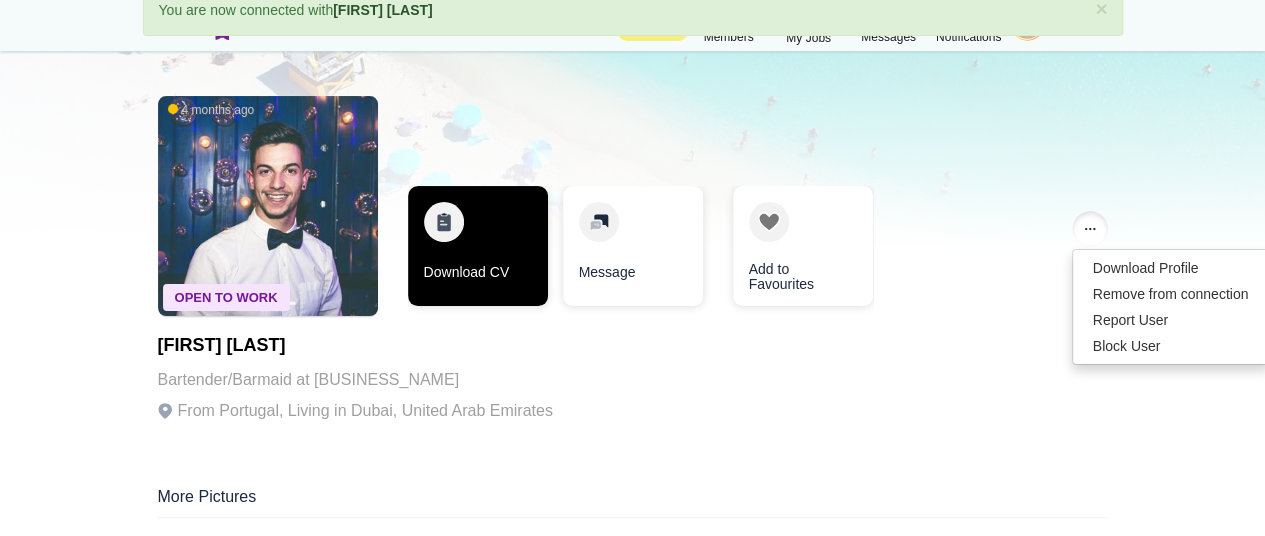 click on "Download CV" at bounding box center [478, 246] 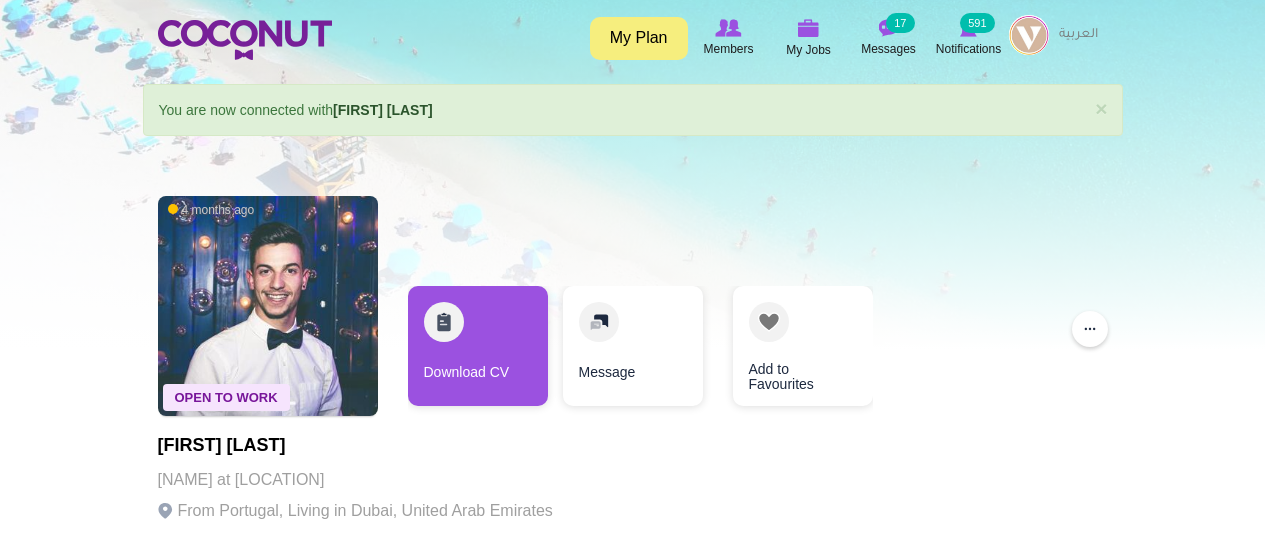 scroll, scrollTop: 0, scrollLeft: 0, axis: both 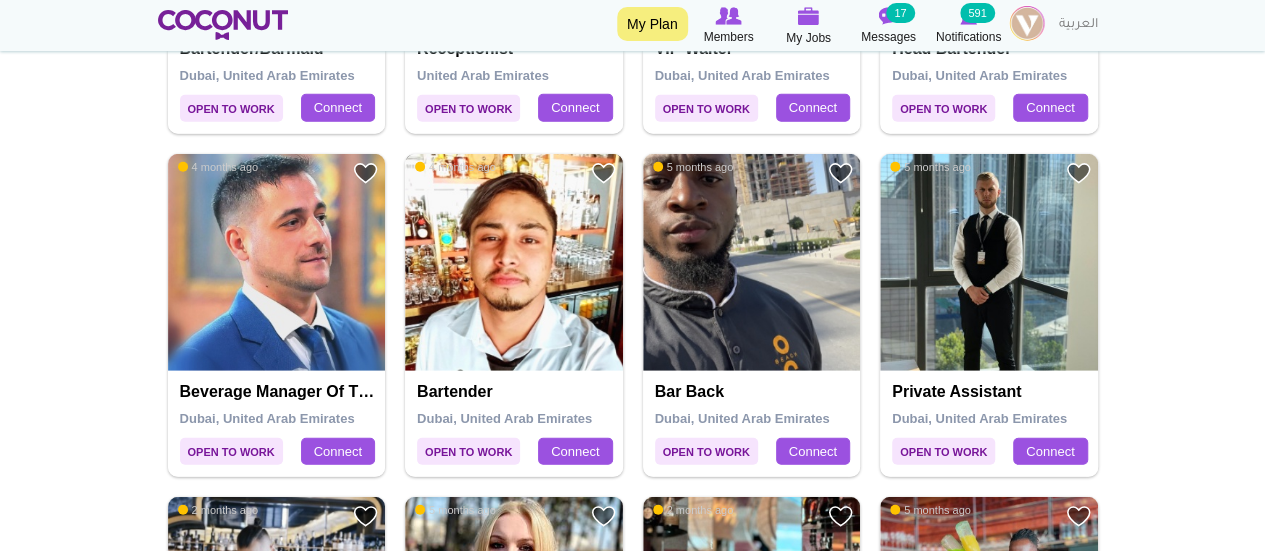 click at bounding box center (514, 263) 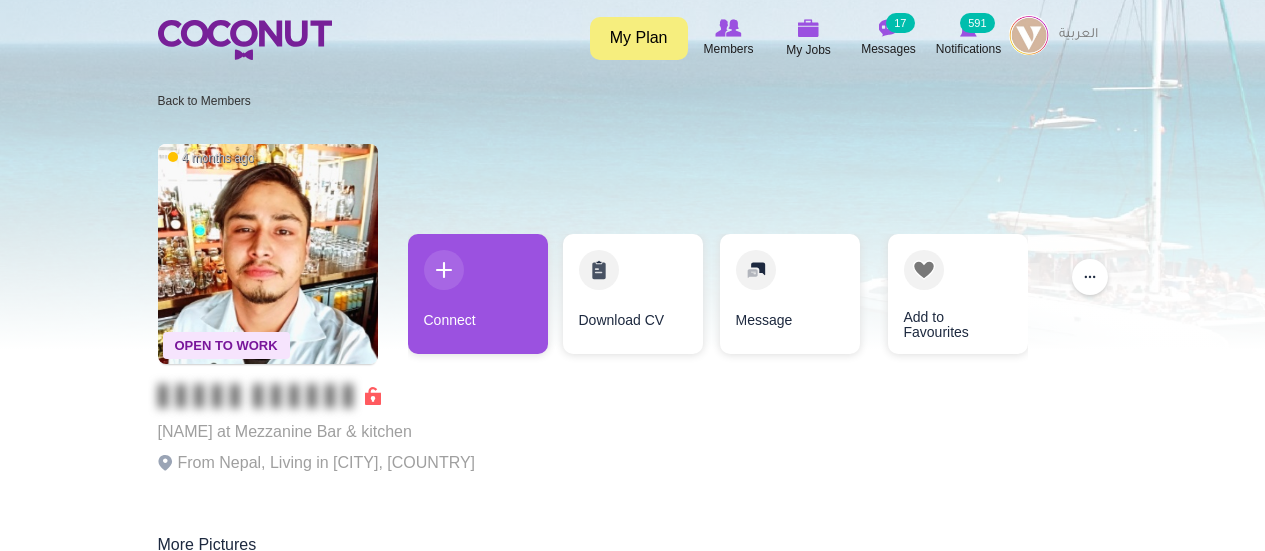 scroll, scrollTop: 0, scrollLeft: 0, axis: both 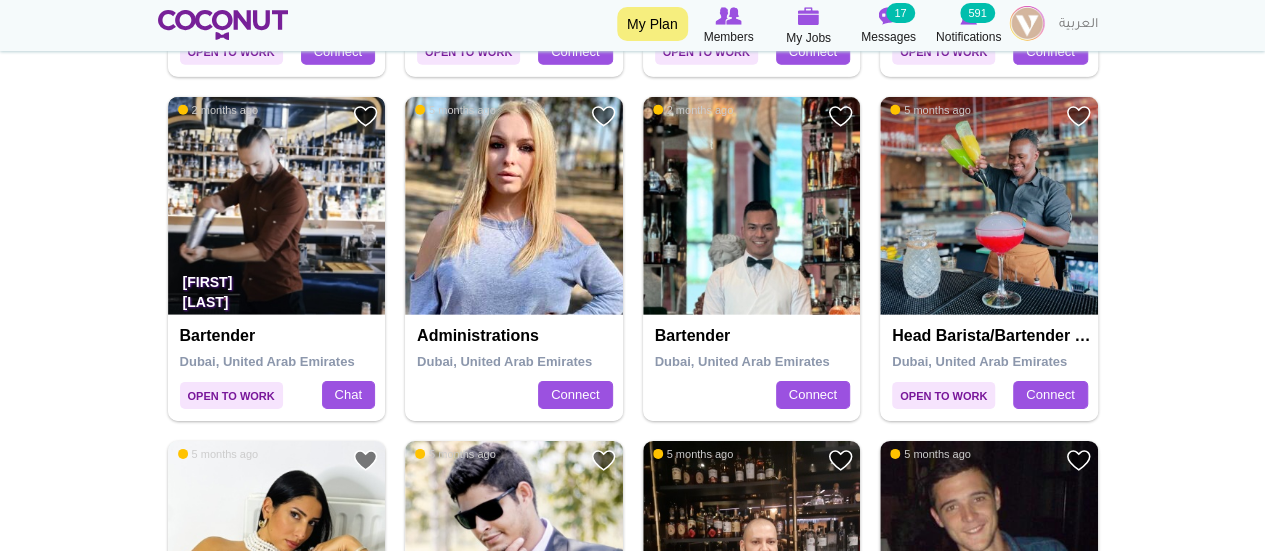click at bounding box center (277, 206) 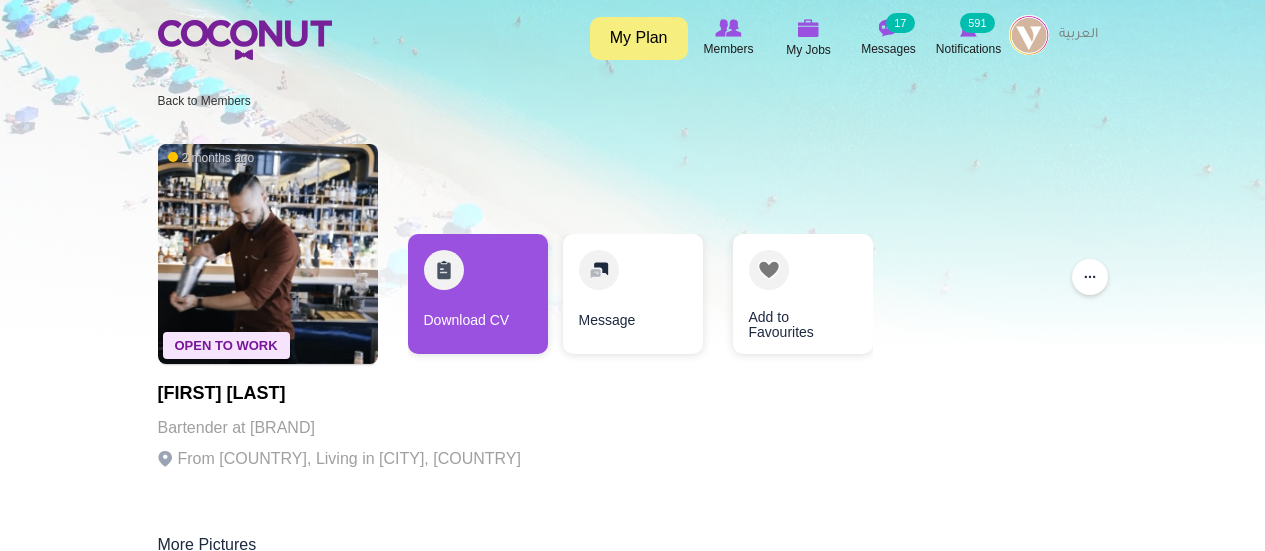 scroll, scrollTop: 0, scrollLeft: 0, axis: both 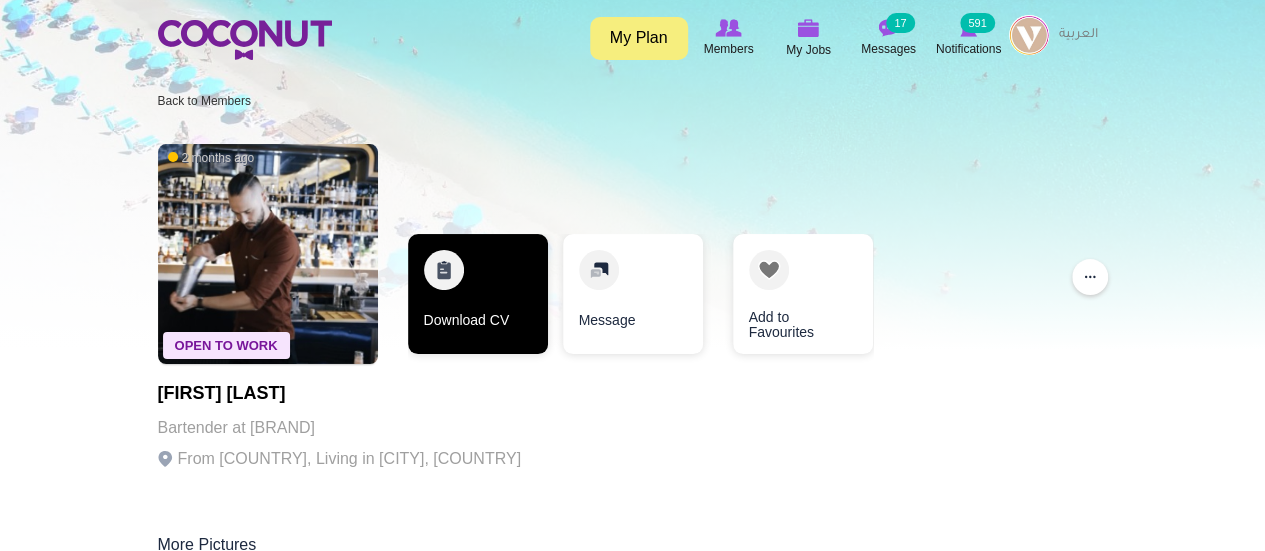 click on "Download CV" at bounding box center (478, 294) 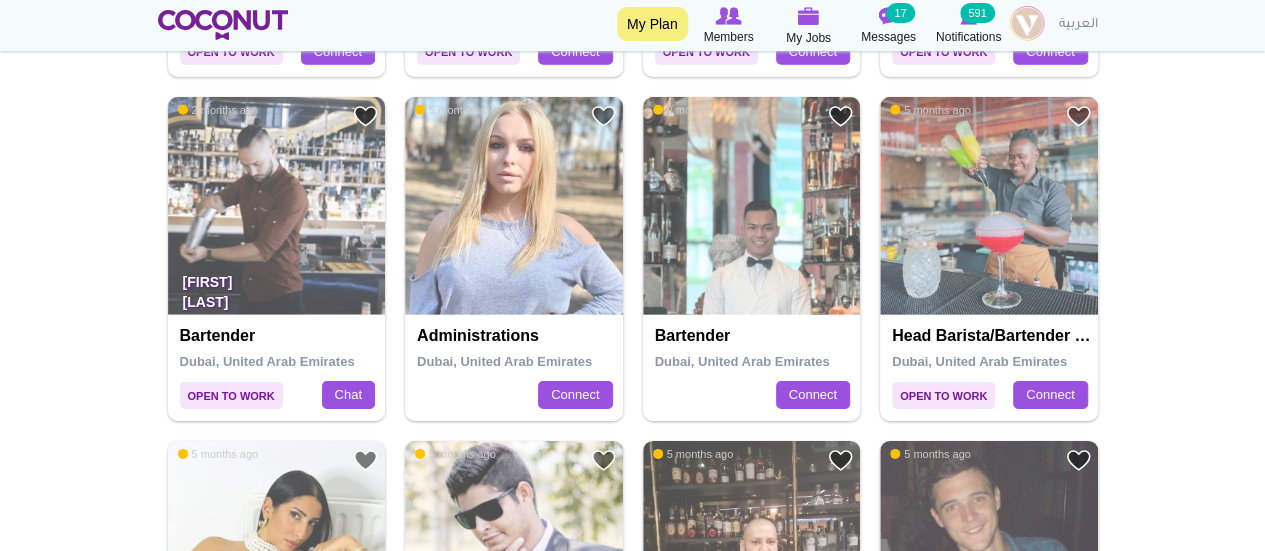 scroll, scrollTop: 3000, scrollLeft: 0, axis: vertical 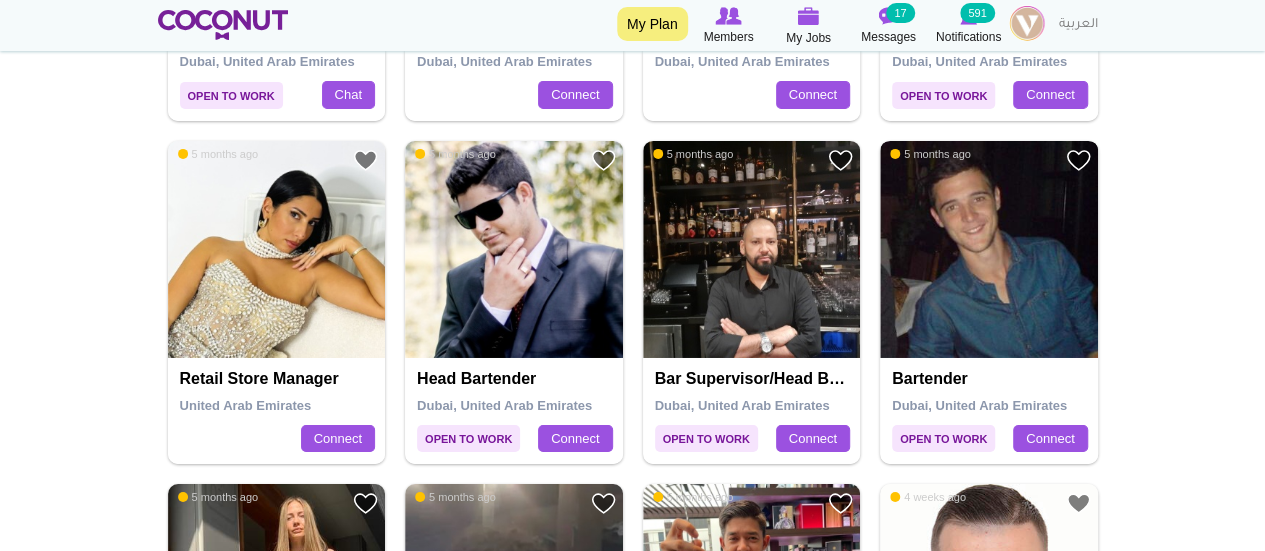 click at bounding box center [989, 250] 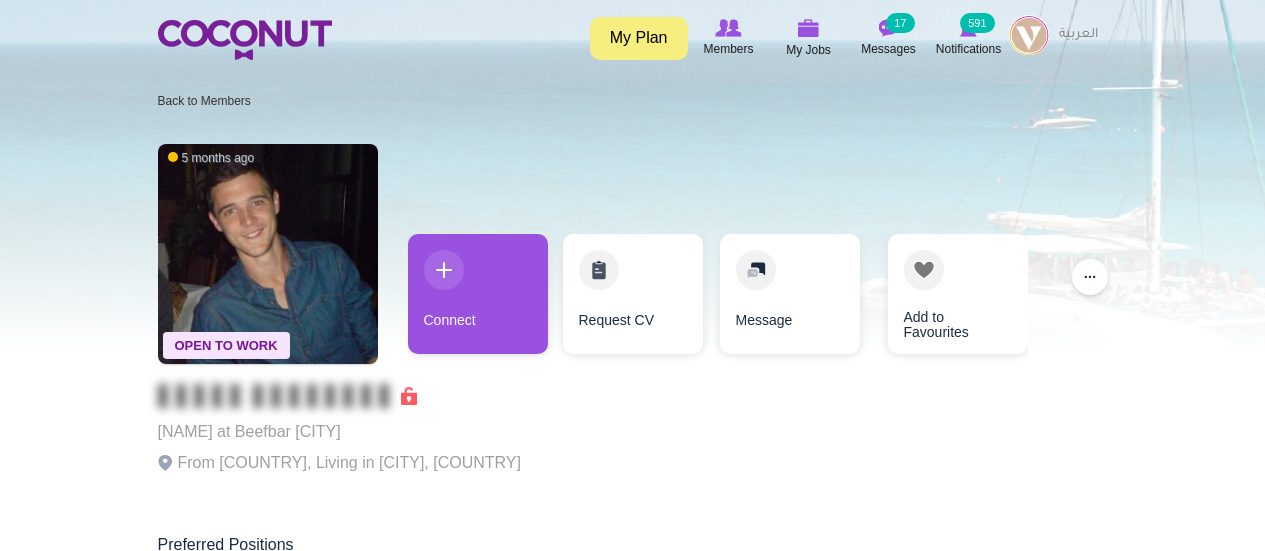 scroll, scrollTop: 0, scrollLeft: 0, axis: both 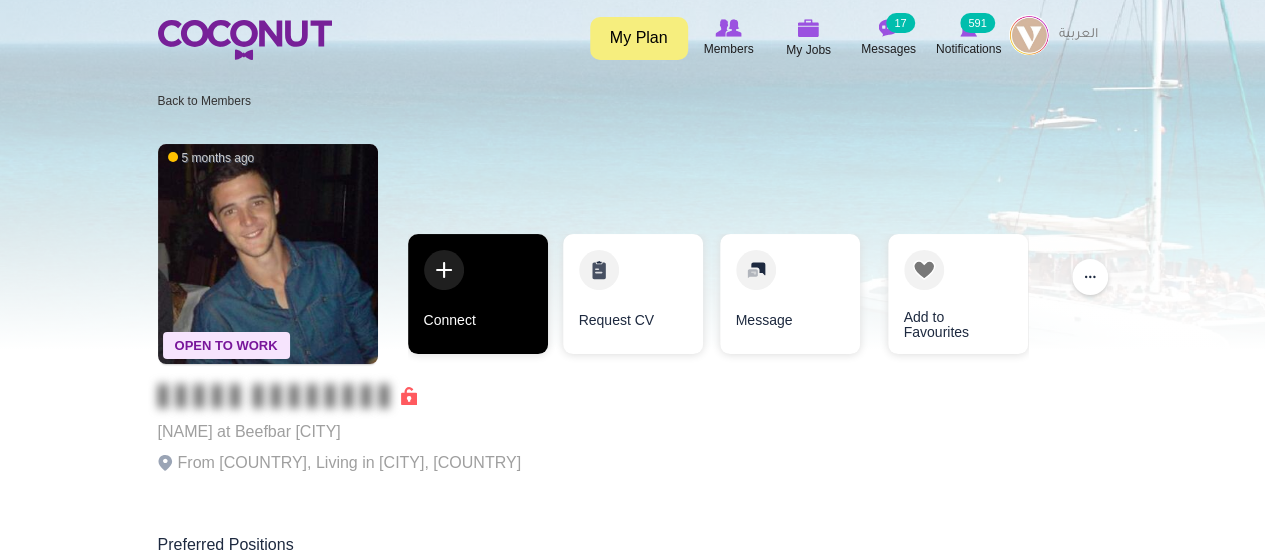 click on "Connect" at bounding box center (478, 294) 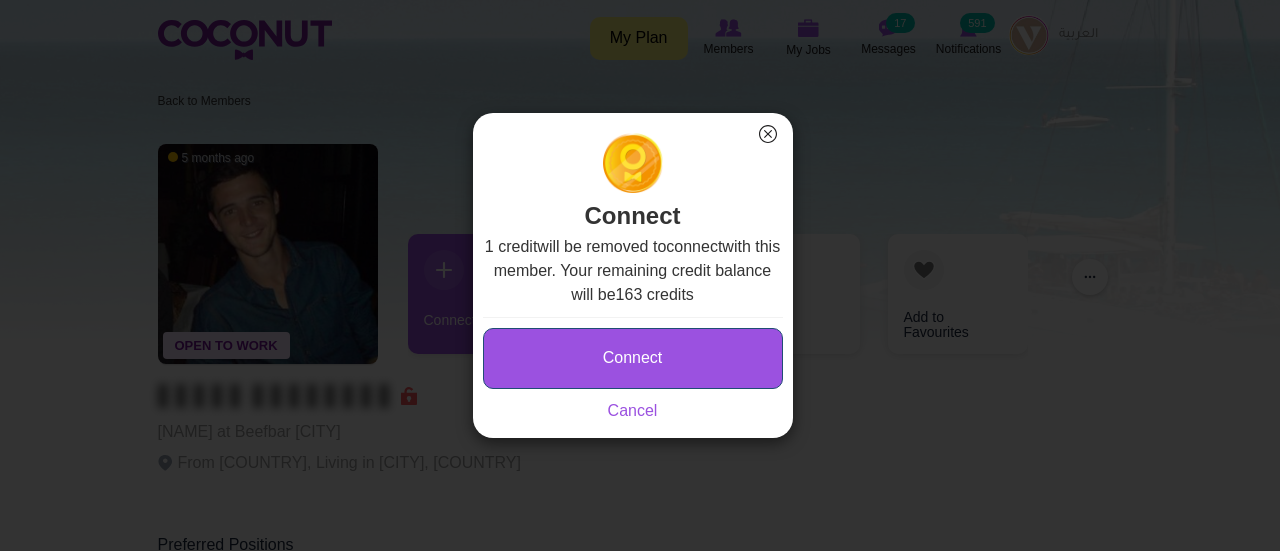 click on "Connect" at bounding box center (633, 358) 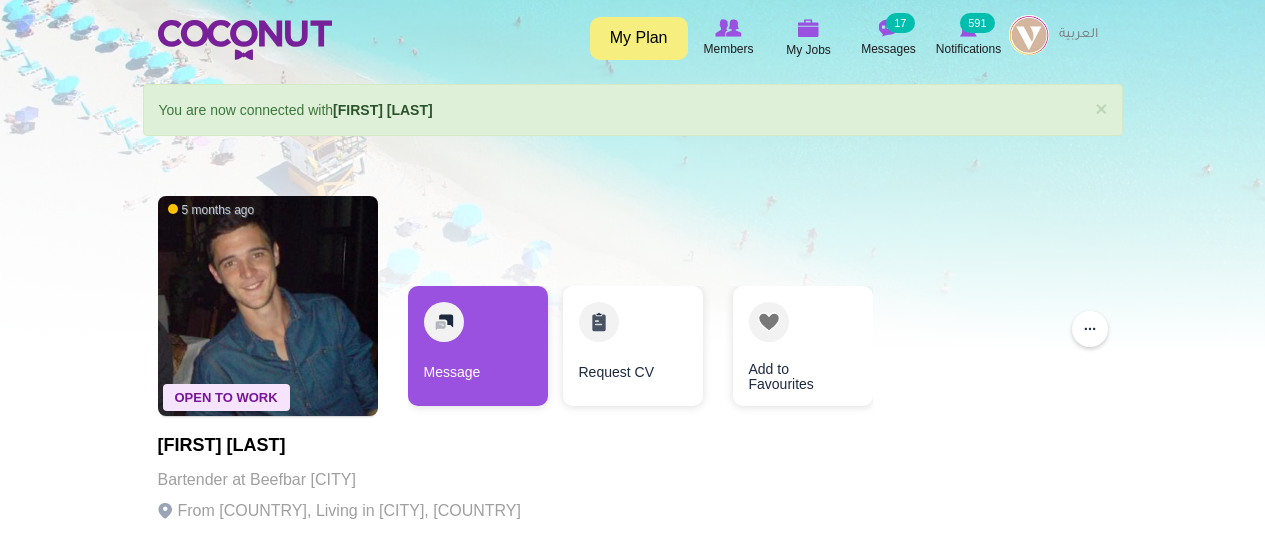 scroll, scrollTop: 0, scrollLeft: 0, axis: both 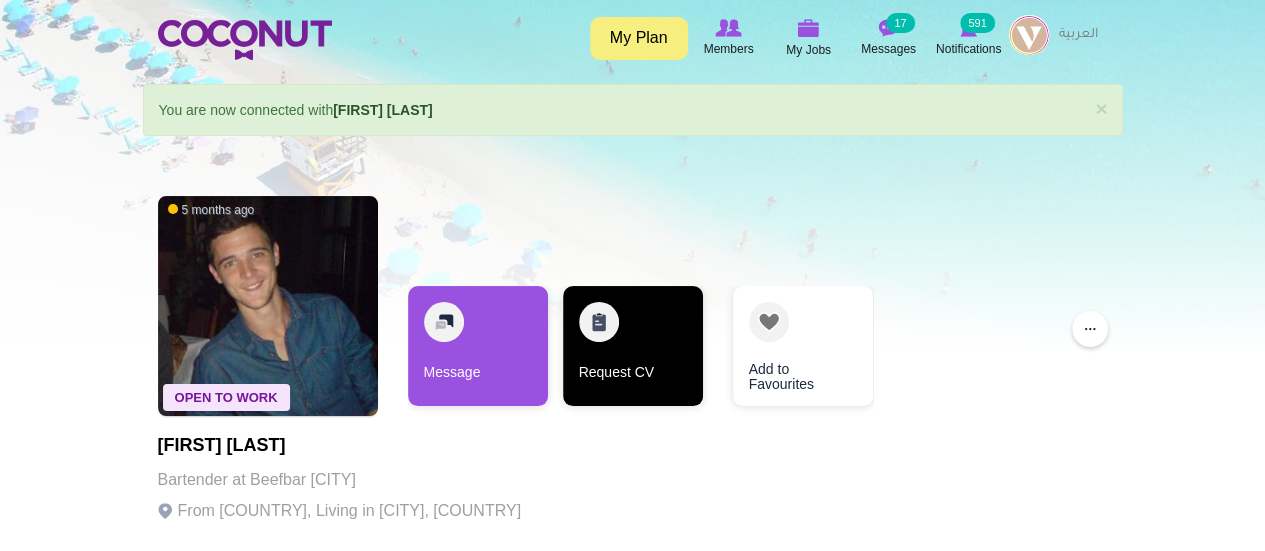 click on "Request CV" at bounding box center (633, 346) 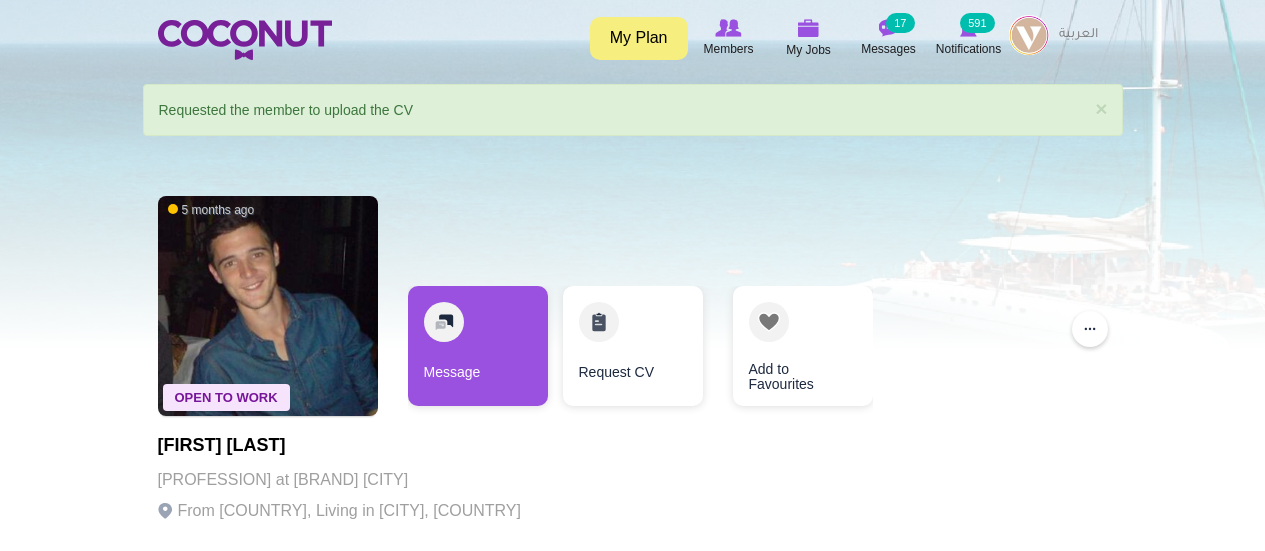scroll, scrollTop: 0, scrollLeft: 0, axis: both 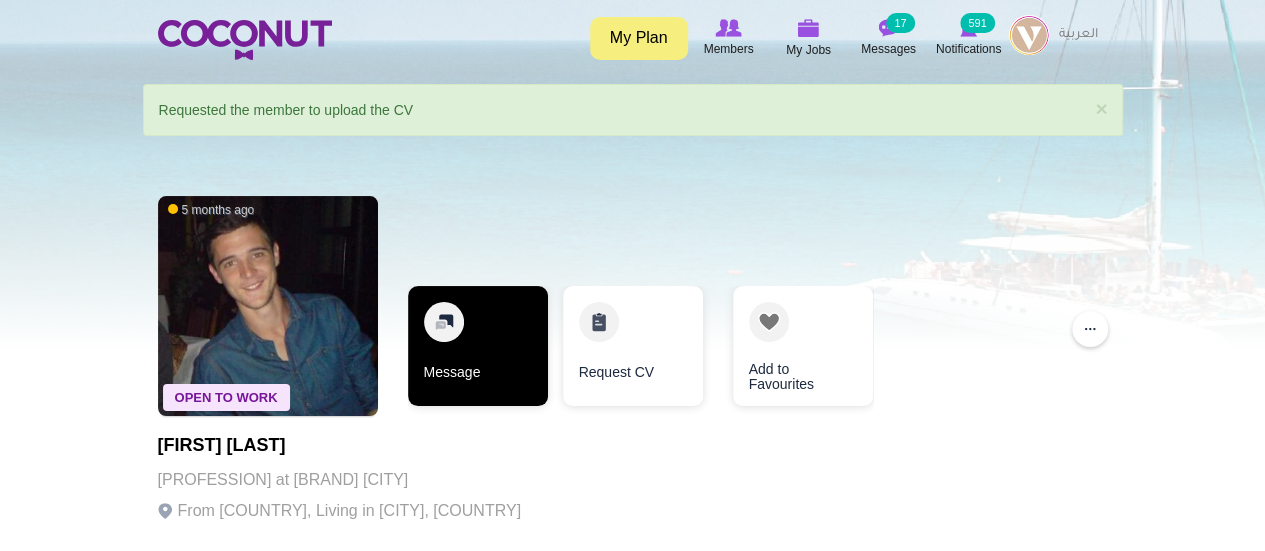 click on "Message" at bounding box center [478, 346] 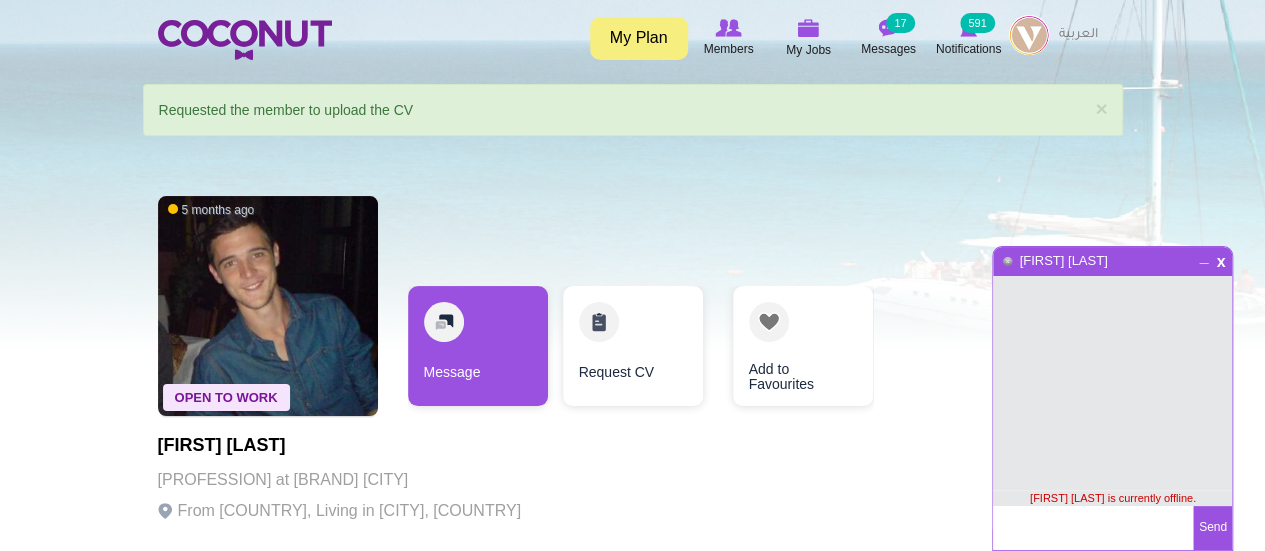 paste on "Job Opportunity - Marina Dubai UAE" 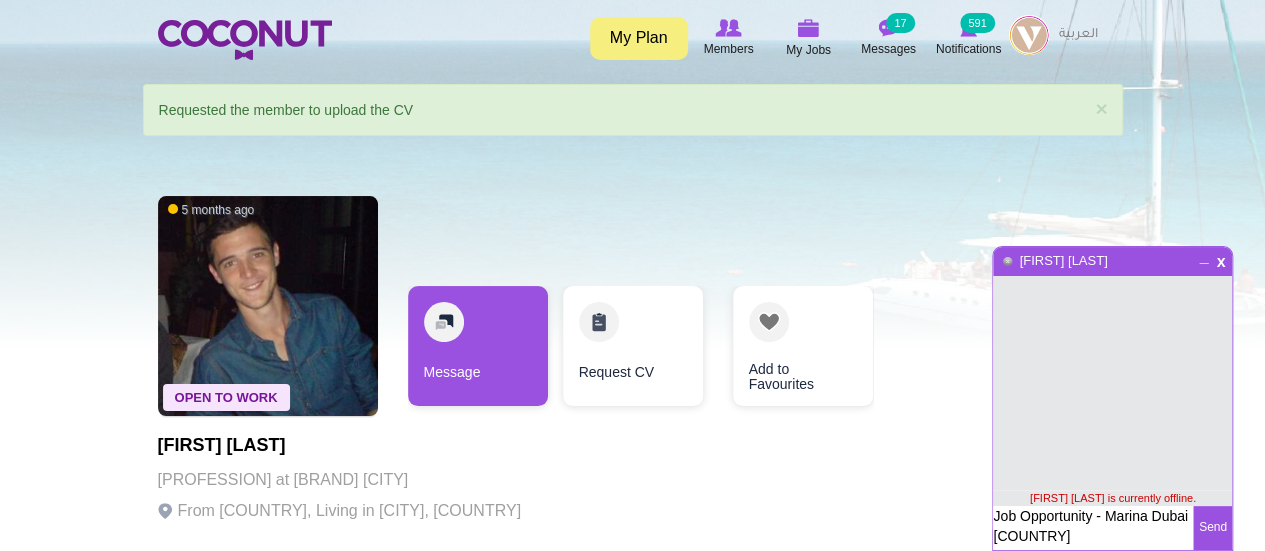 type 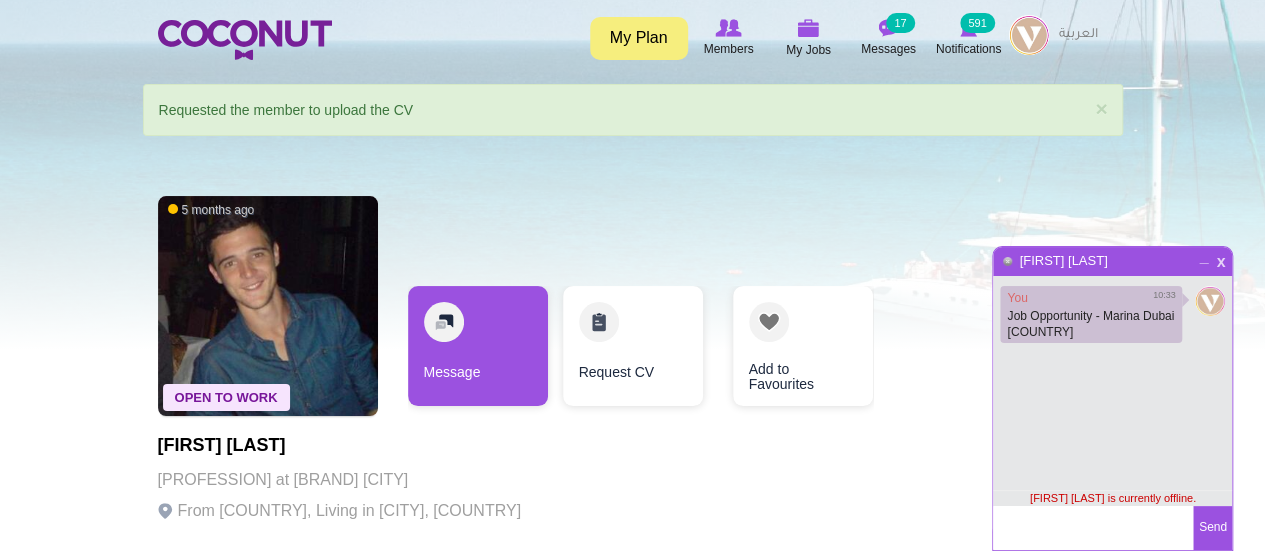 click on "x" at bounding box center [1220, 259] 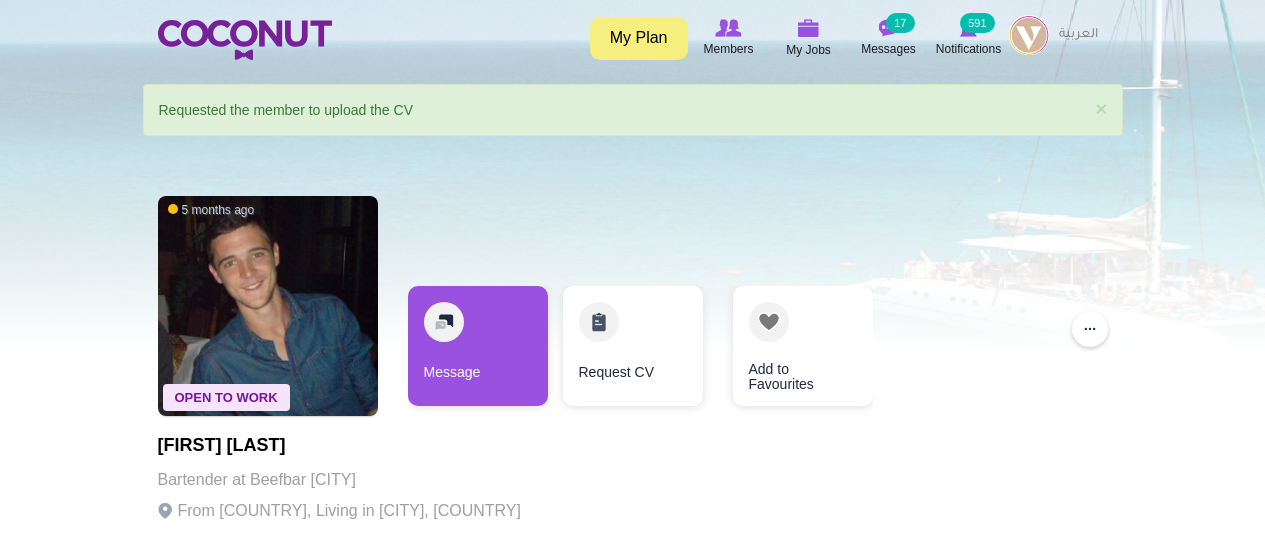 scroll, scrollTop: 0, scrollLeft: 0, axis: both 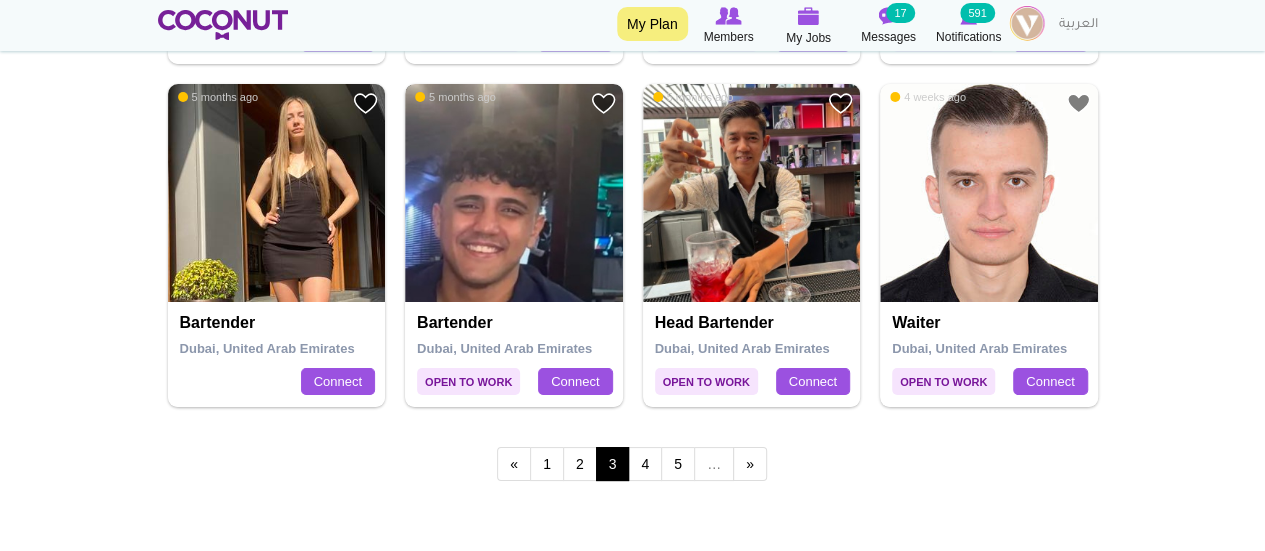 click at bounding box center (514, 193) 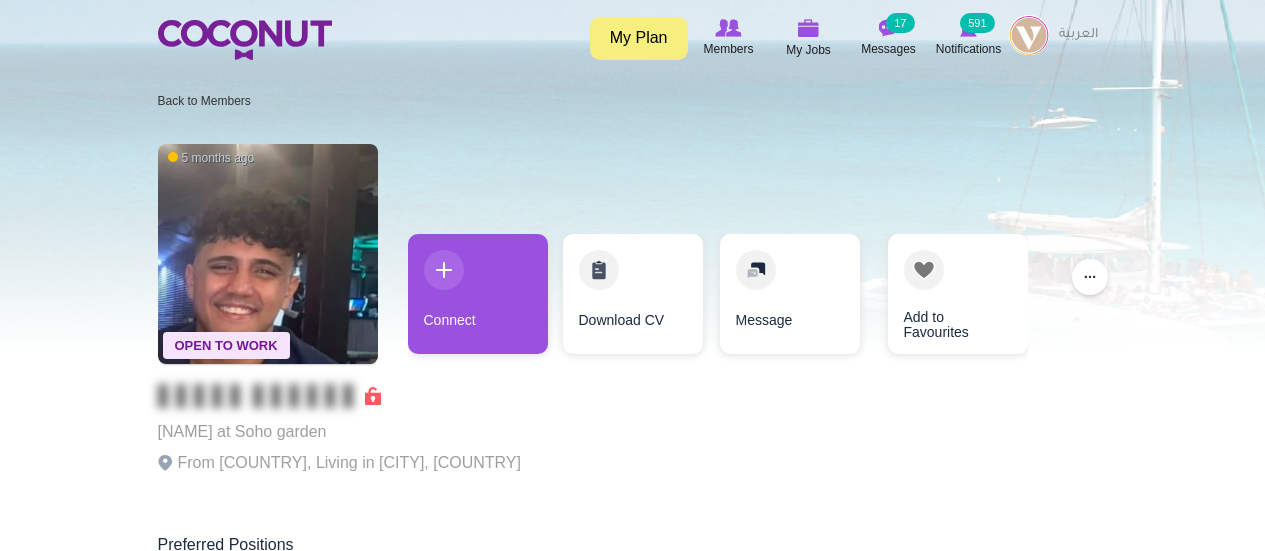 scroll, scrollTop: 0, scrollLeft: 0, axis: both 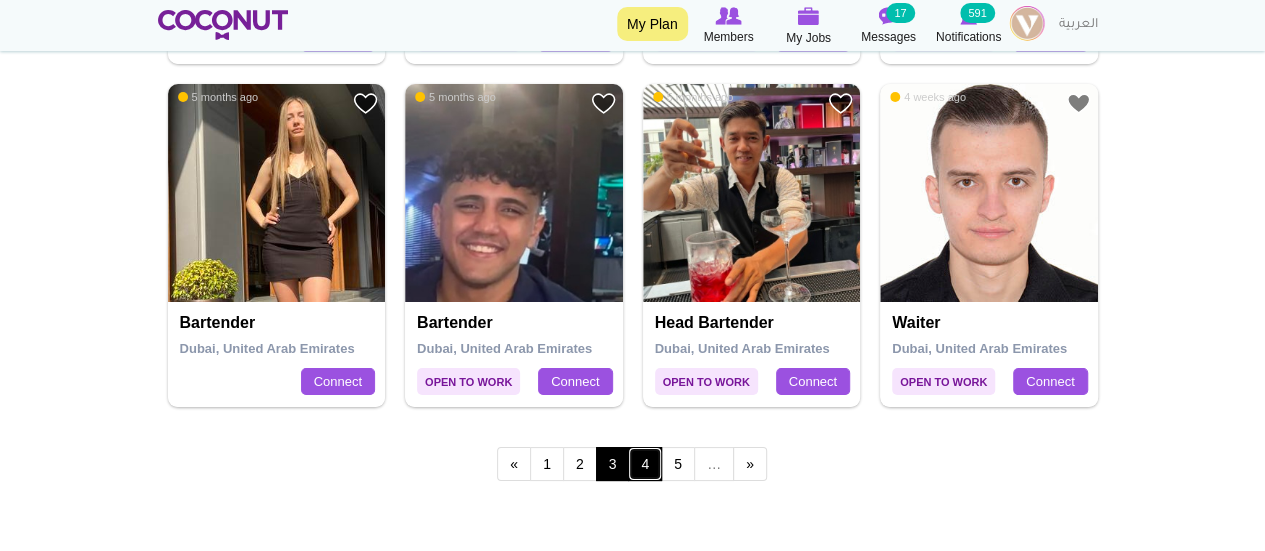 click on "4" at bounding box center (645, 464) 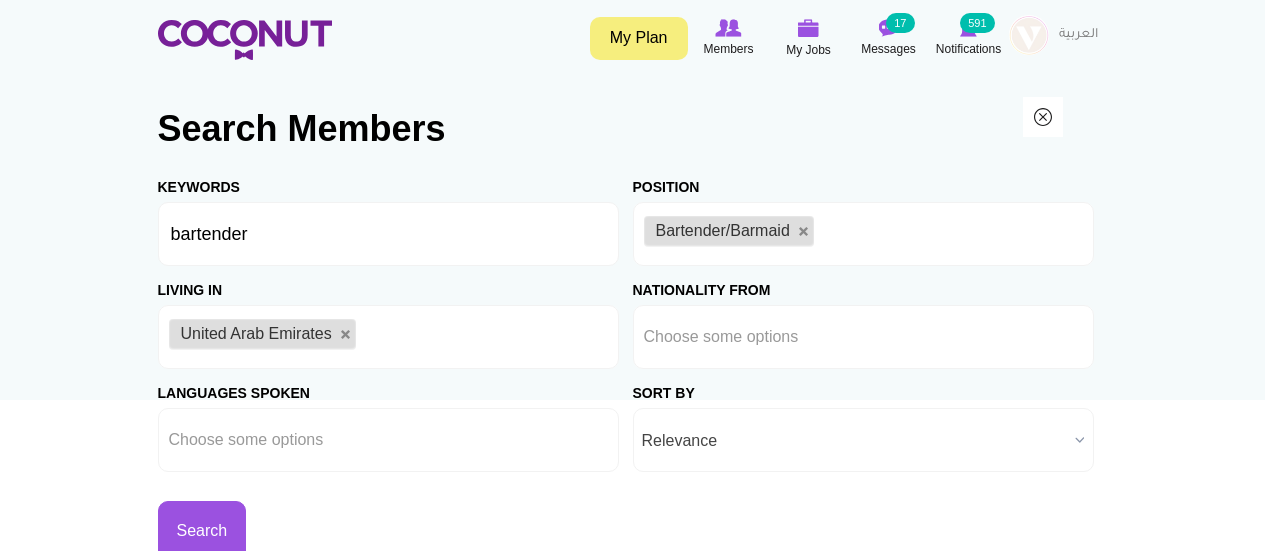 scroll, scrollTop: 0, scrollLeft: 0, axis: both 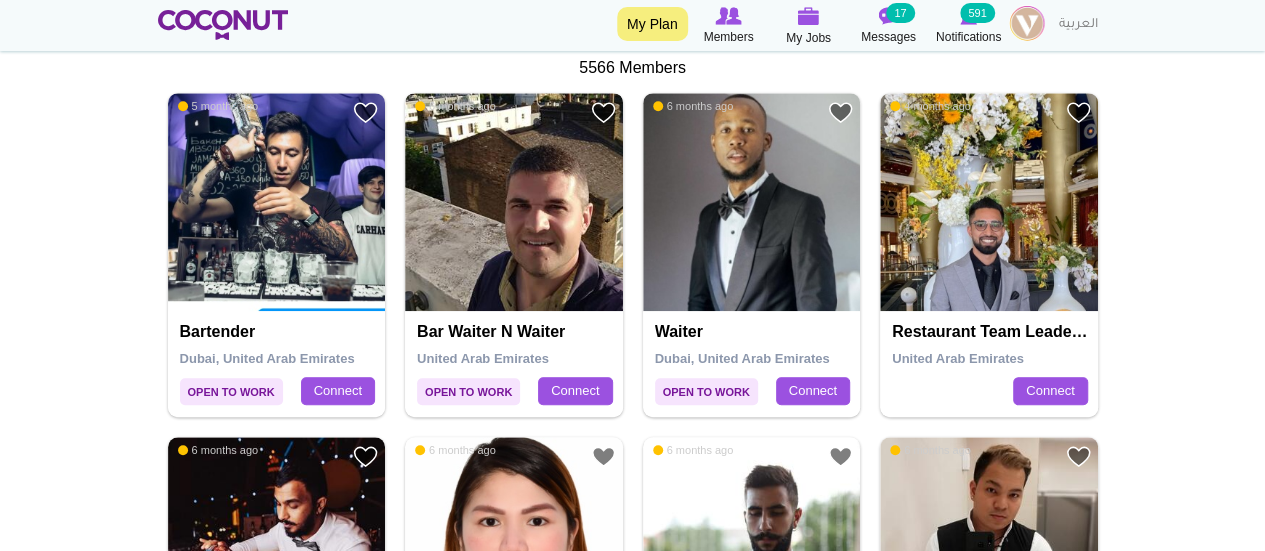 click at bounding box center [514, 202] 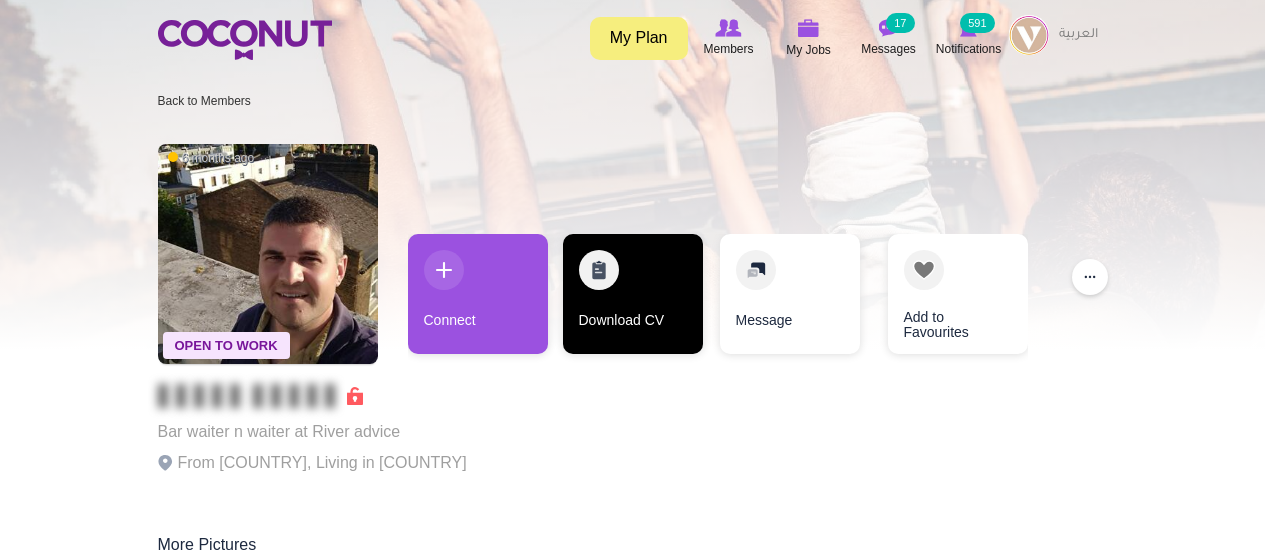 scroll, scrollTop: 0, scrollLeft: 0, axis: both 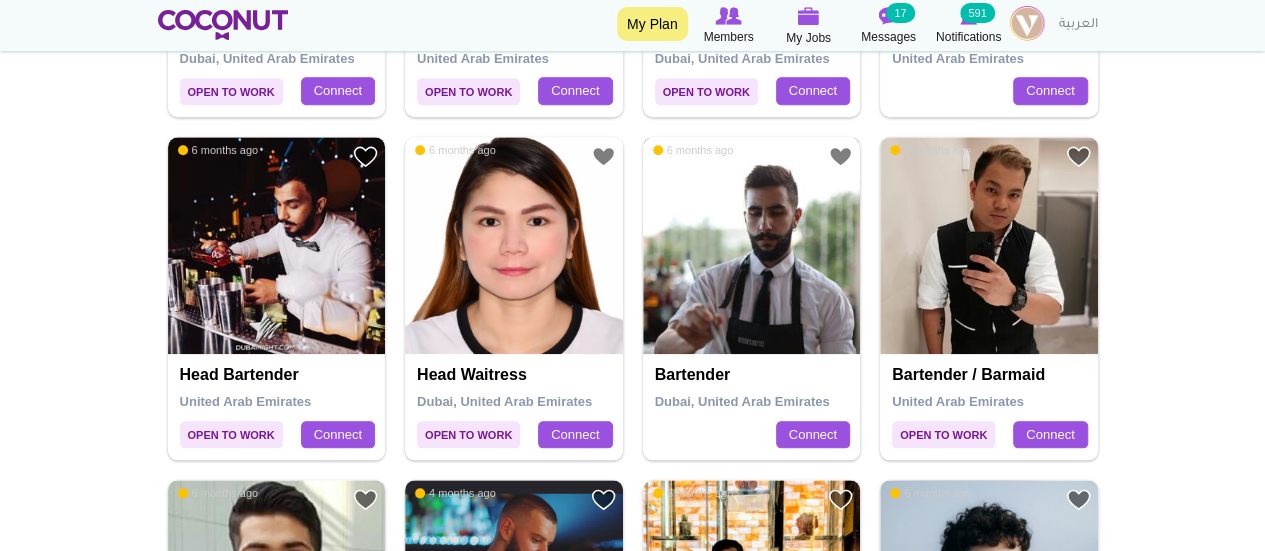 click at bounding box center (752, 246) 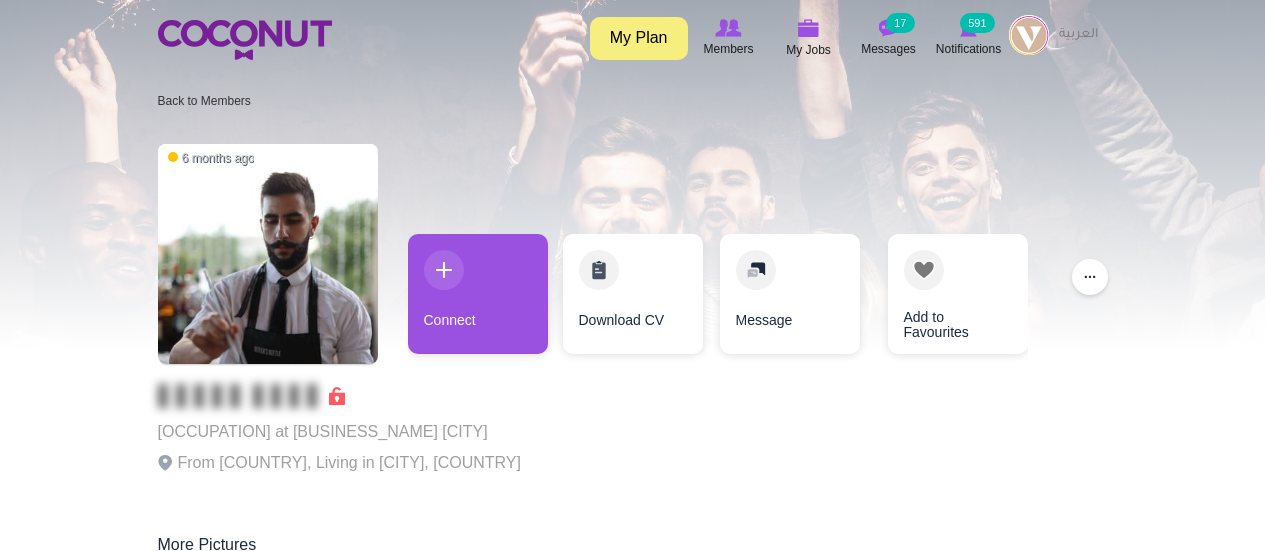 scroll, scrollTop: 0, scrollLeft: 0, axis: both 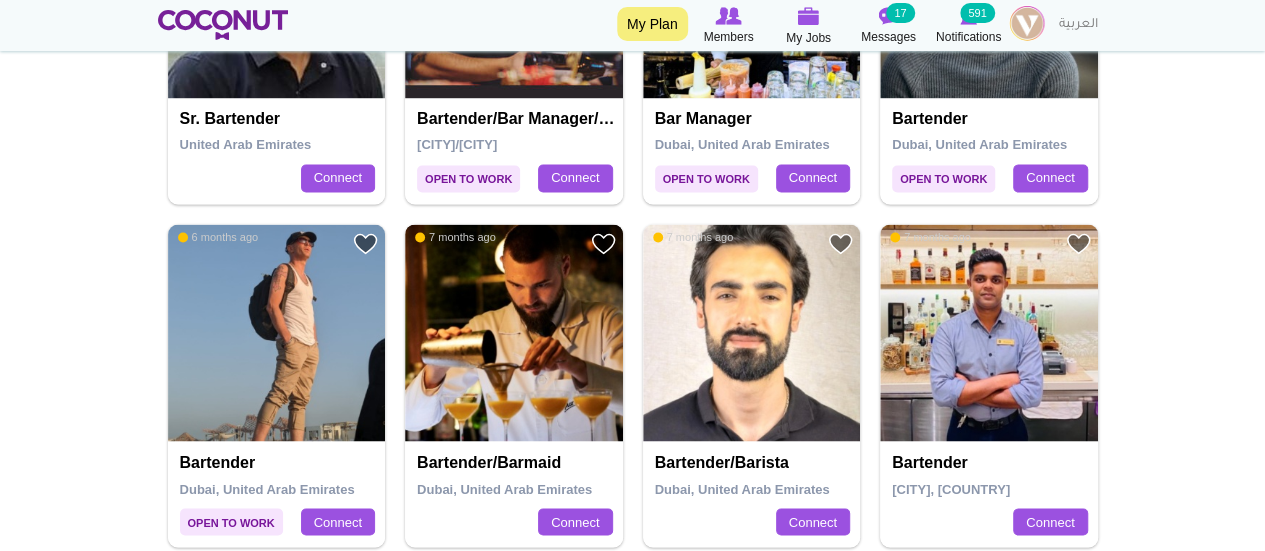 click at bounding box center (514, 333) 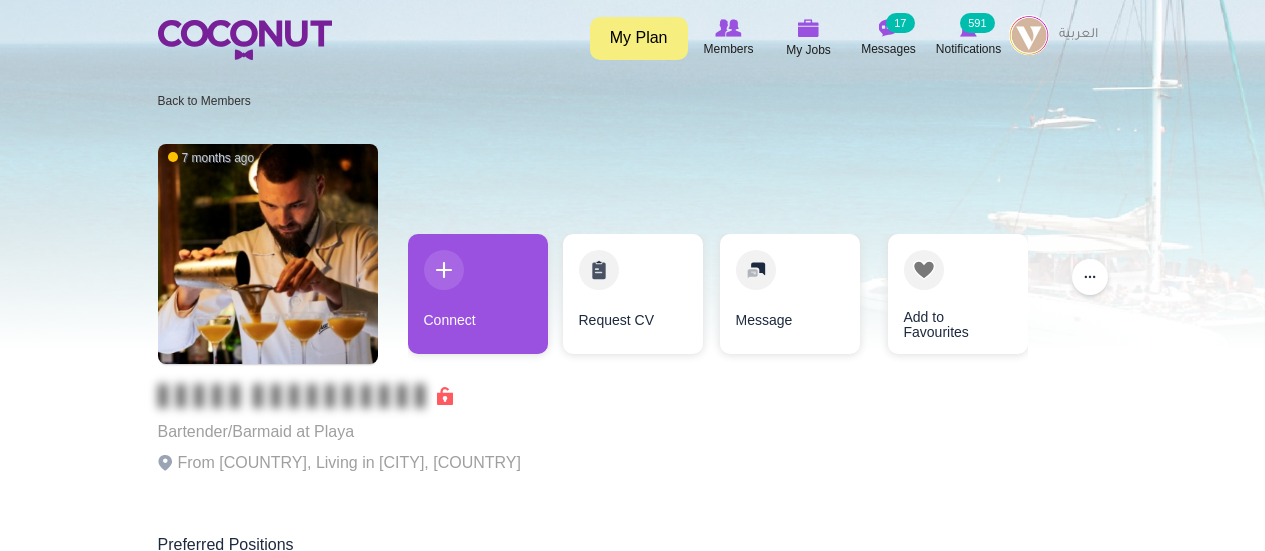 scroll, scrollTop: 0, scrollLeft: 0, axis: both 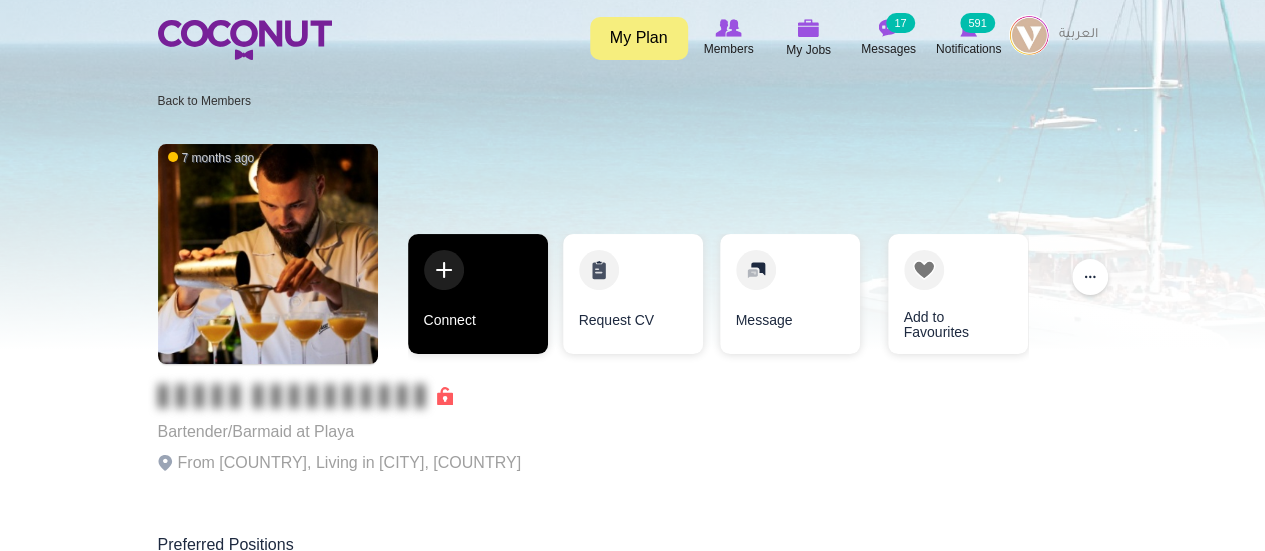 click on "Connect" at bounding box center [478, 294] 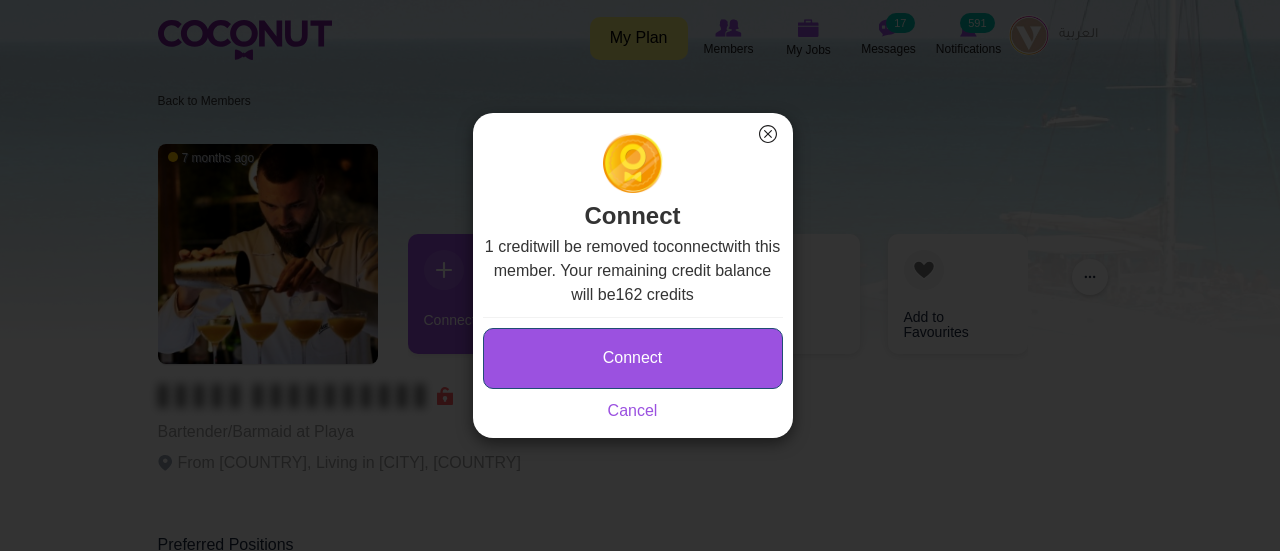 click on "Connect" at bounding box center (633, 358) 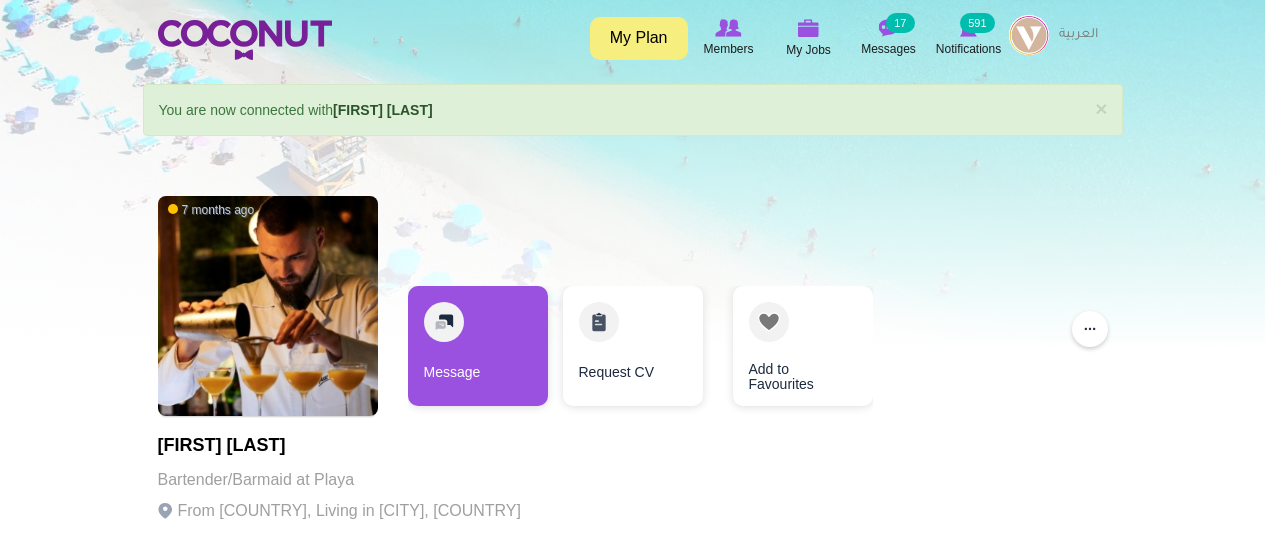 scroll, scrollTop: 0, scrollLeft: 0, axis: both 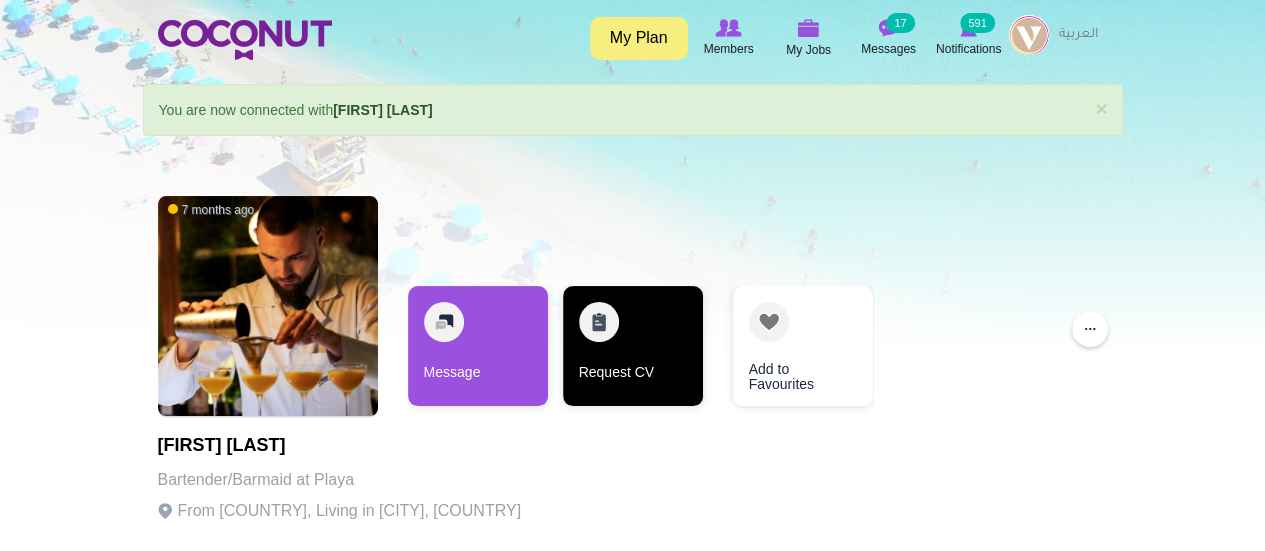click on "Request CV" at bounding box center (633, 346) 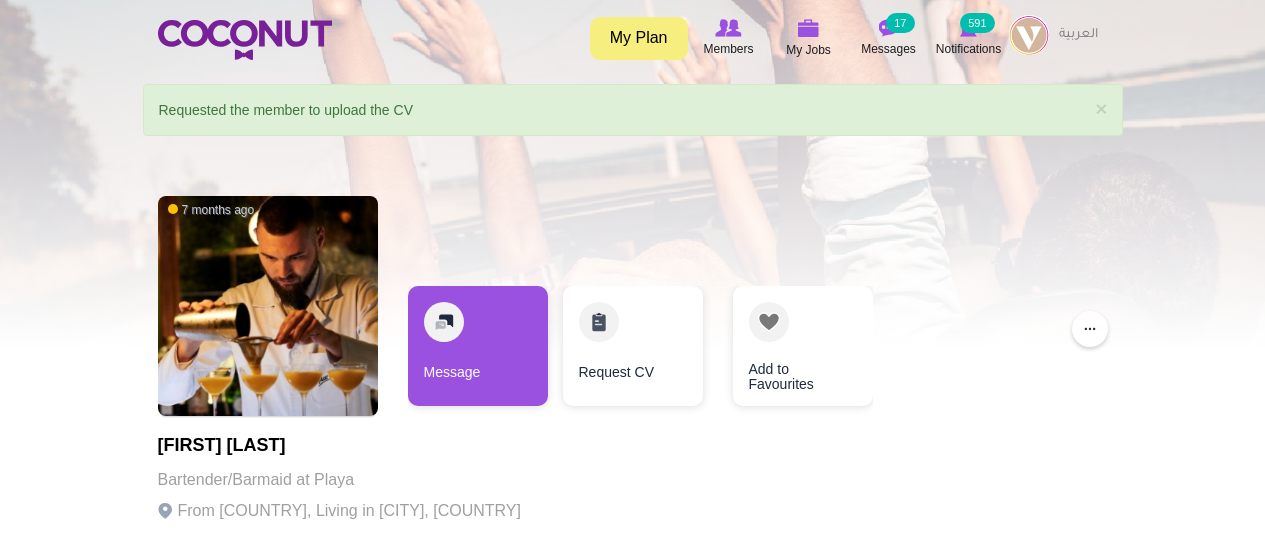 scroll, scrollTop: 0, scrollLeft: 0, axis: both 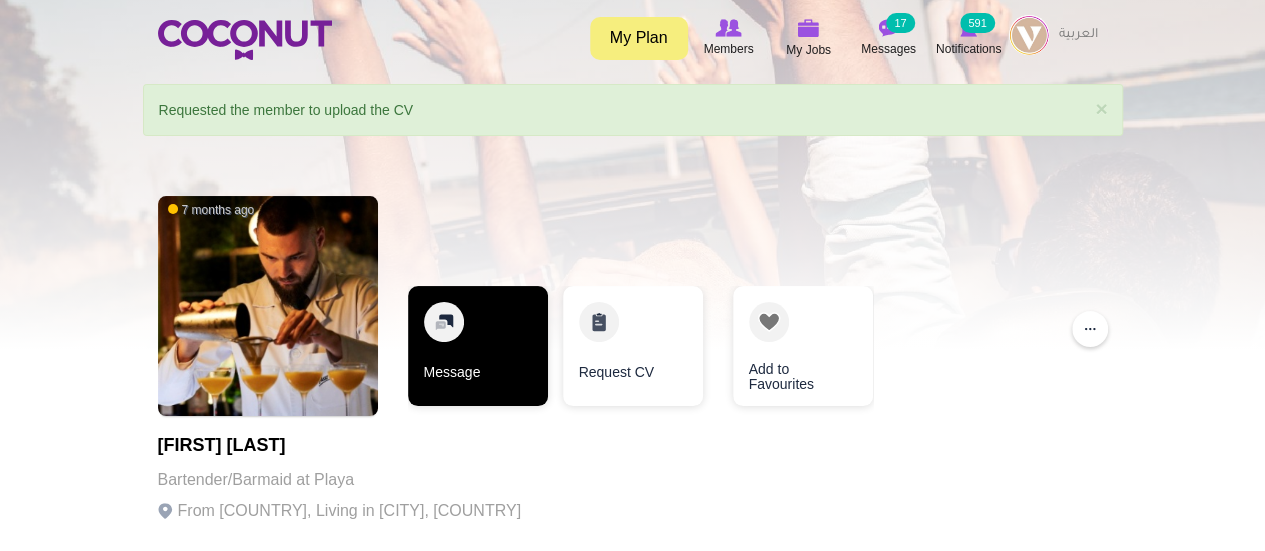 click on "Message" at bounding box center (478, 346) 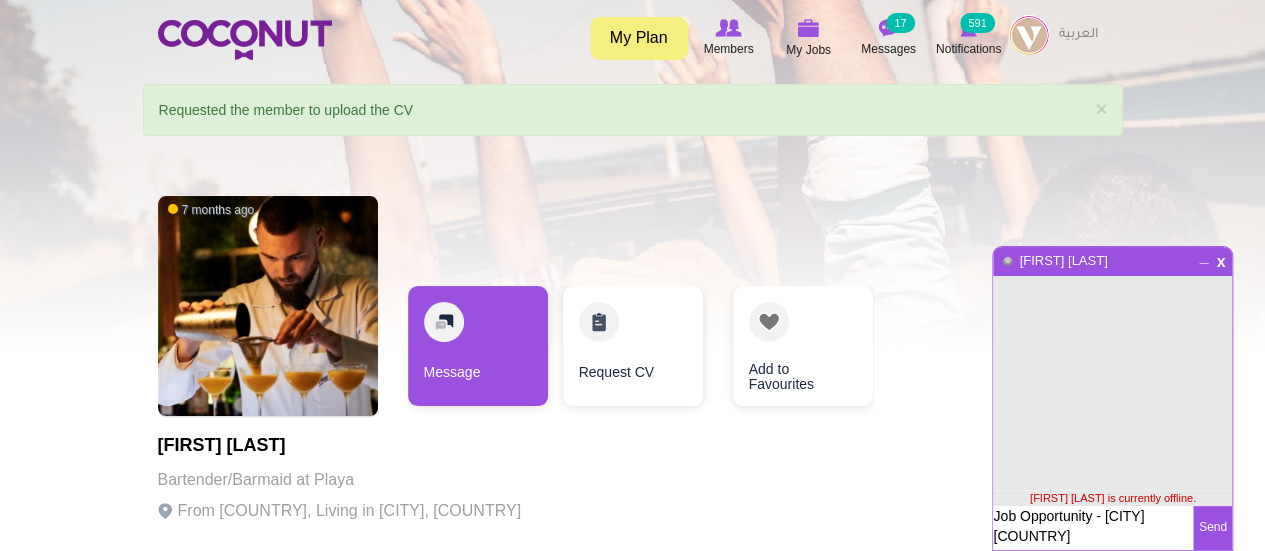 type on "Job Opportunity - Marina Dubai UAE" 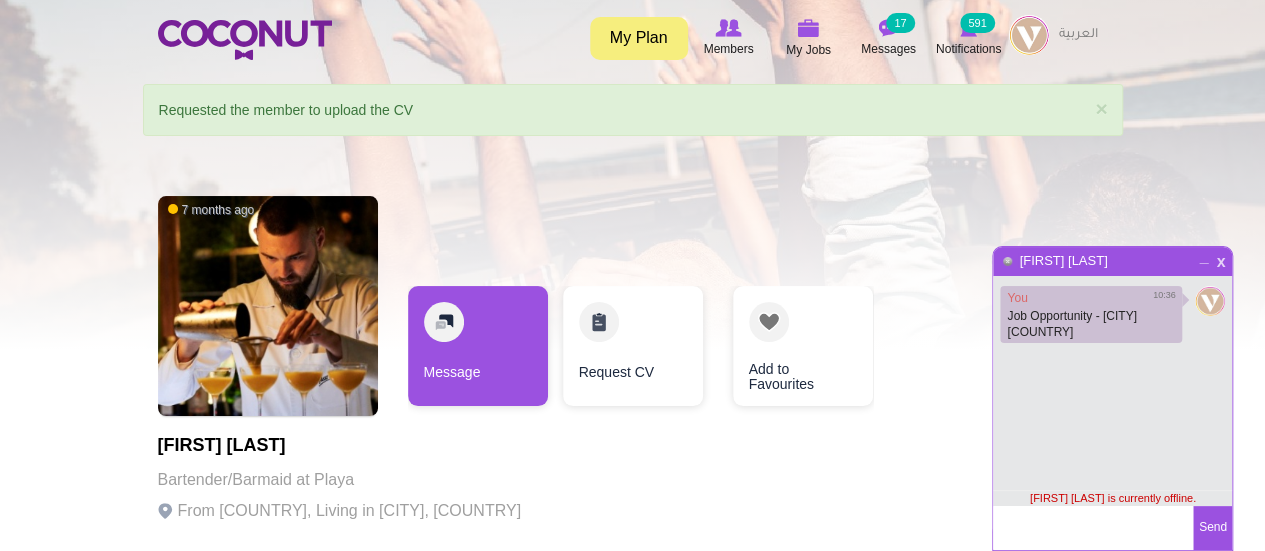 click on "x" at bounding box center (1220, 259) 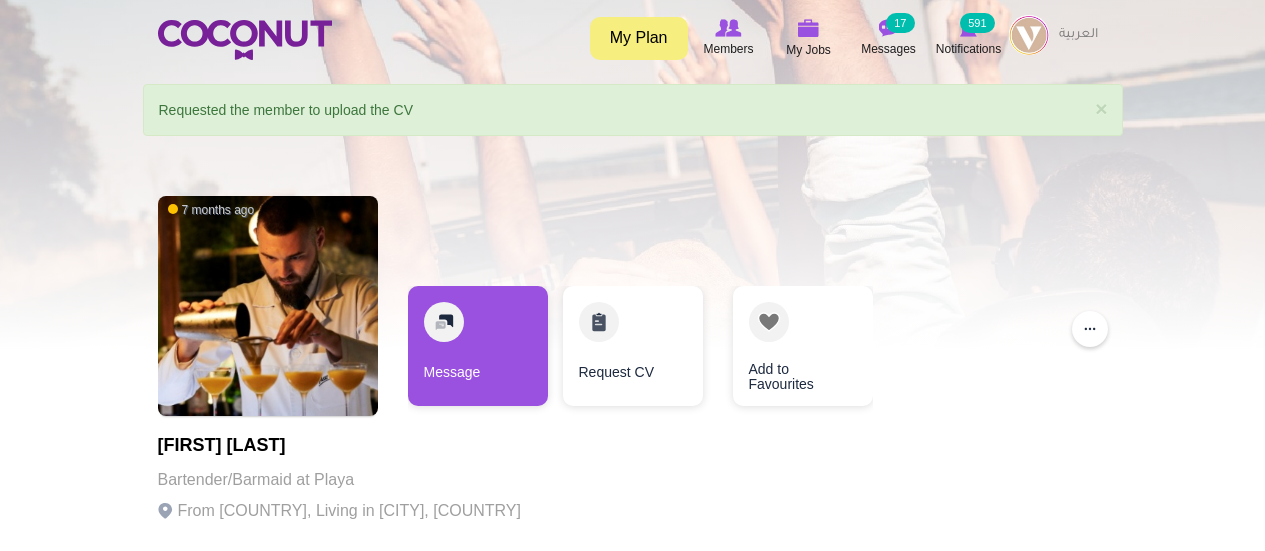 scroll, scrollTop: 0, scrollLeft: 0, axis: both 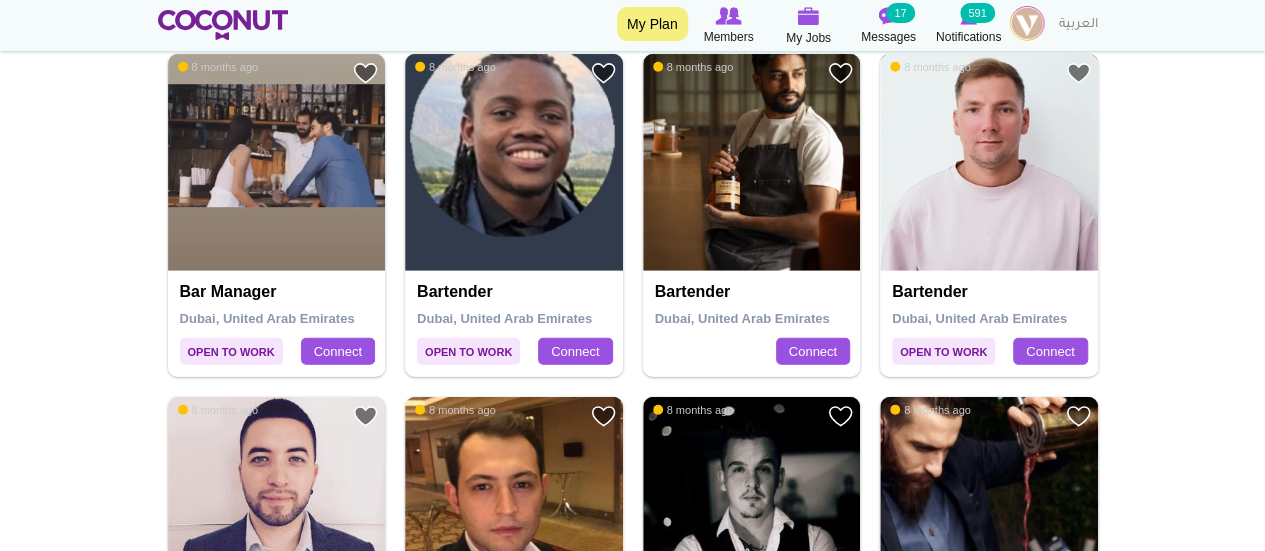 click at bounding box center [989, 163] 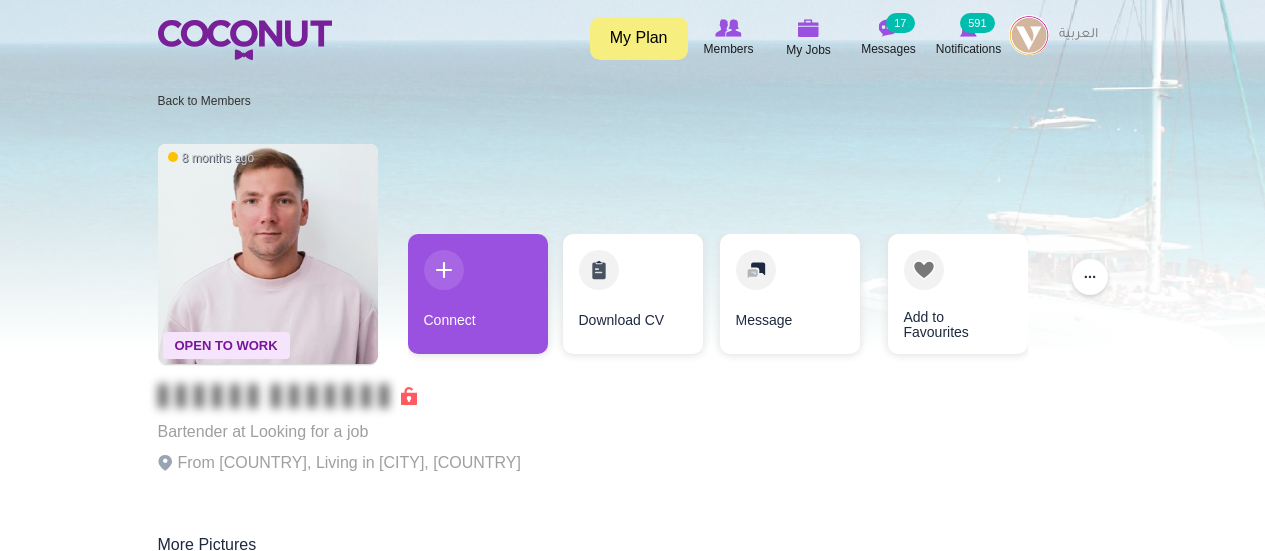 scroll, scrollTop: 0, scrollLeft: 0, axis: both 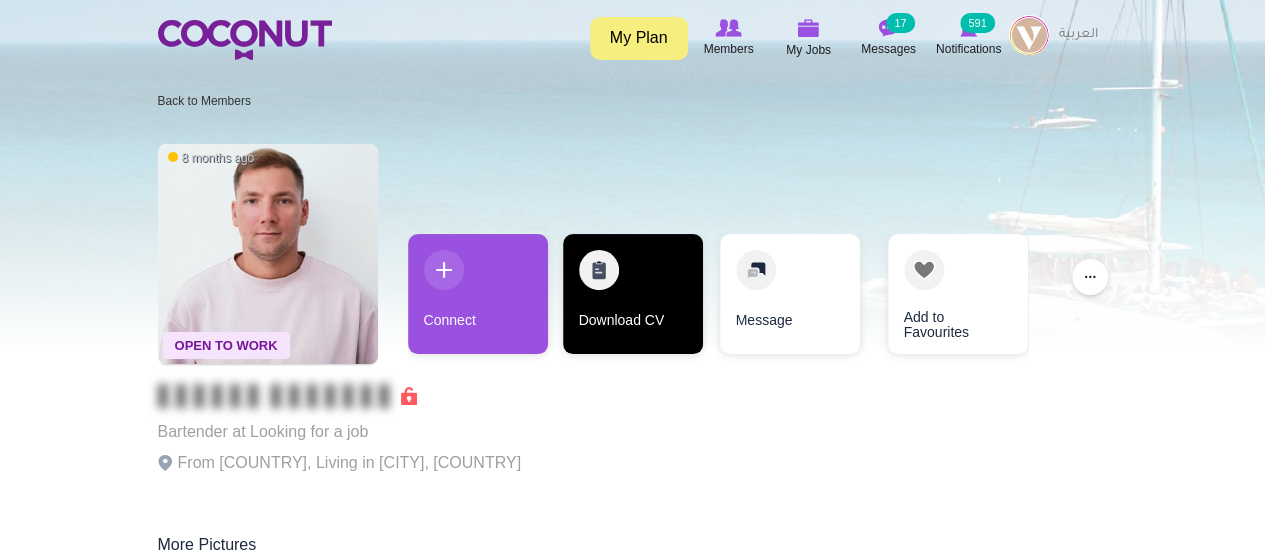 click on "Download CV" at bounding box center [633, 294] 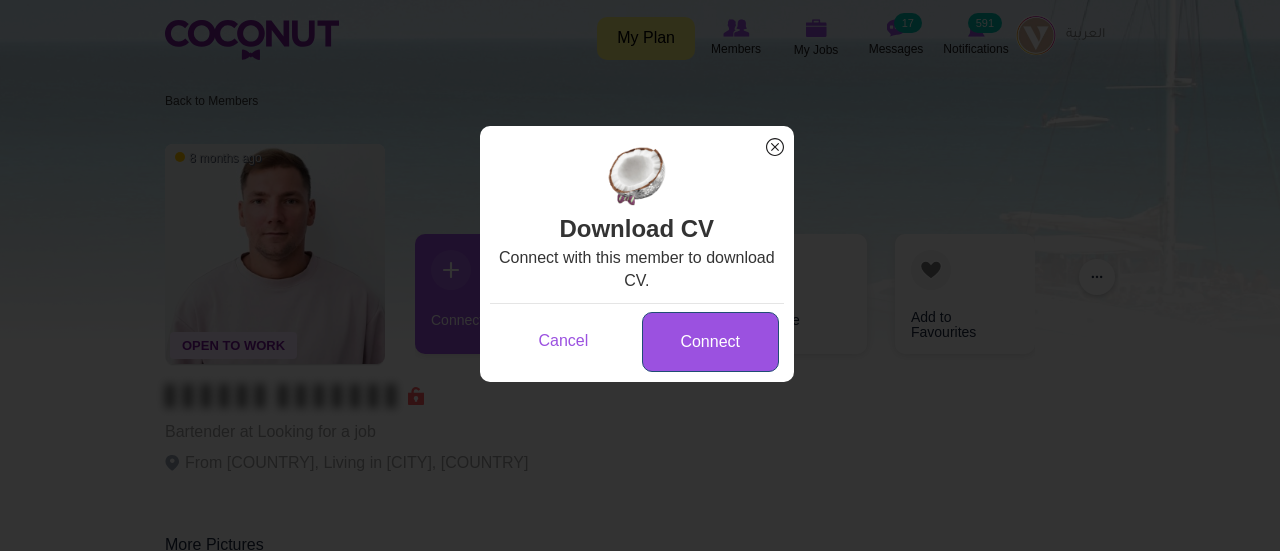 click on "Connect" at bounding box center (710, 342) 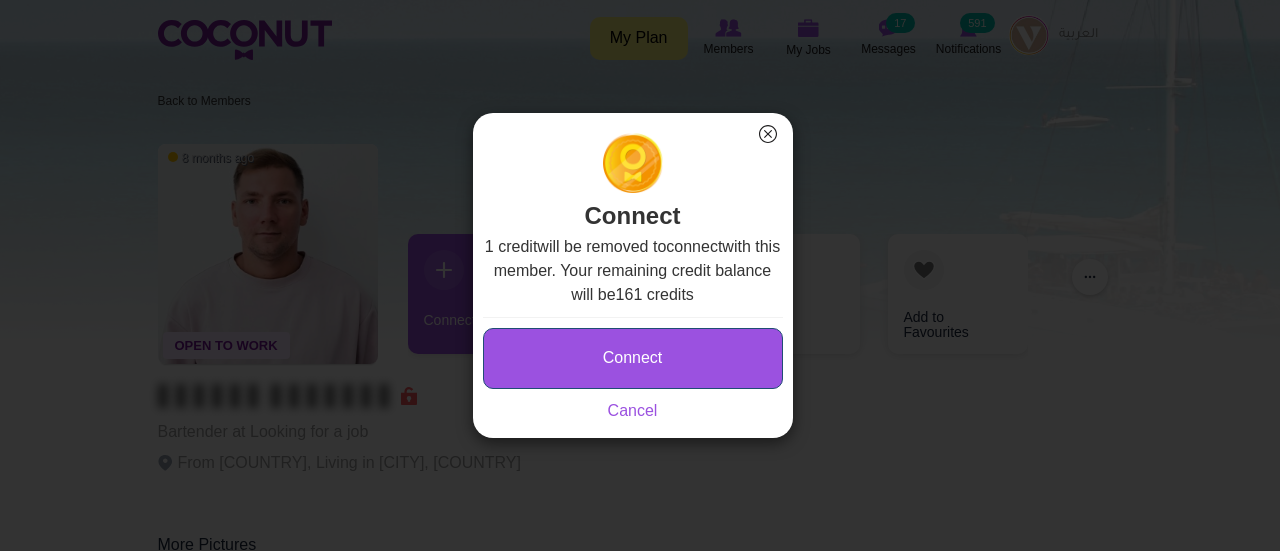 click on "Connect" at bounding box center (633, 358) 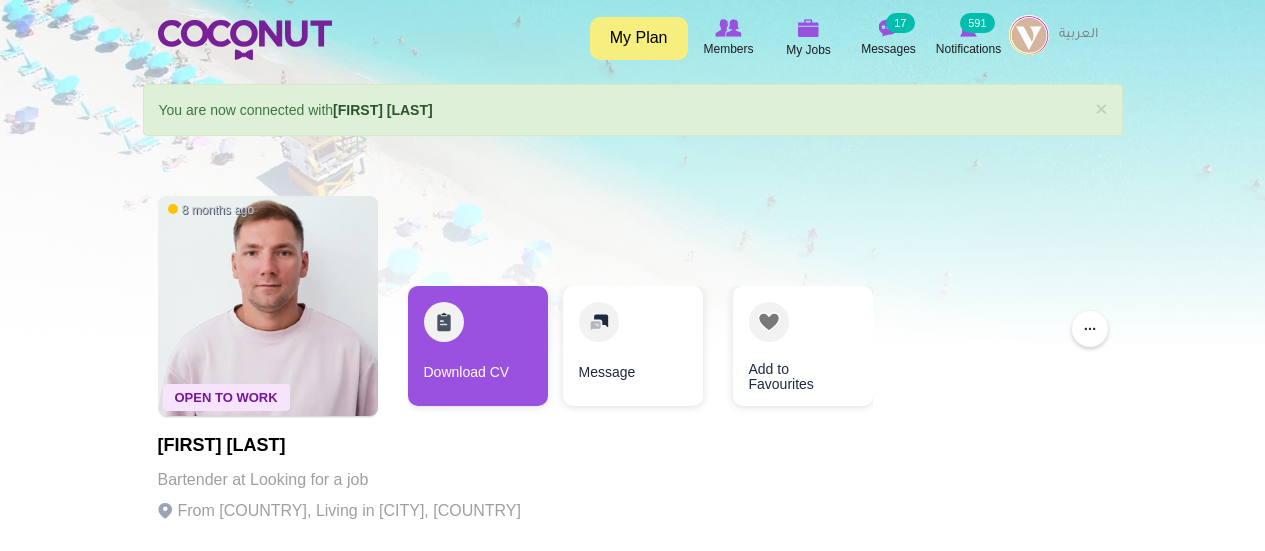 scroll, scrollTop: 0, scrollLeft: 0, axis: both 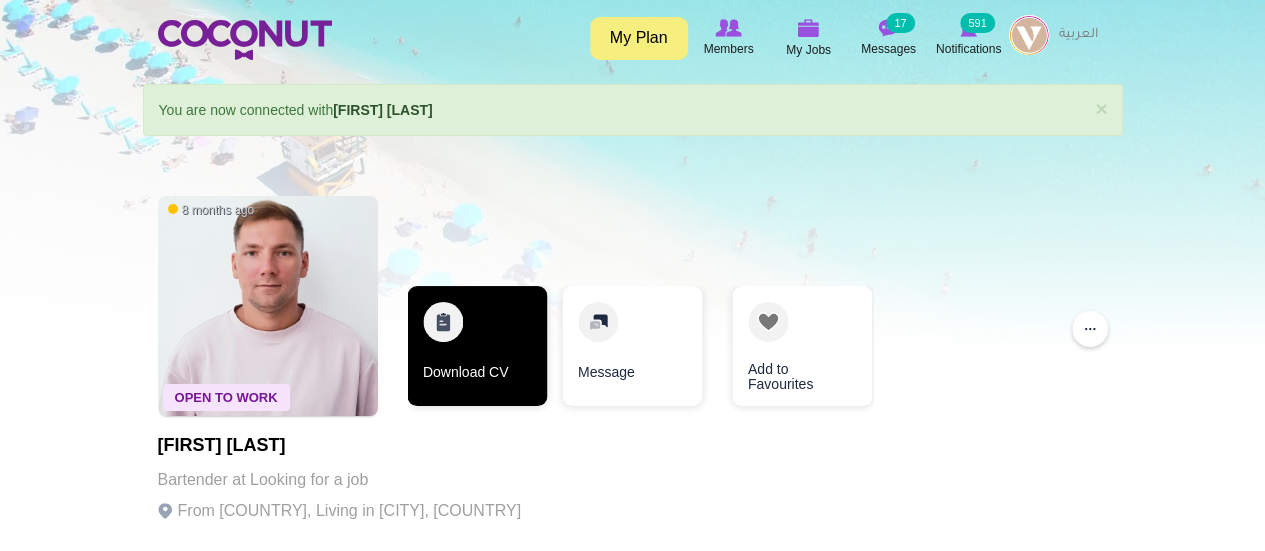 click on "Download CV" at bounding box center (477, 346) 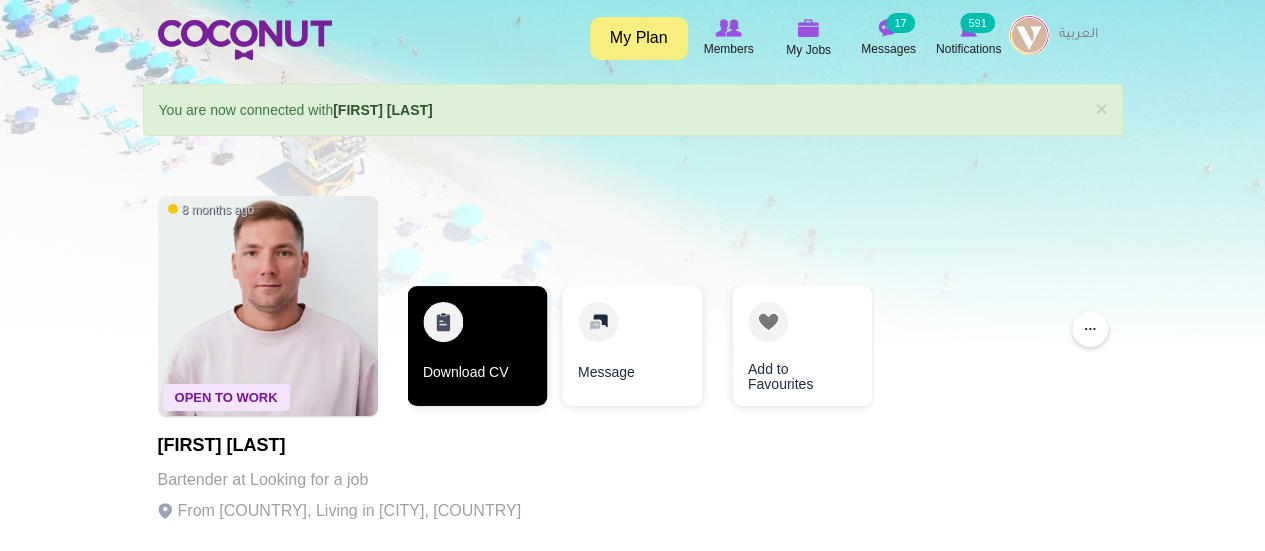 click on "Download CV" at bounding box center [477, 346] 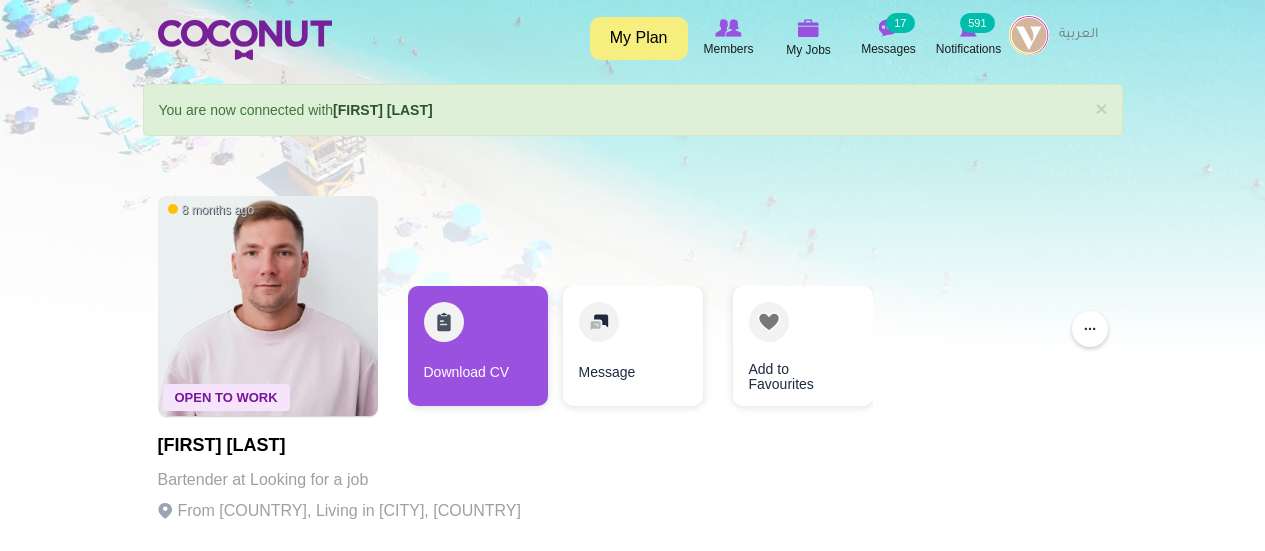 scroll, scrollTop: 0, scrollLeft: 0, axis: both 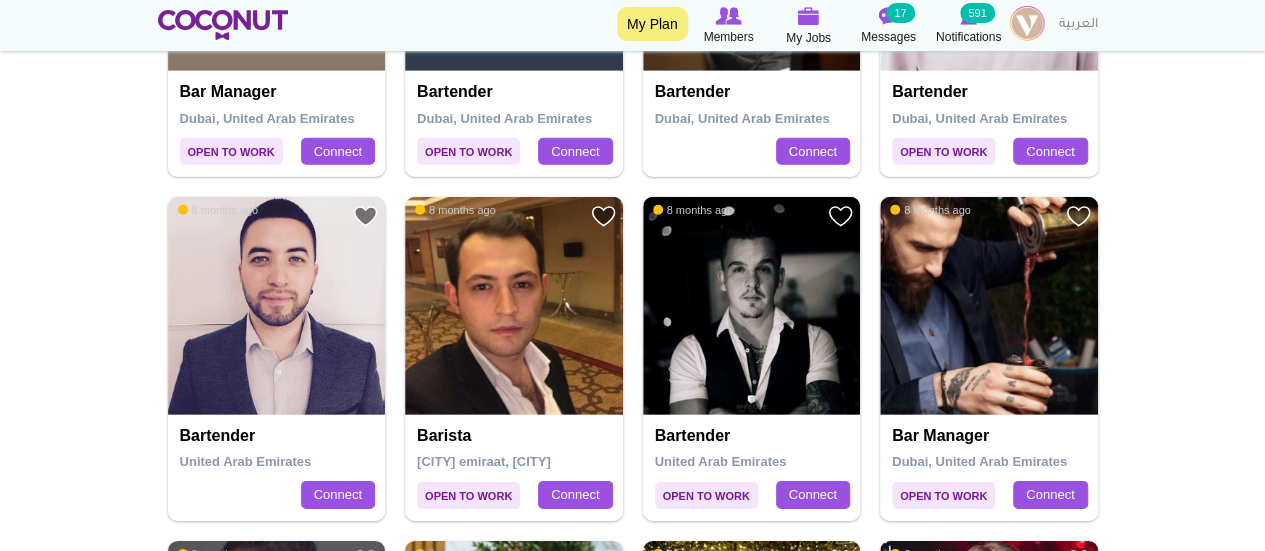 click at bounding box center (752, 306) 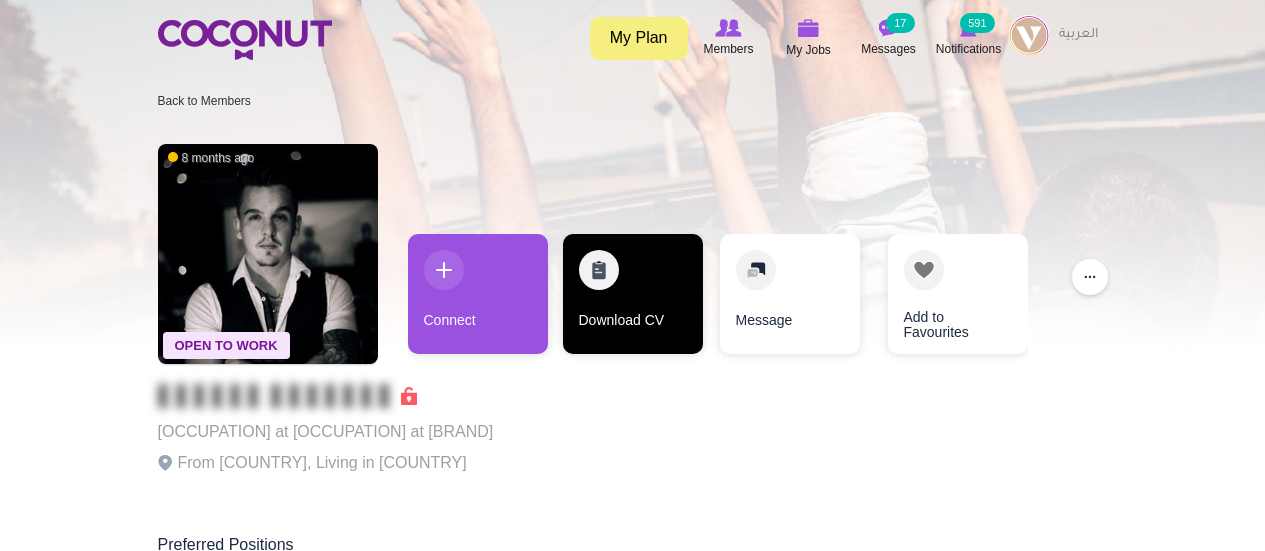 scroll, scrollTop: 0, scrollLeft: 0, axis: both 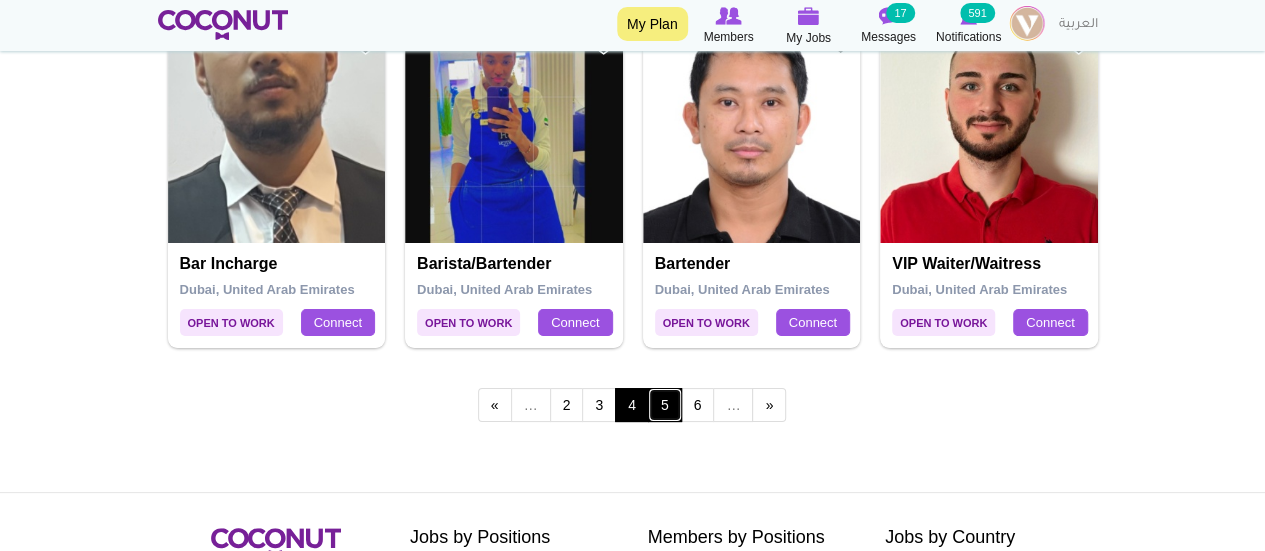 click on "5" at bounding box center [665, 405] 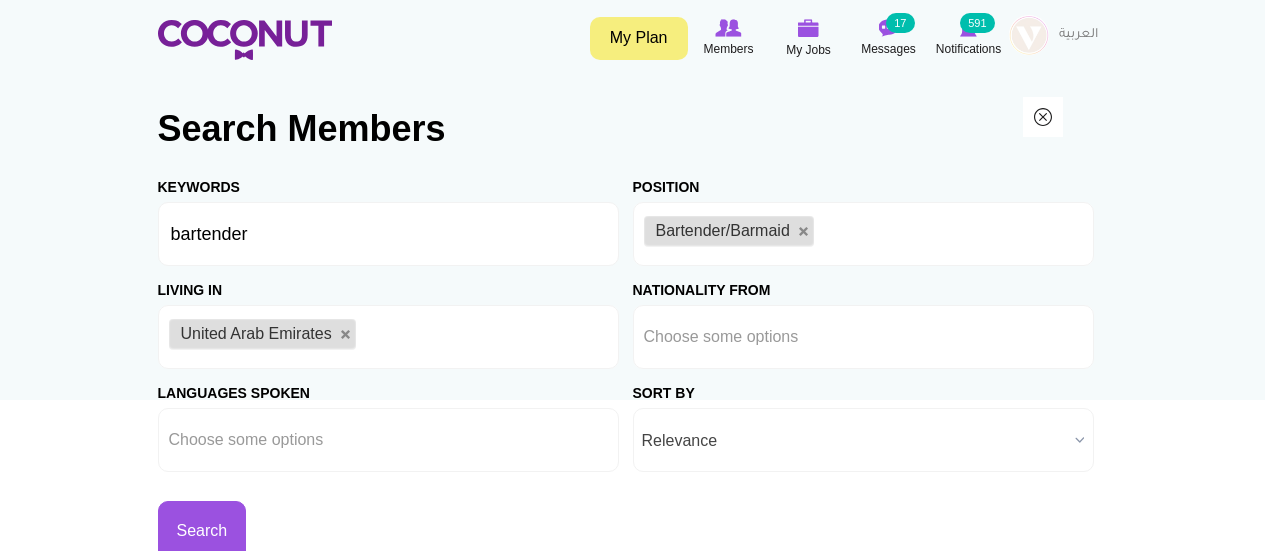 scroll, scrollTop: 0, scrollLeft: 0, axis: both 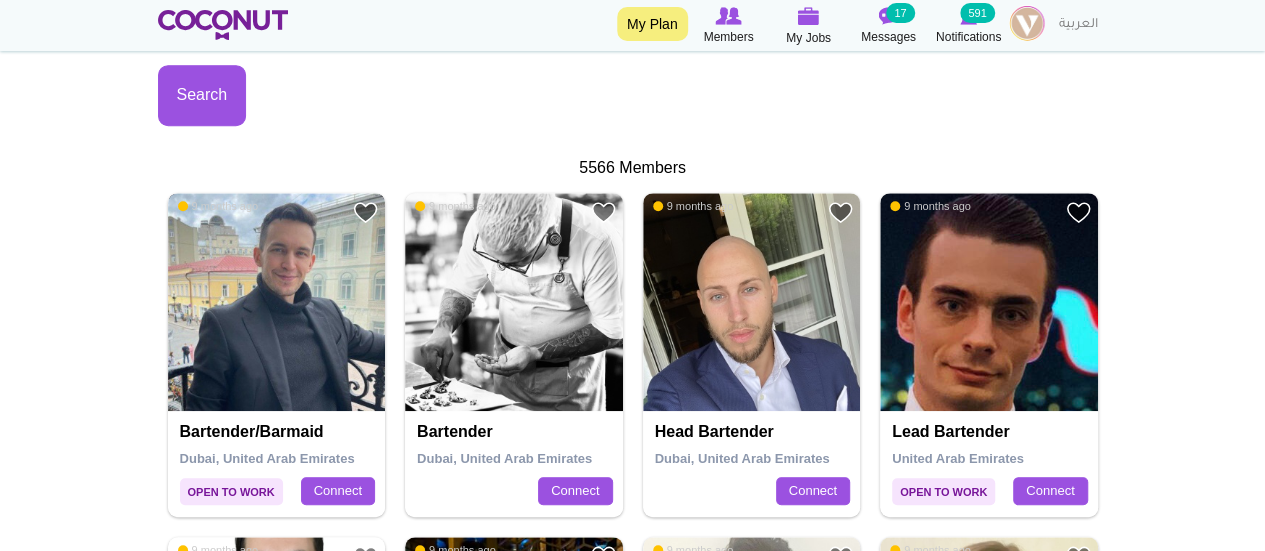 click at bounding box center (277, 302) 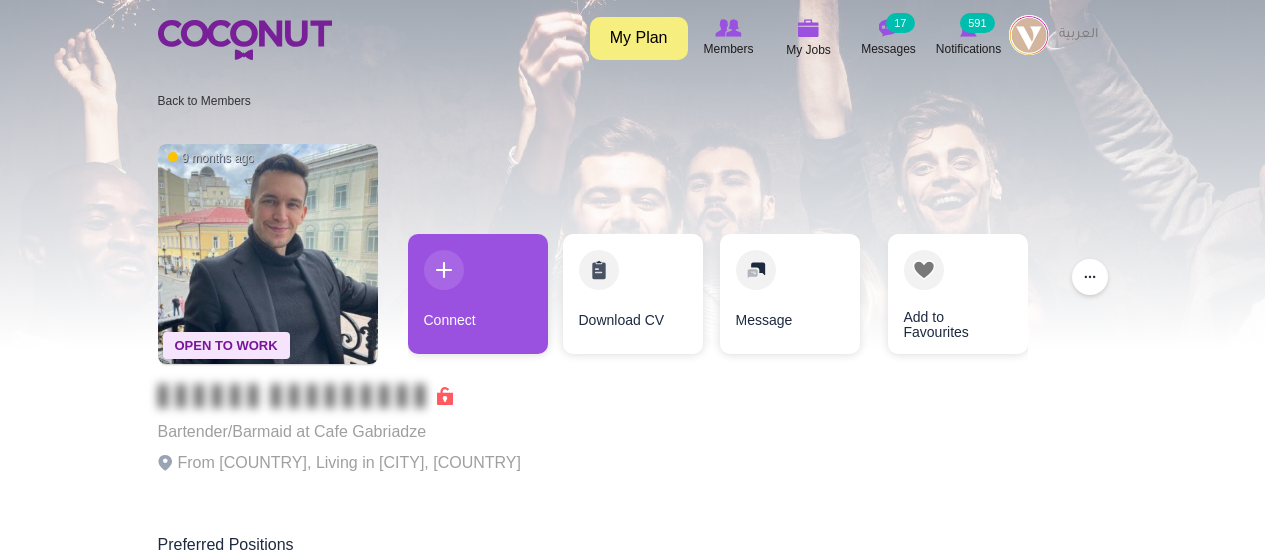 scroll, scrollTop: 0, scrollLeft: 0, axis: both 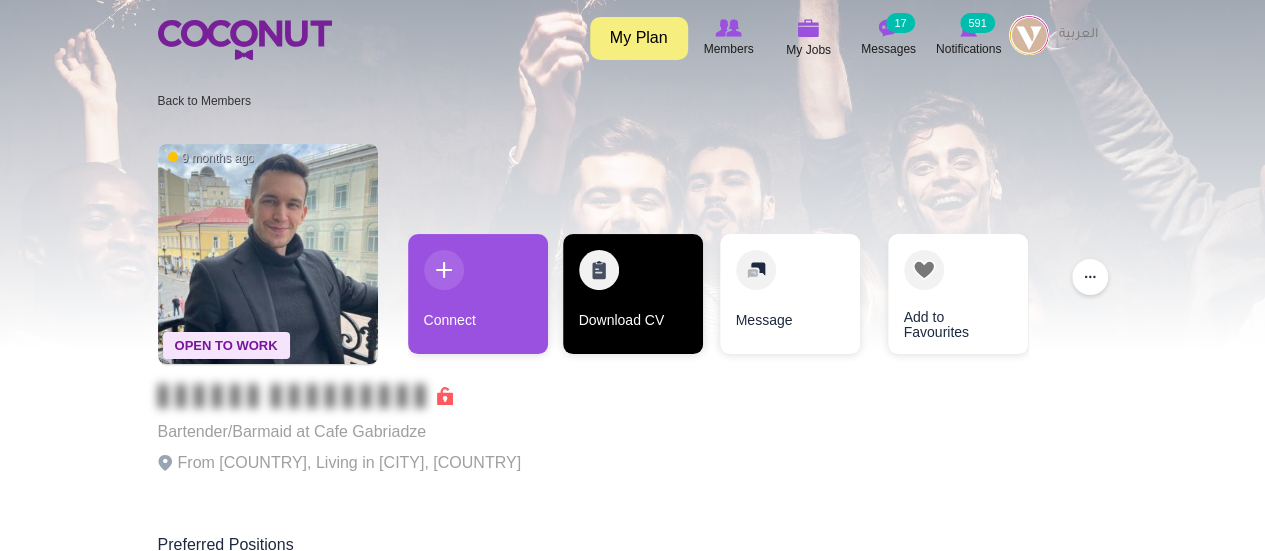 click on "Download CV" at bounding box center [633, 294] 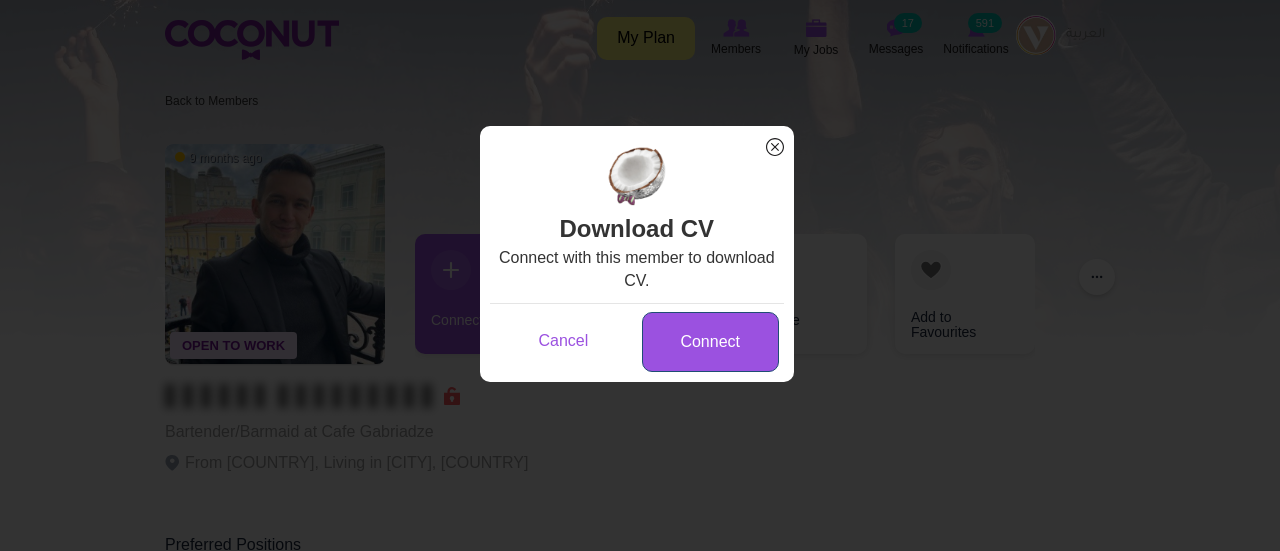 click on "Connect" at bounding box center [710, 342] 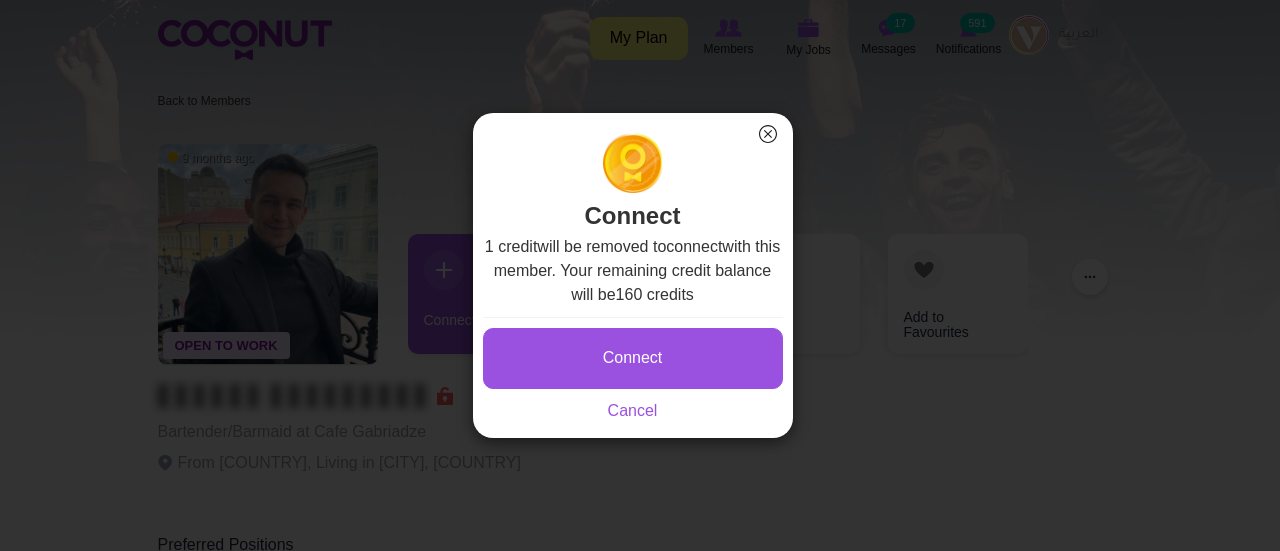 click on "×" at bounding box center (768, 134) 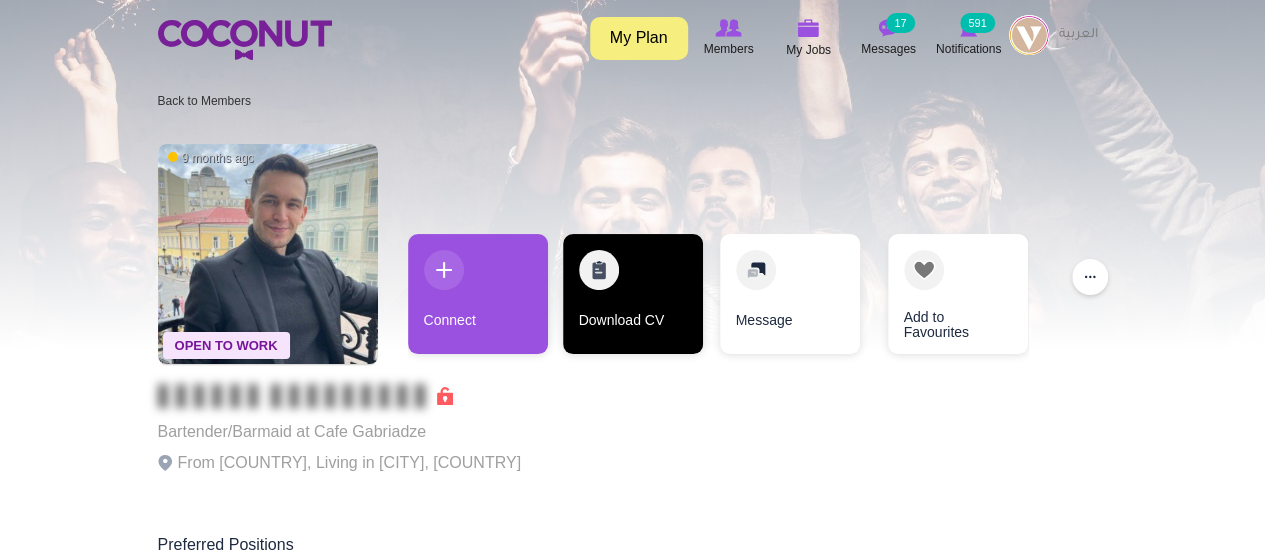 click on "Download CV" at bounding box center (633, 294) 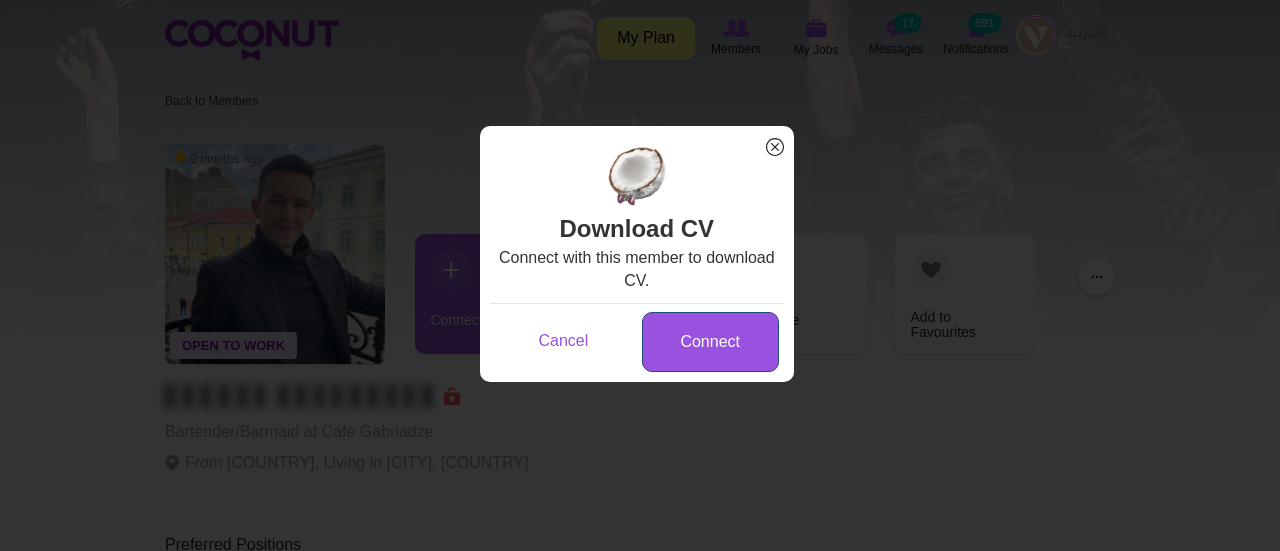 click on "Connect" at bounding box center [710, 342] 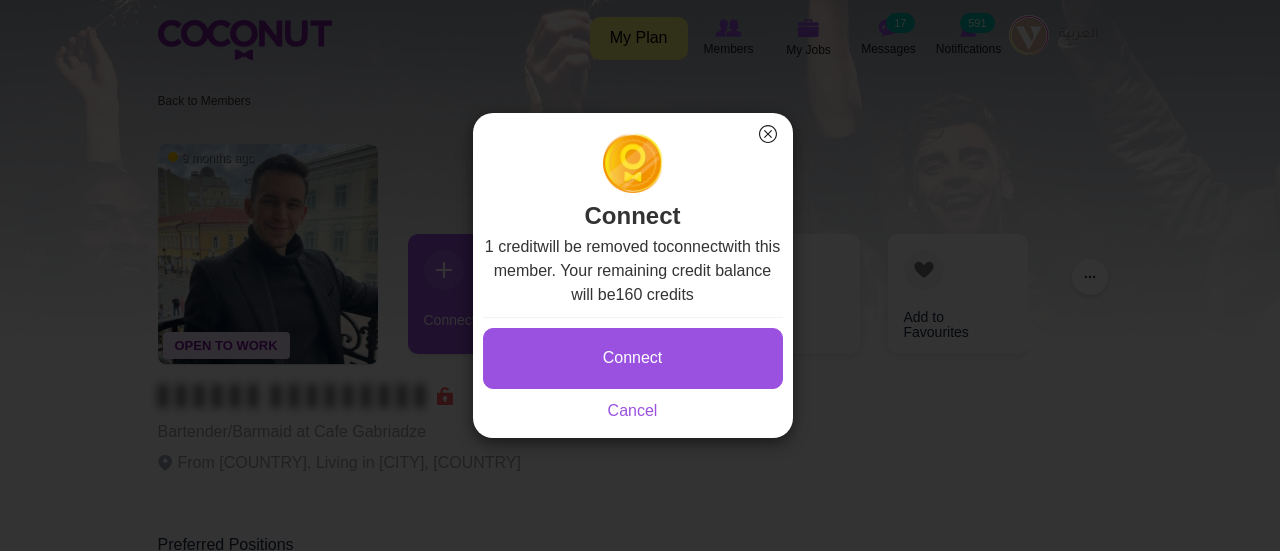 click on "Connect" at bounding box center [633, 358] 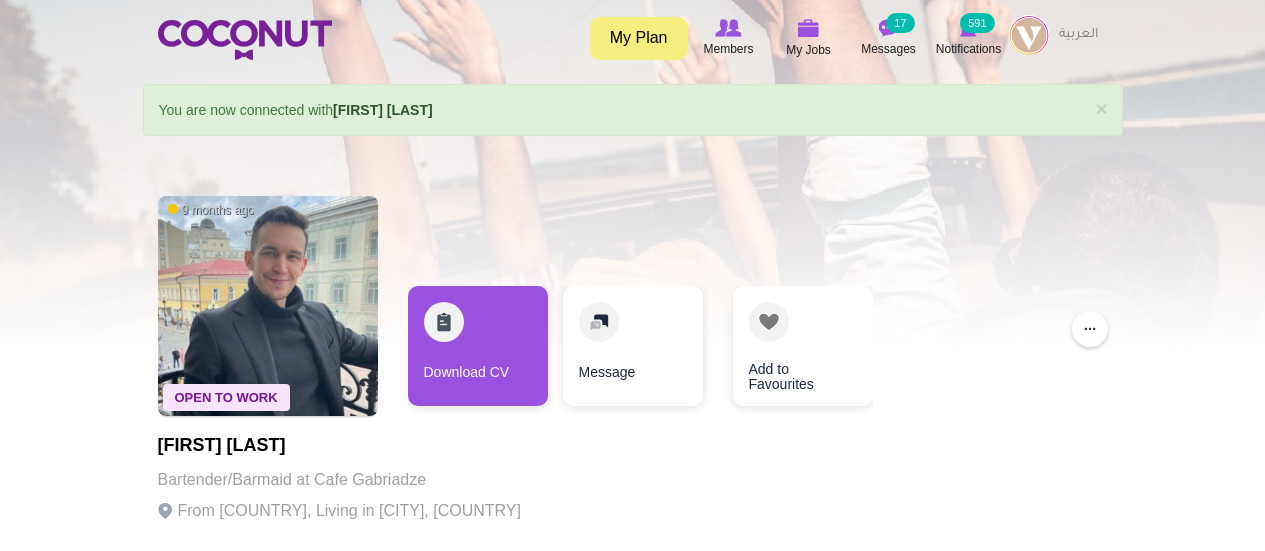 scroll, scrollTop: 0, scrollLeft: 0, axis: both 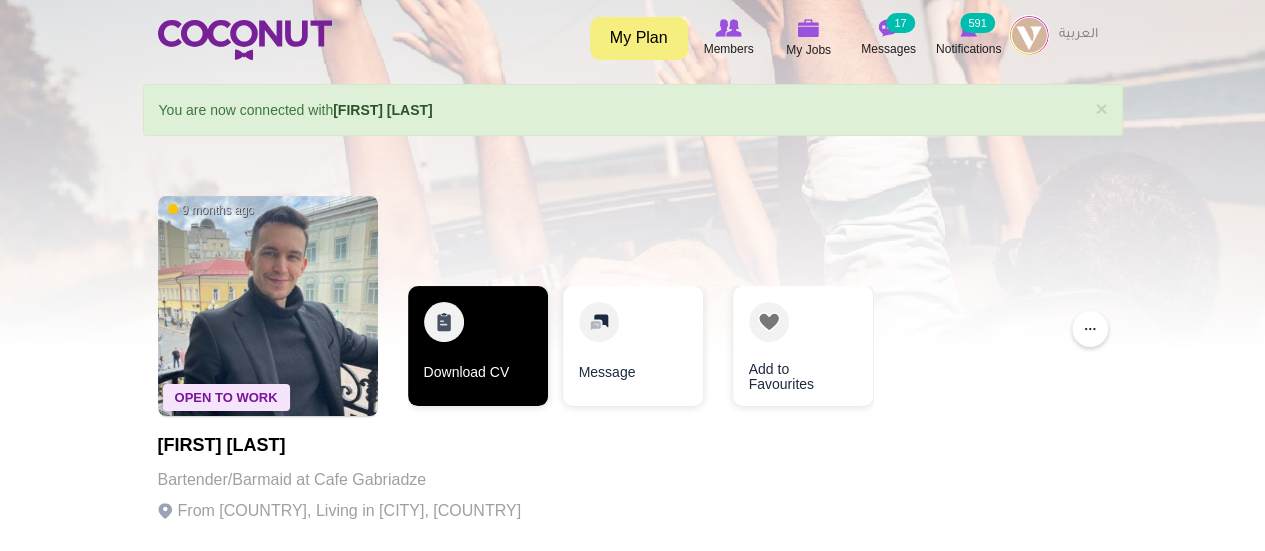 click on "Download CV" at bounding box center (478, 346) 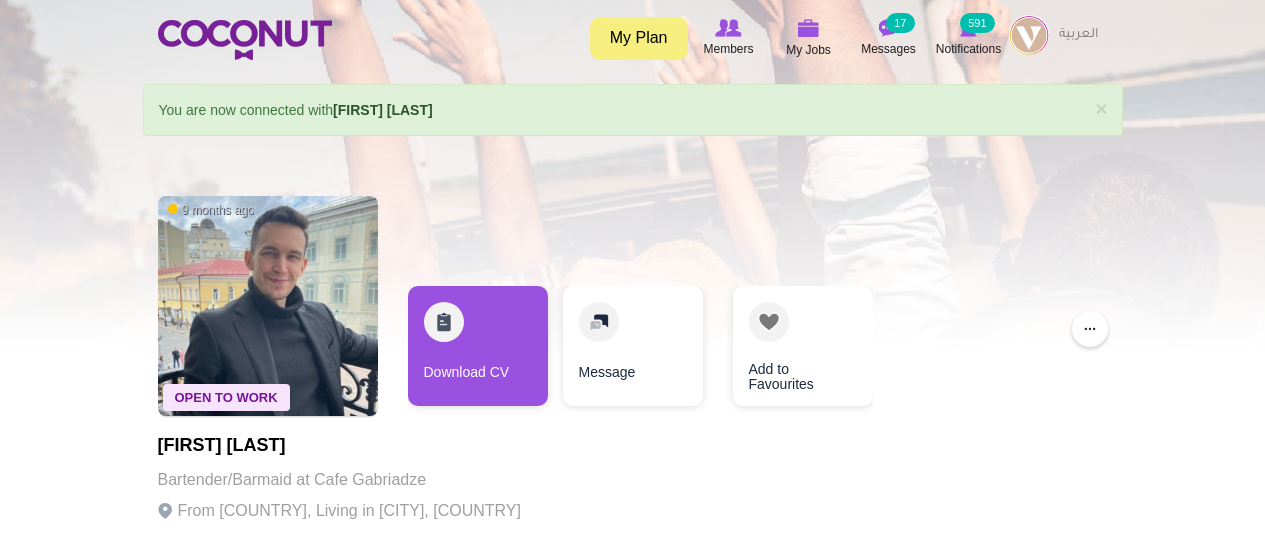 scroll, scrollTop: 0, scrollLeft: 0, axis: both 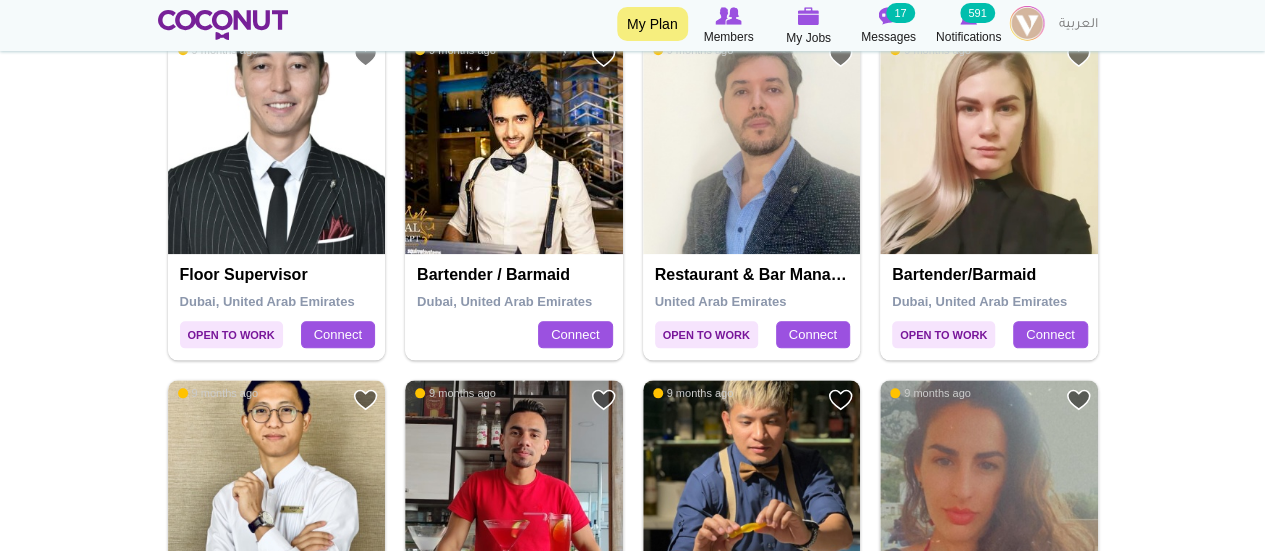 click at bounding box center (514, 146) 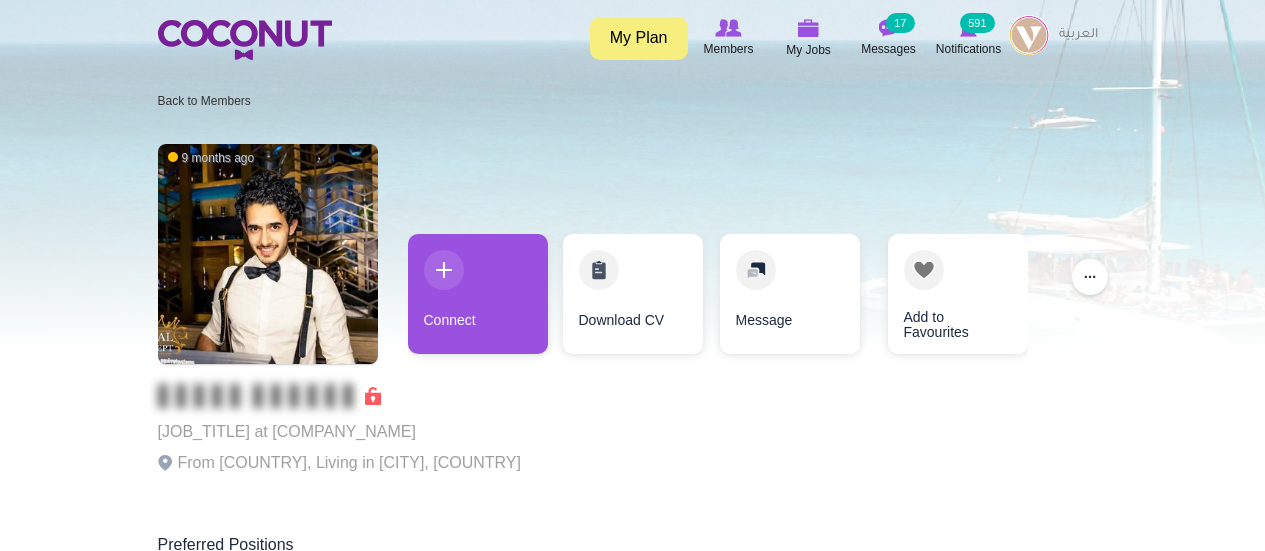 scroll, scrollTop: 0, scrollLeft: 0, axis: both 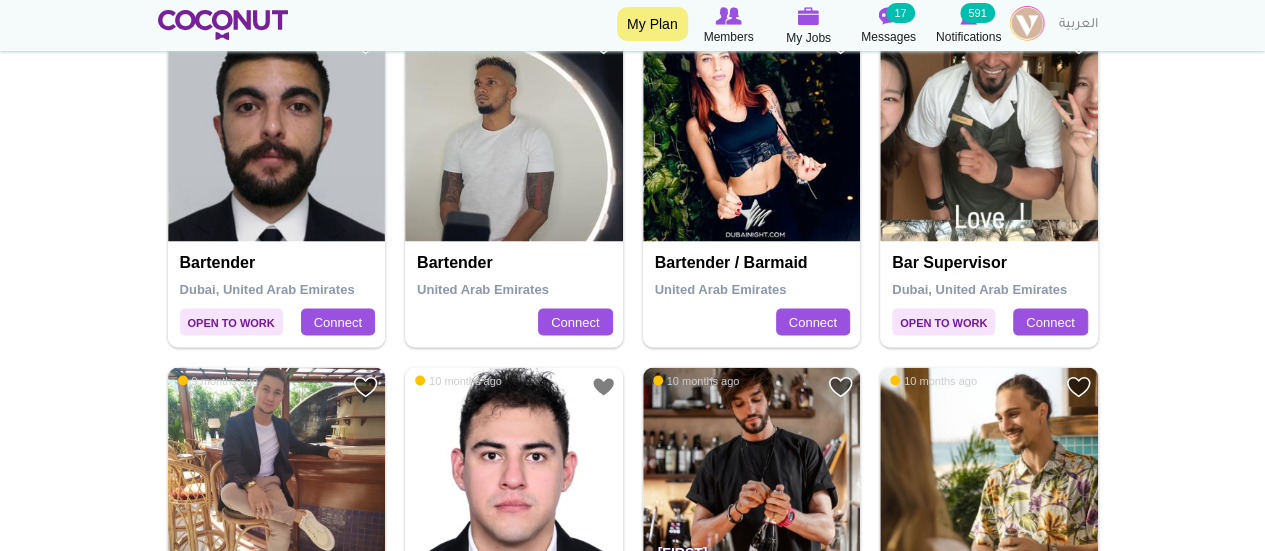 click at bounding box center (277, 133) 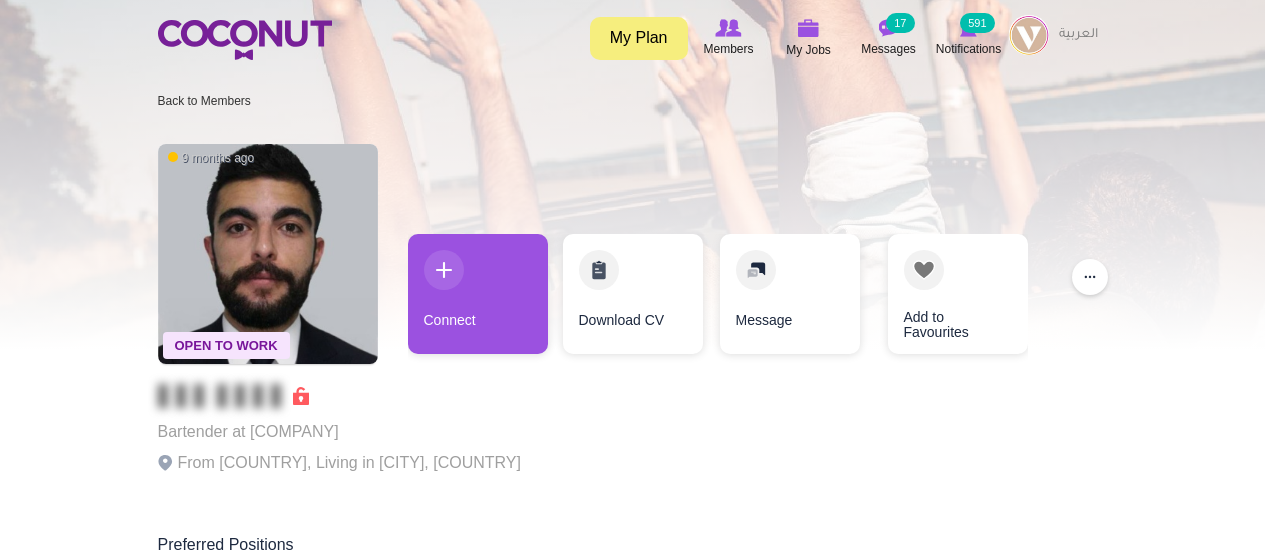 scroll, scrollTop: 0, scrollLeft: 0, axis: both 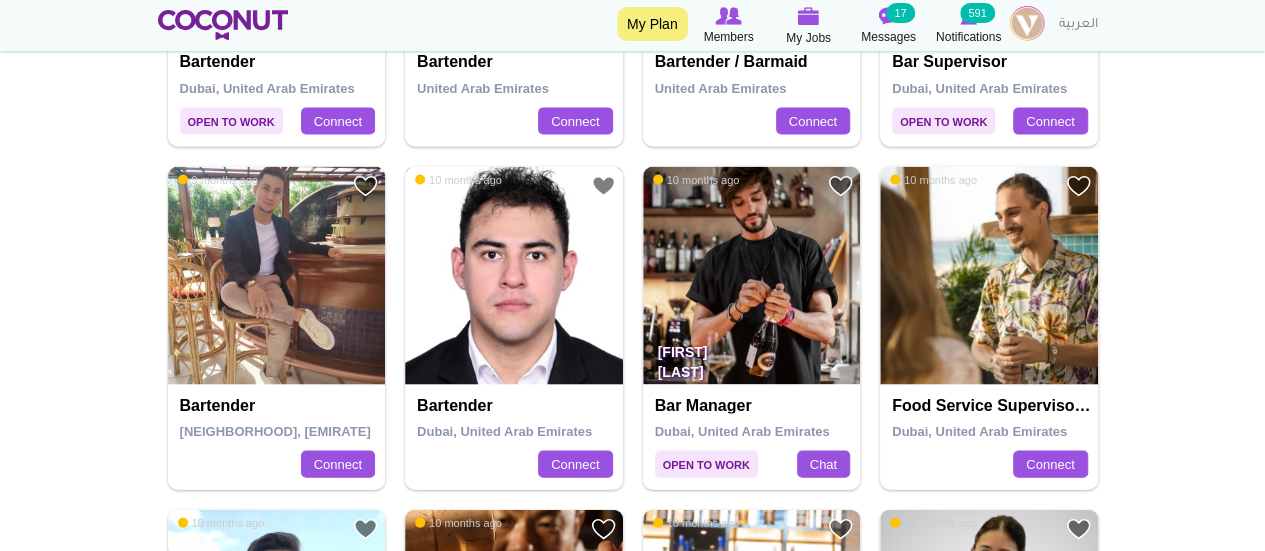 click at bounding box center [514, 276] 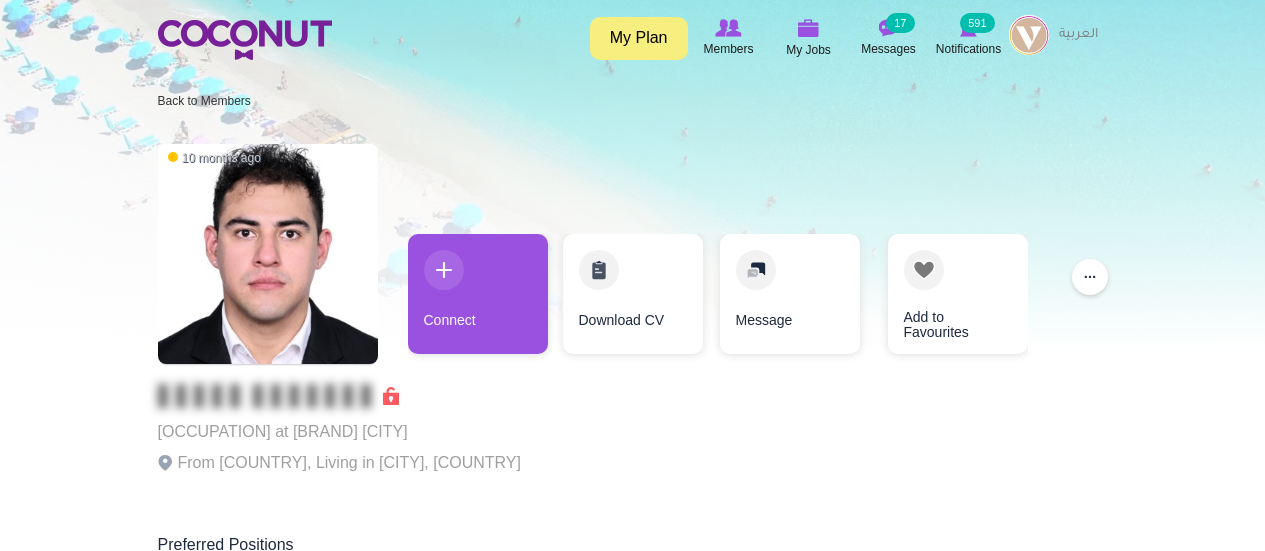 scroll, scrollTop: 0, scrollLeft: 0, axis: both 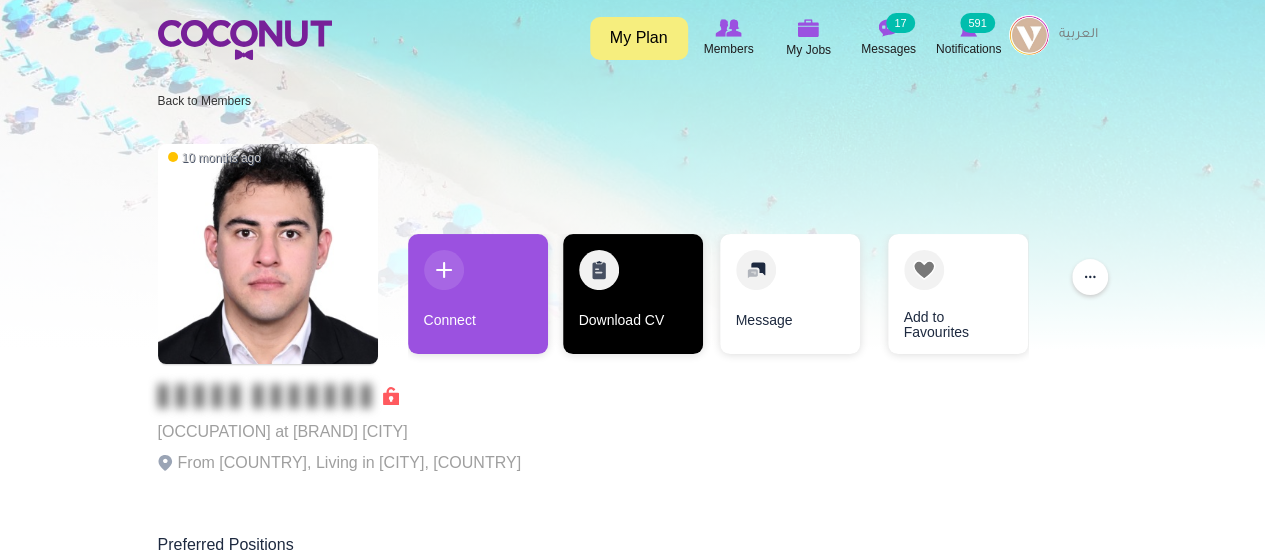 click on "Download CV" at bounding box center [633, 294] 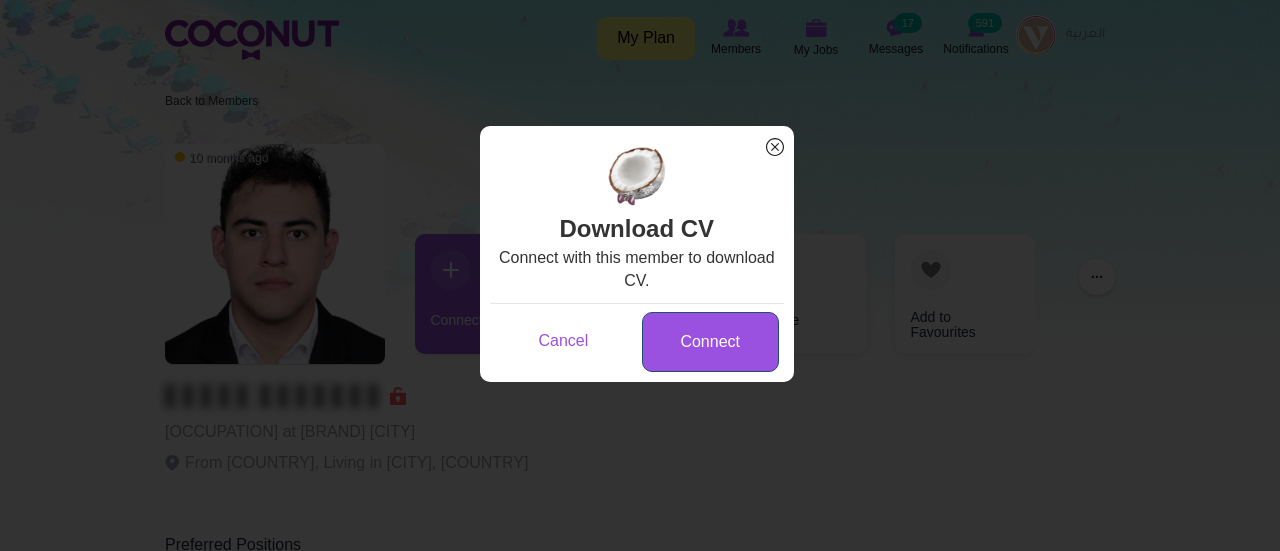 click on "Connect" at bounding box center [710, 342] 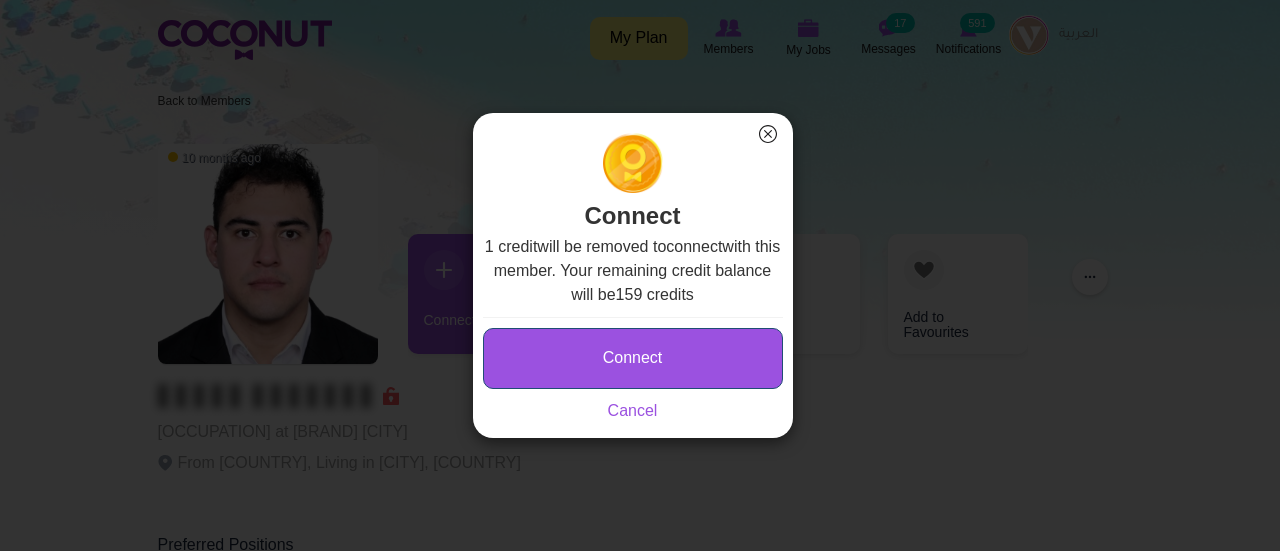click on "Connect" at bounding box center (633, 358) 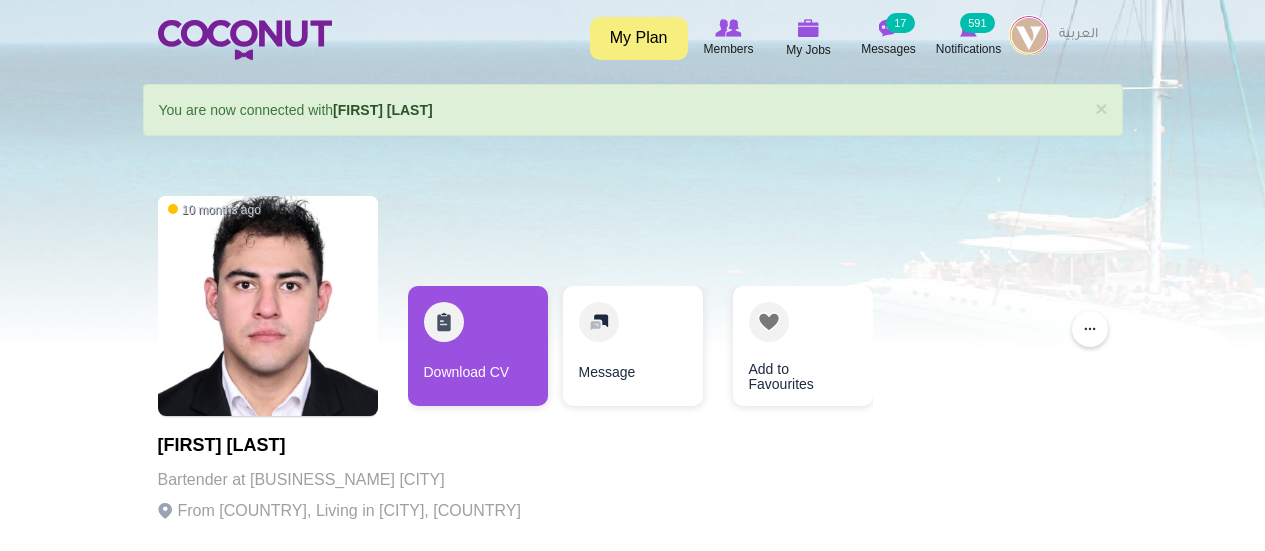 scroll, scrollTop: 0, scrollLeft: 0, axis: both 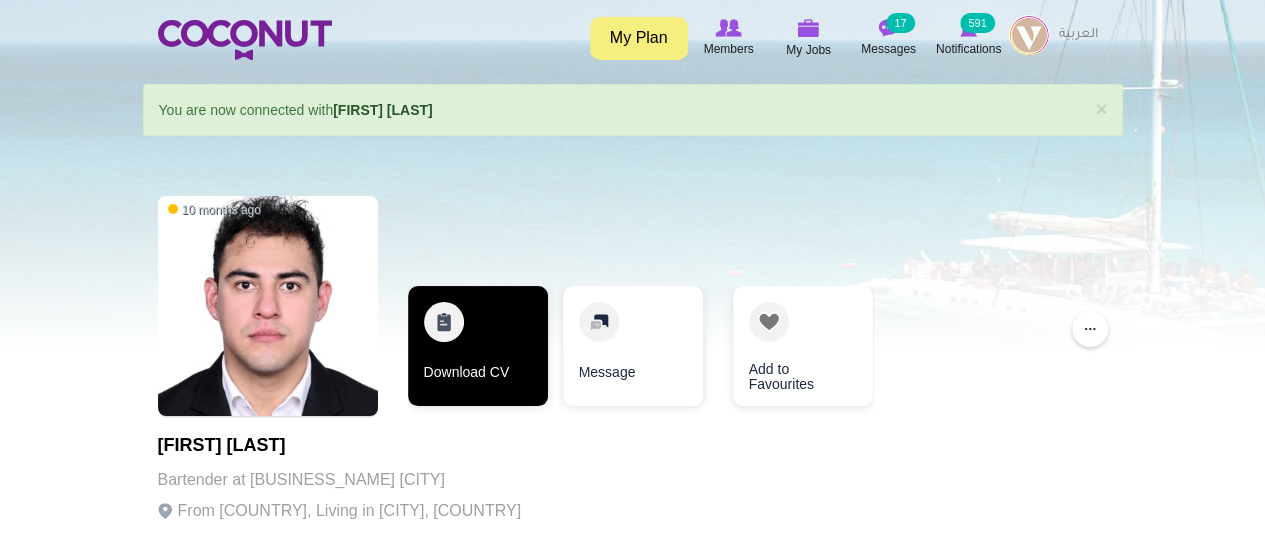 click on "Download CV" at bounding box center [478, 346] 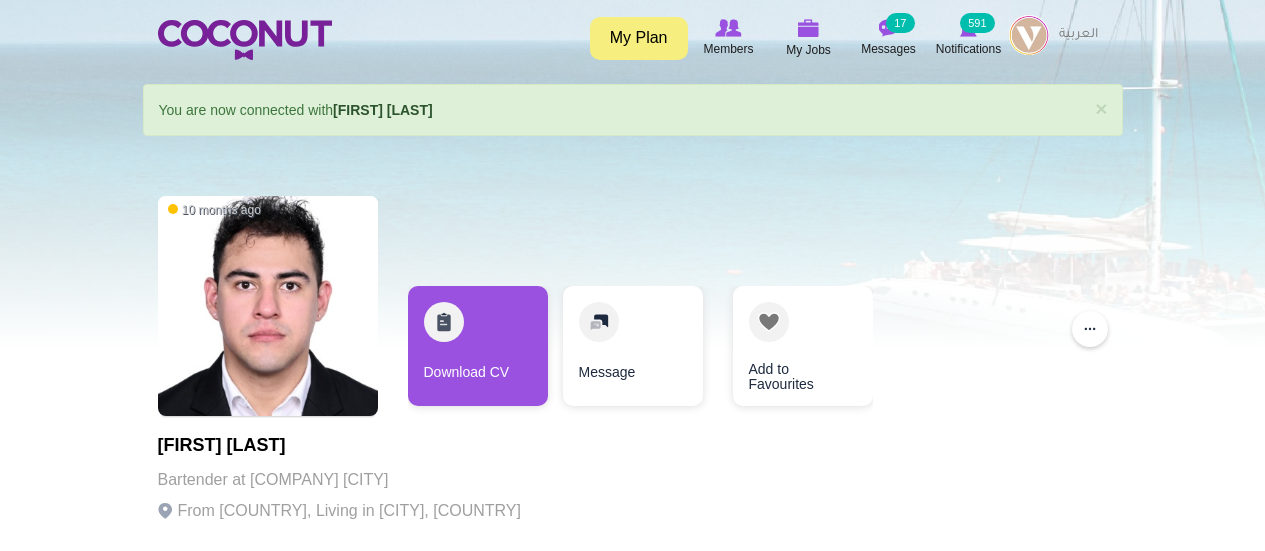 scroll, scrollTop: 0, scrollLeft: 0, axis: both 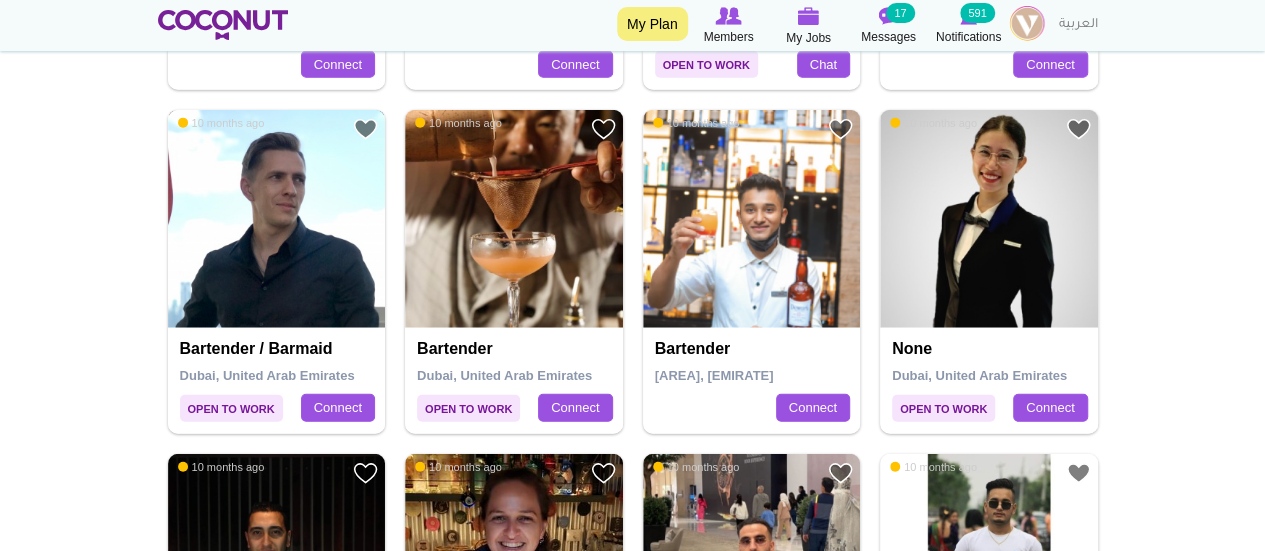 click at bounding box center [277, 219] 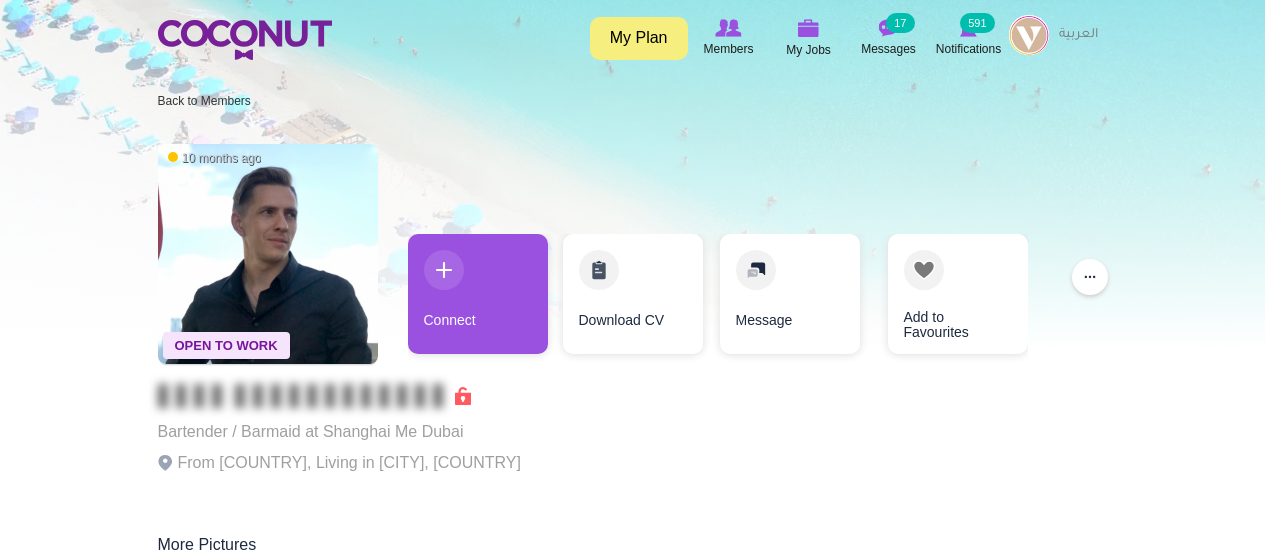 scroll, scrollTop: 0, scrollLeft: 0, axis: both 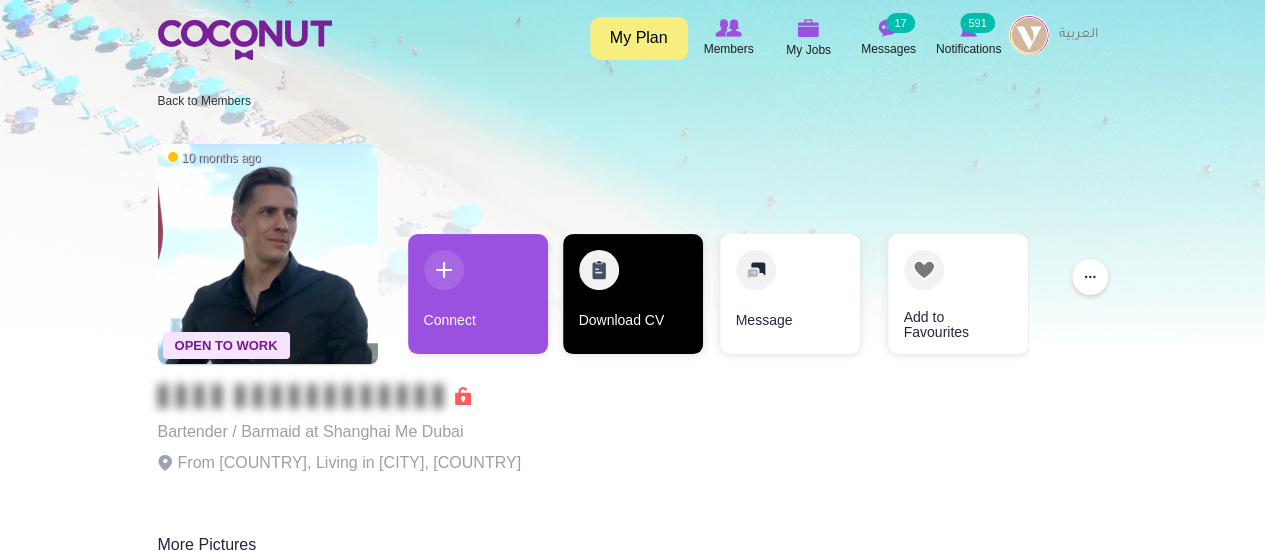 click on "Download CV" at bounding box center (633, 294) 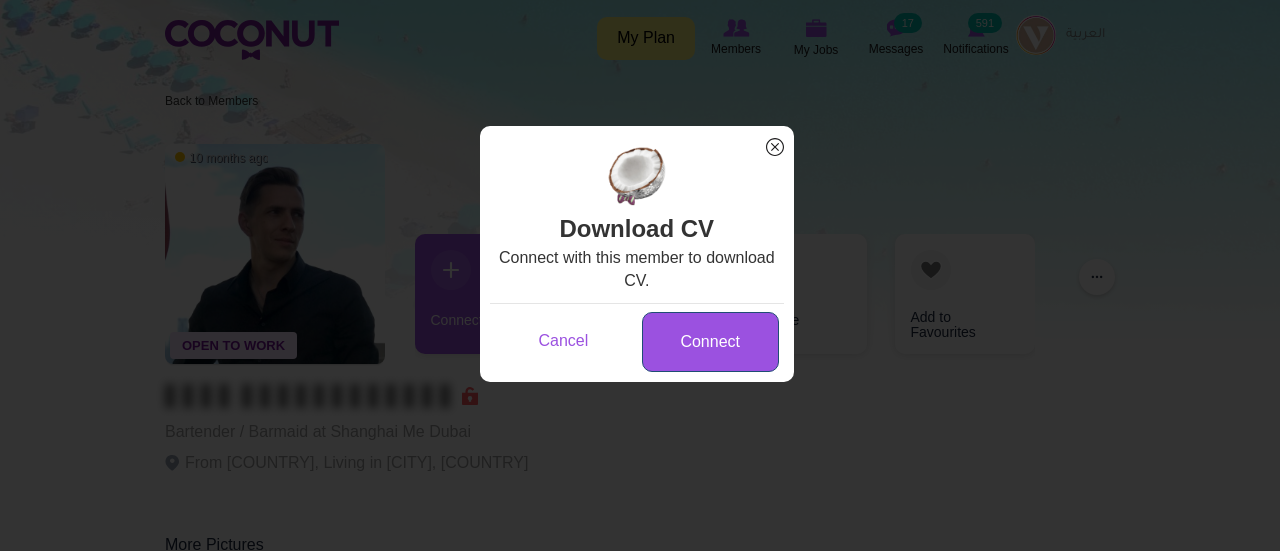 click on "Connect" at bounding box center [710, 342] 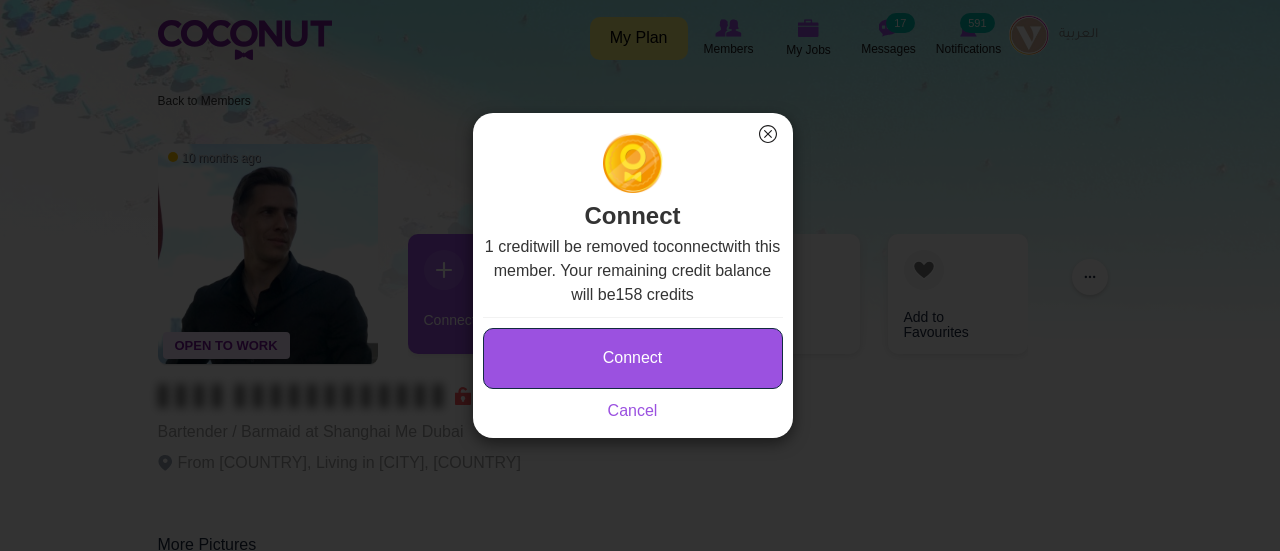 click on "Connect" at bounding box center [633, 358] 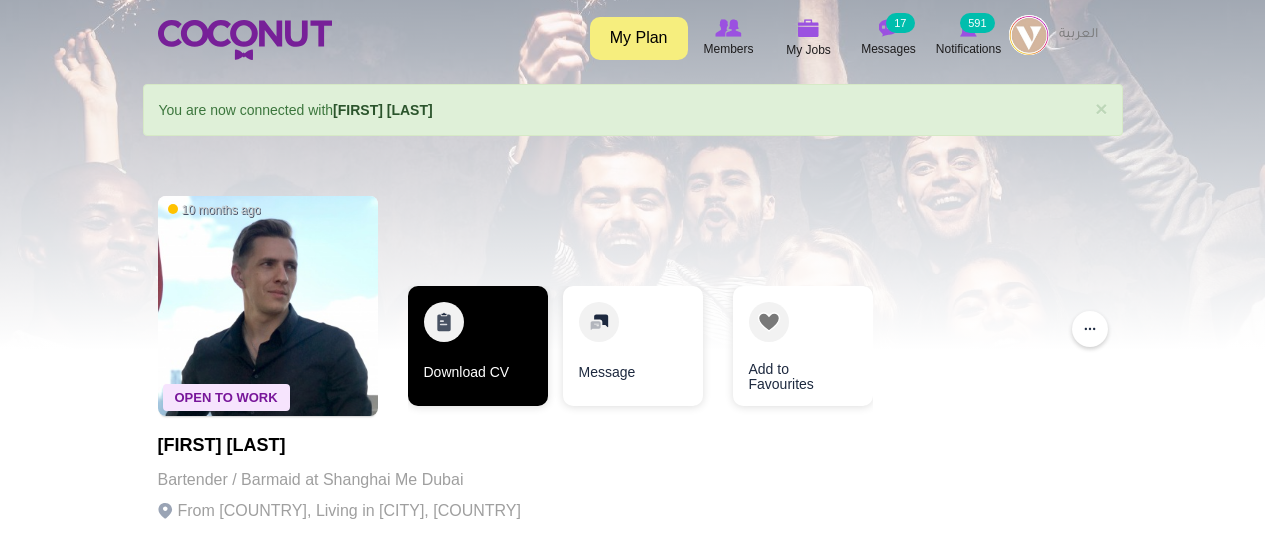 scroll, scrollTop: 0, scrollLeft: 0, axis: both 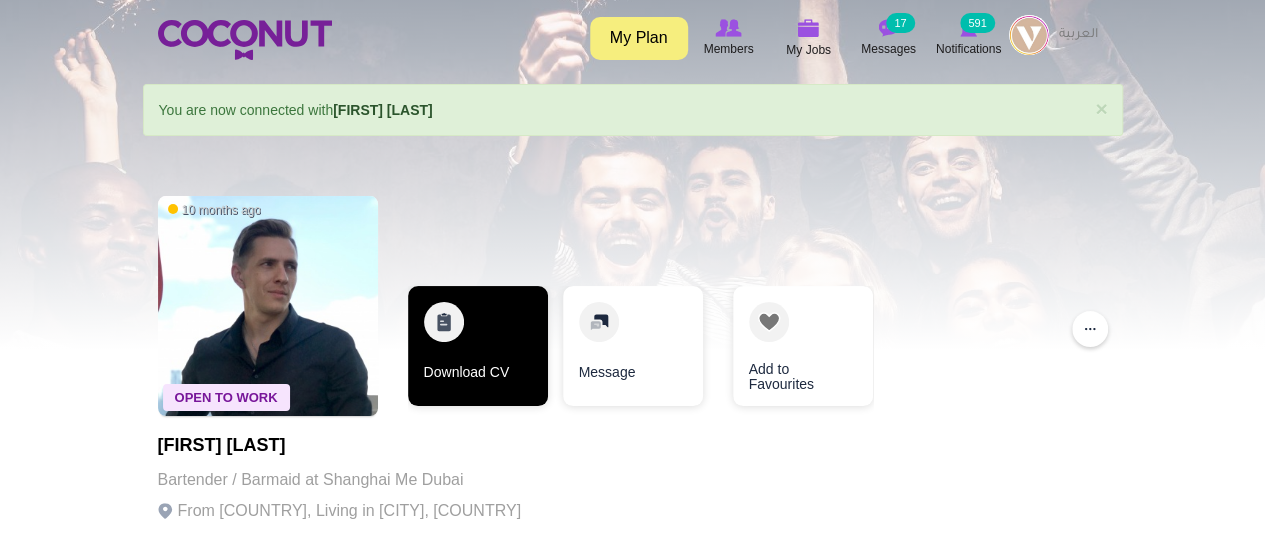 click on "Download CV" at bounding box center [478, 346] 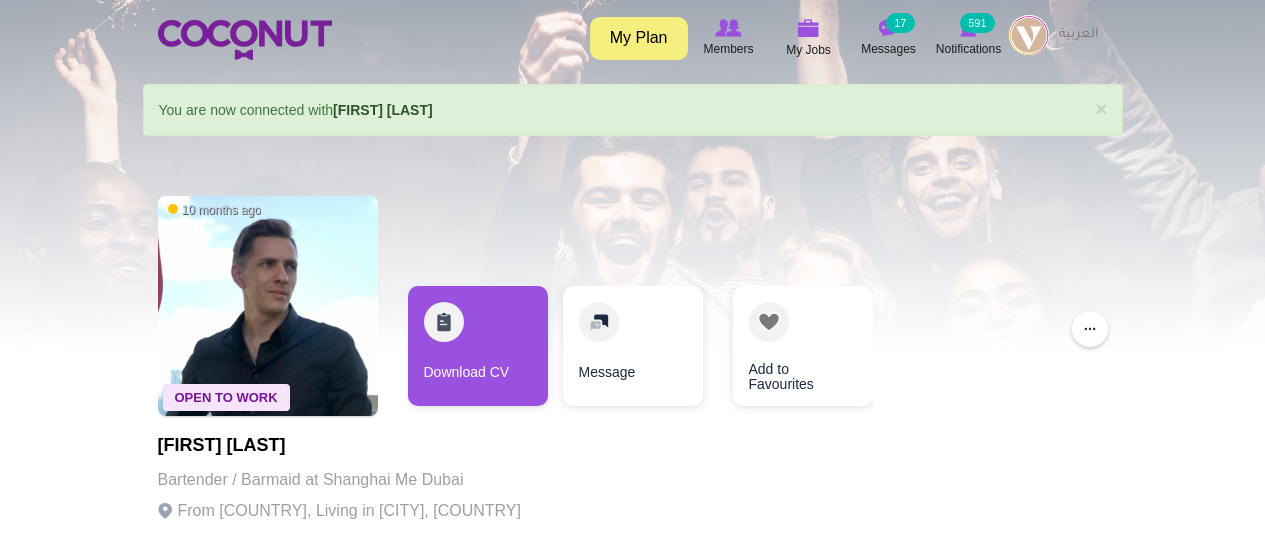 scroll, scrollTop: 0, scrollLeft: 0, axis: both 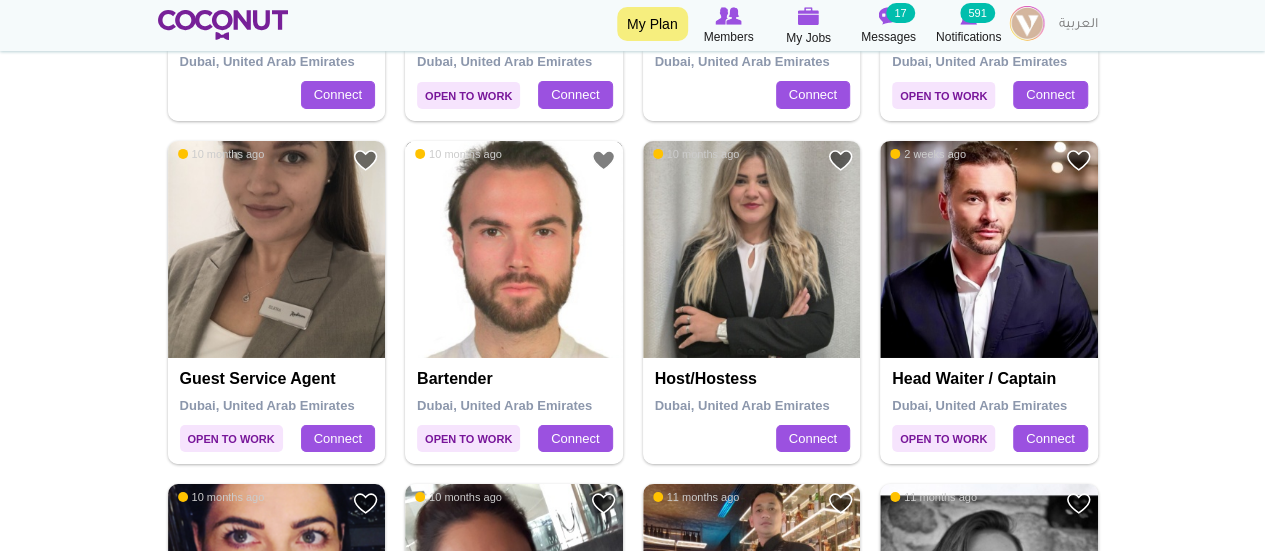 click at bounding box center [514, 250] 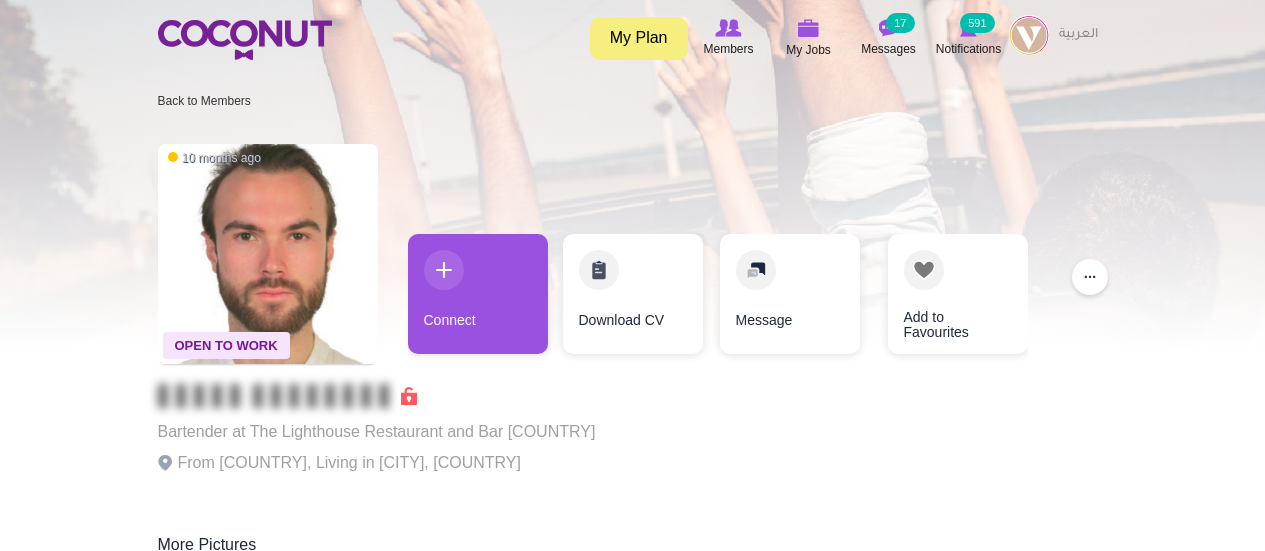 scroll, scrollTop: 0, scrollLeft: 0, axis: both 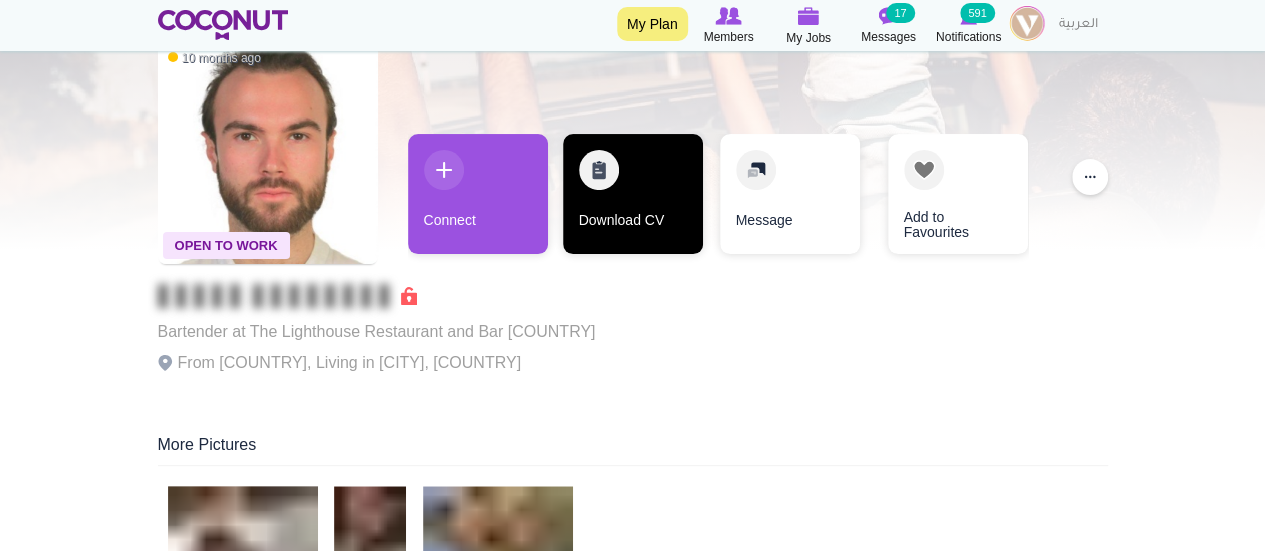 click on "Download CV" at bounding box center [633, 194] 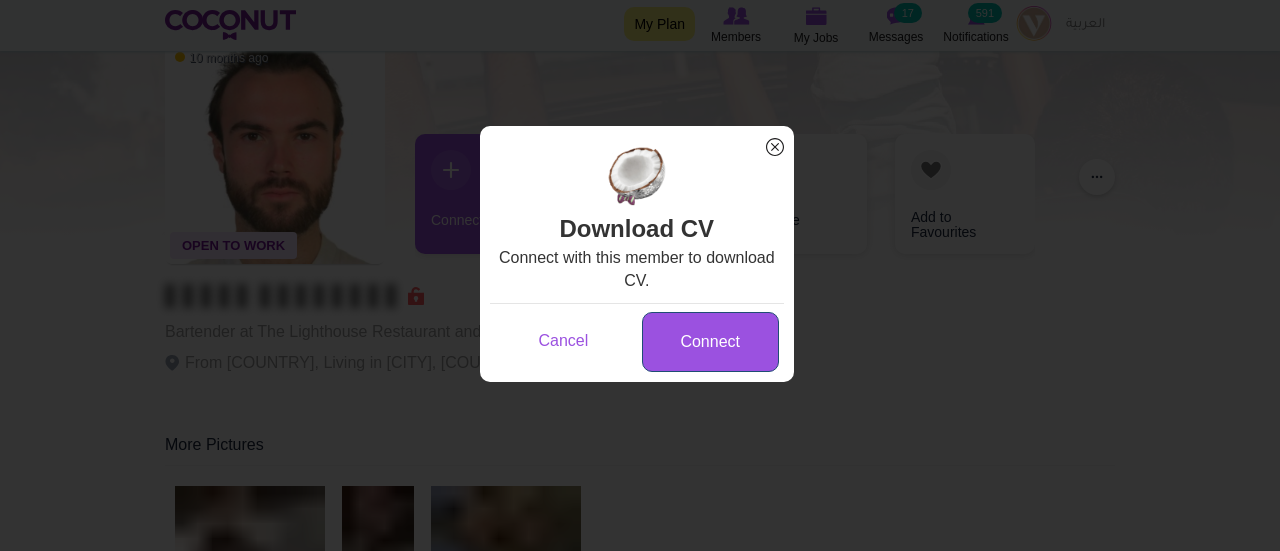 click on "Connect" at bounding box center (710, 342) 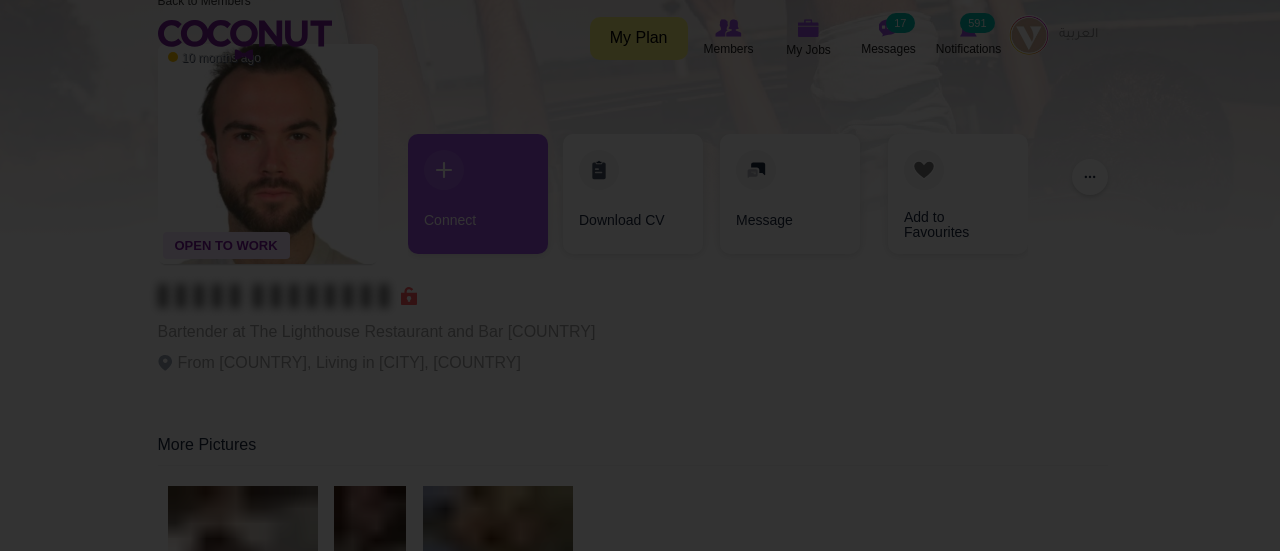 scroll, scrollTop: 0, scrollLeft: 0, axis: both 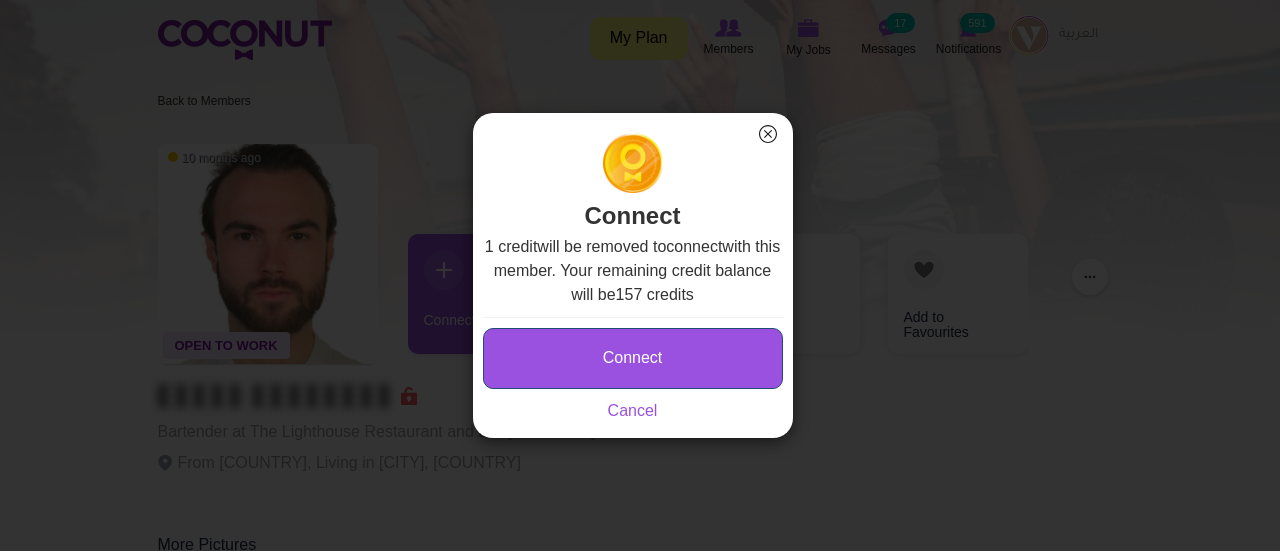 click on "Connect" at bounding box center (633, 358) 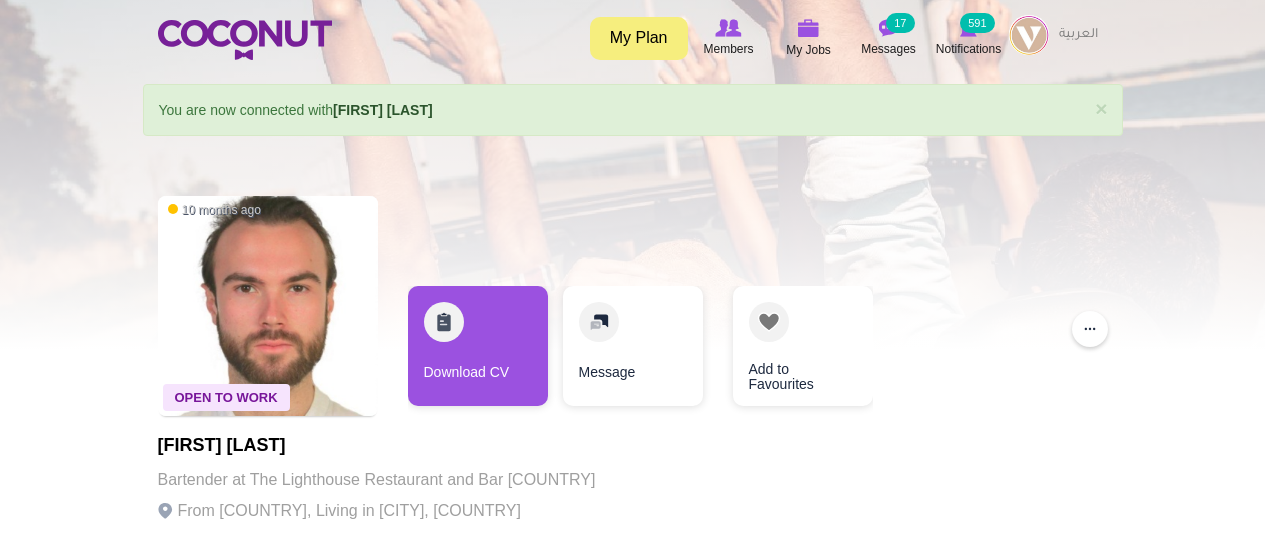 scroll, scrollTop: 0, scrollLeft: 0, axis: both 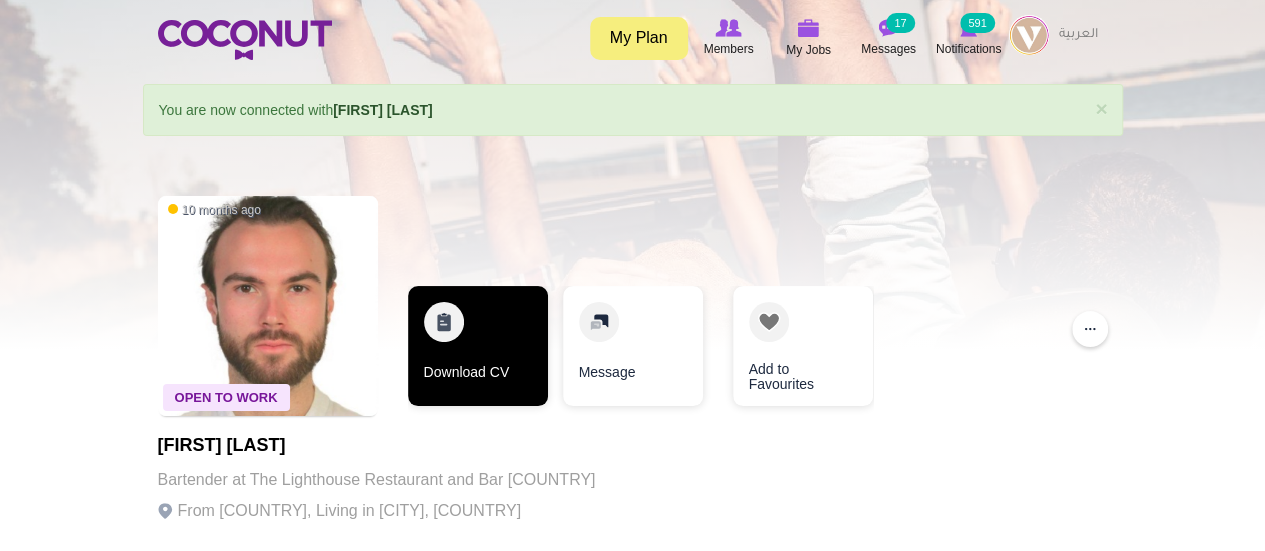 click on "Download CV" at bounding box center (478, 346) 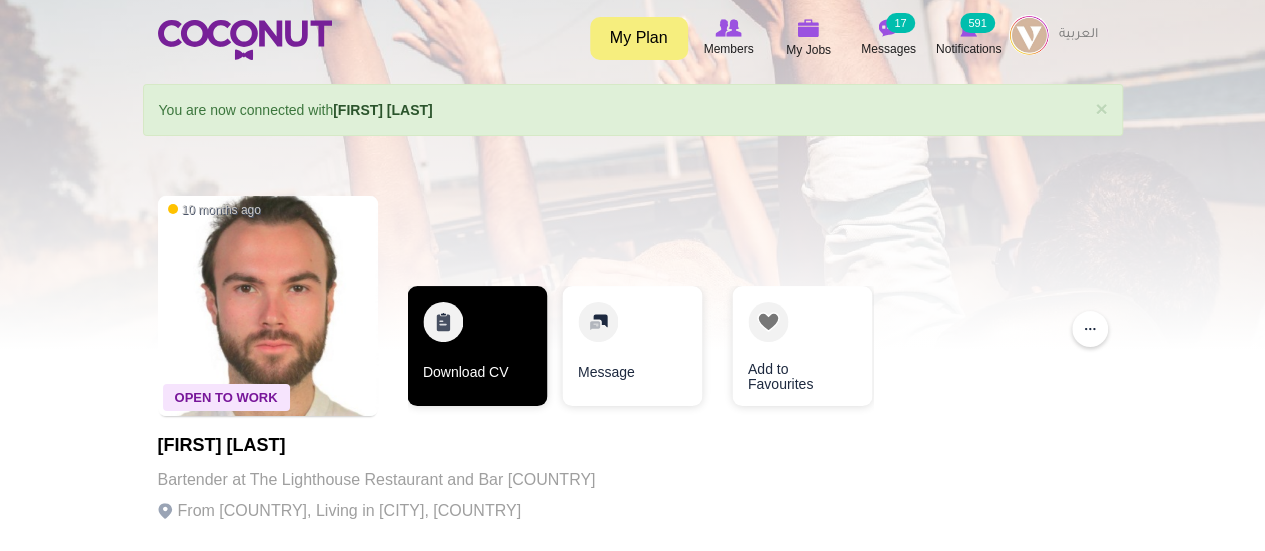 click on "Download CV" at bounding box center (477, 346) 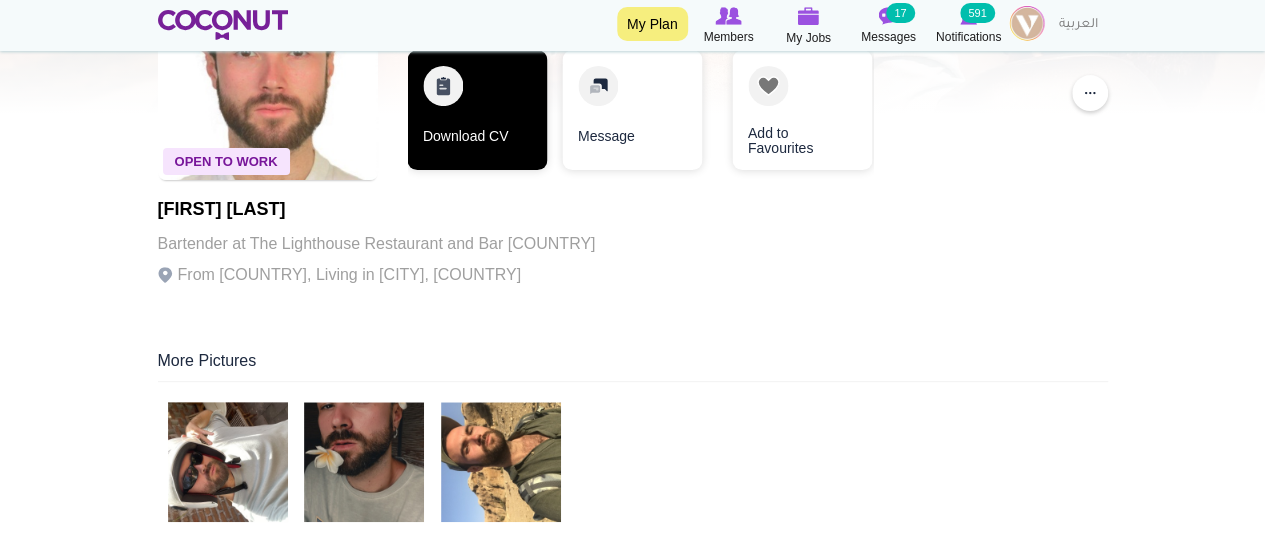 scroll, scrollTop: 0, scrollLeft: 0, axis: both 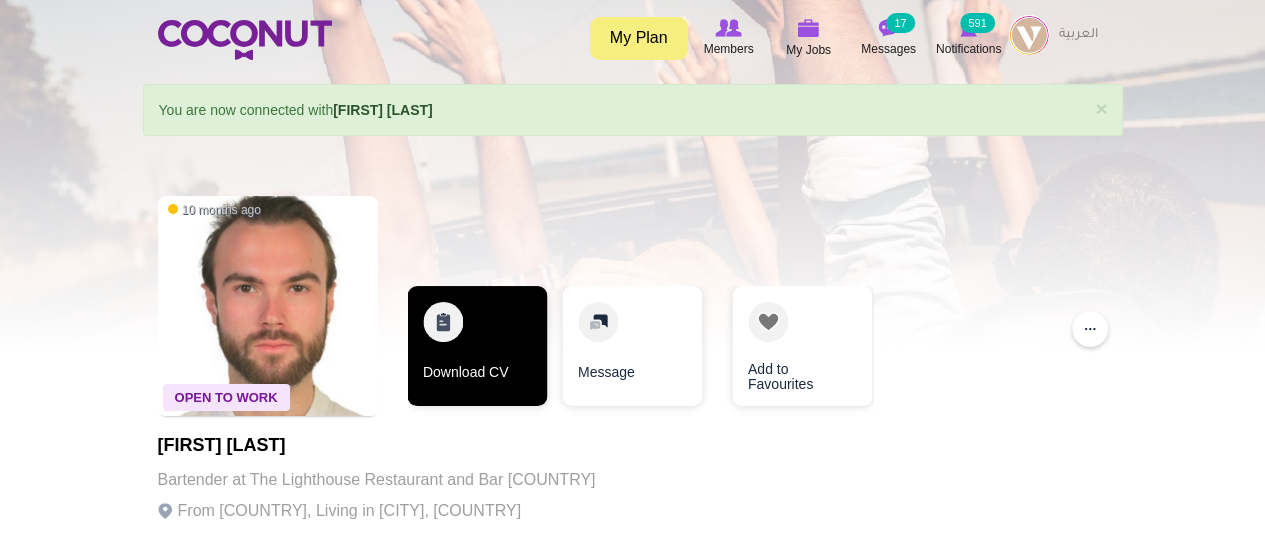 click on "Download CV" at bounding box center (477, 346) 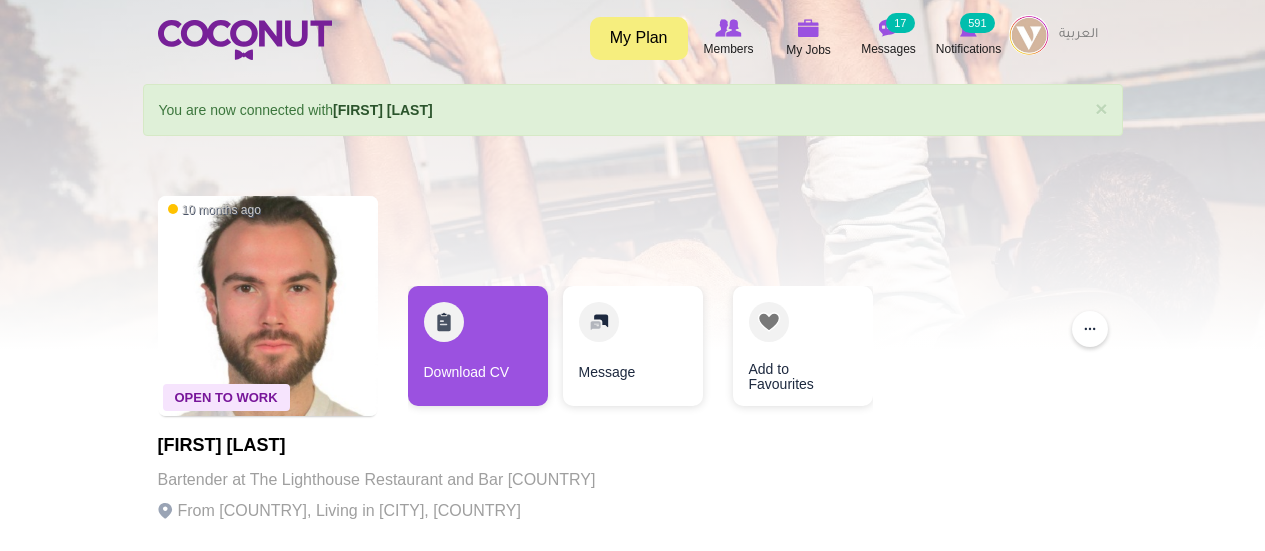 scroll, scrollTop: 0, scrollLeft: 0, axis: both 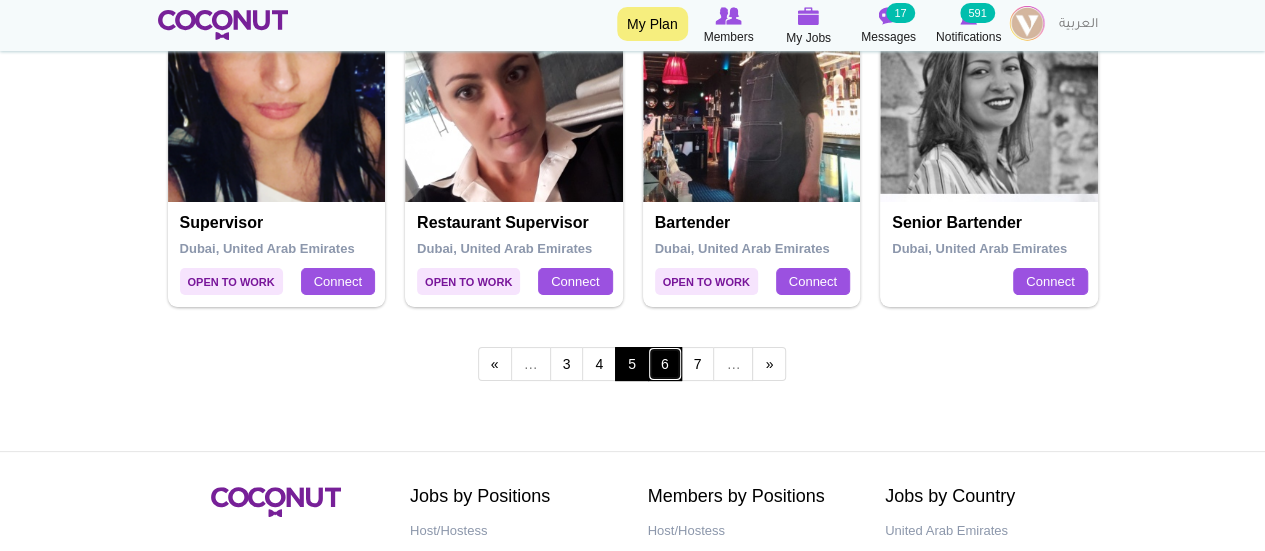 click on "6" at bounding box center [665, 364] 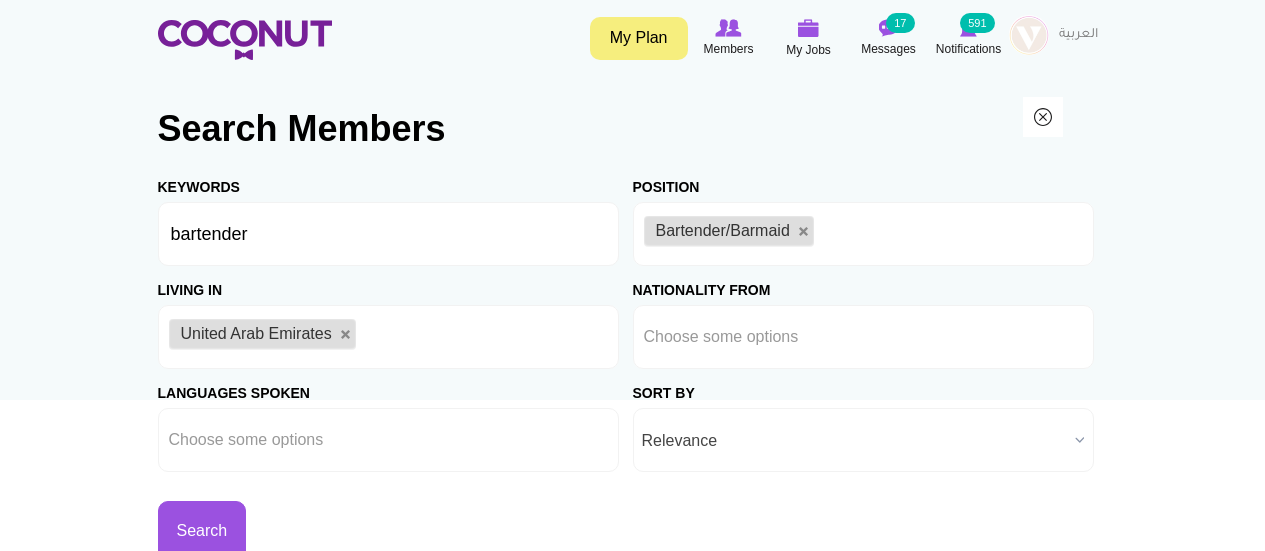 scroll, scrollTop: 0, scrollLeft: 0, axis: both 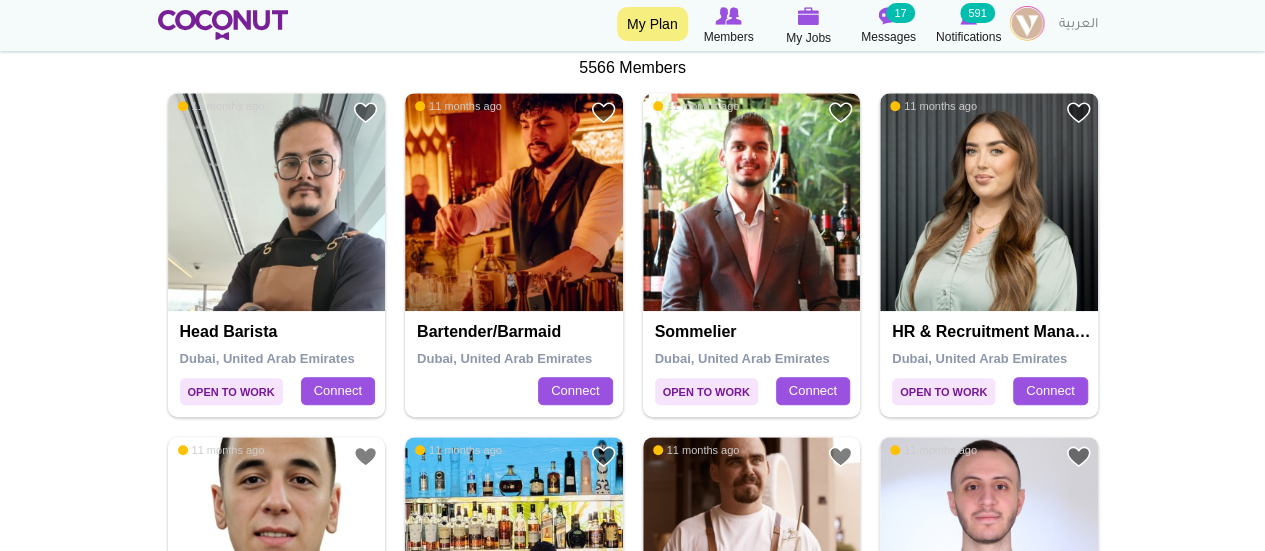click at bounding box center (514, 202) 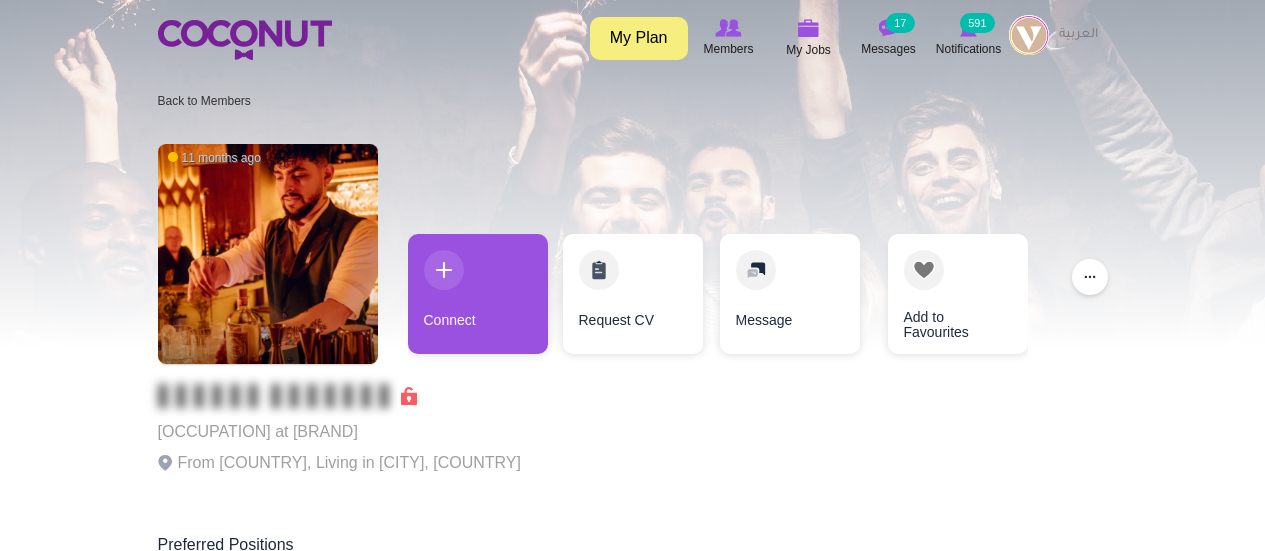 scroll, scrollTop: 0, scrollLeft: 0, axis: both 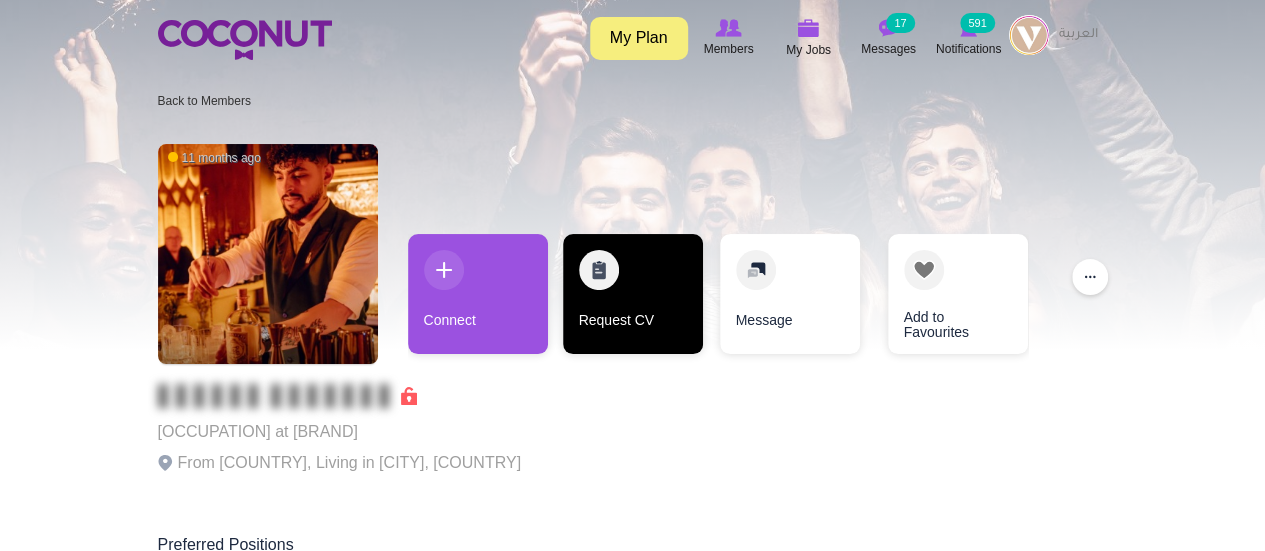 click on "Request CV" at bounding box center (633, 294) 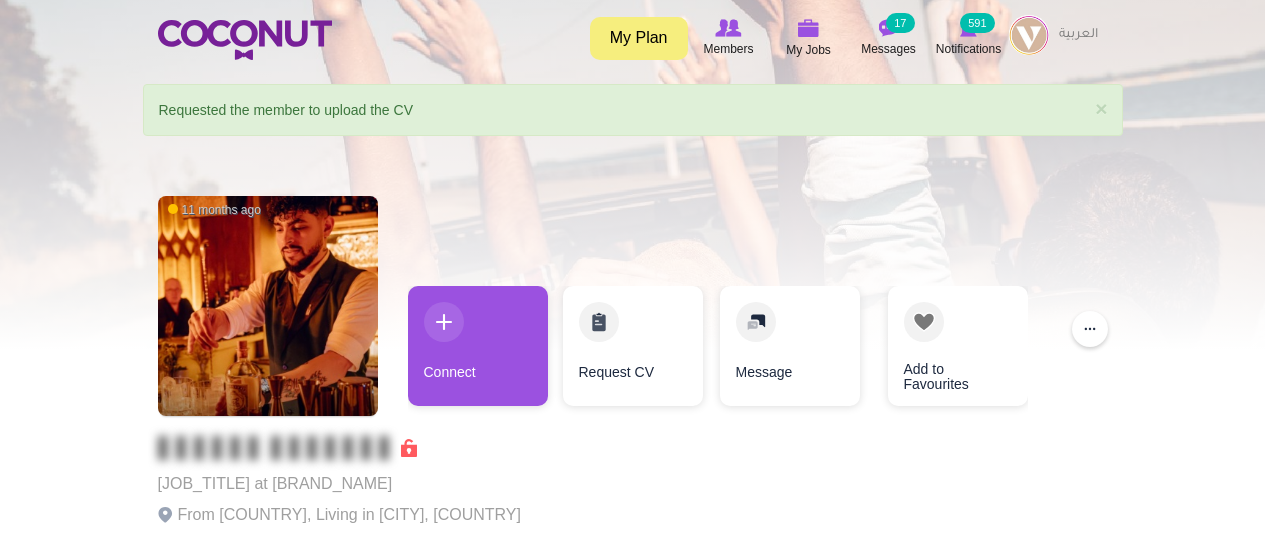 scroll, scrollTop: 0, scrollLeft: 0, axis: both 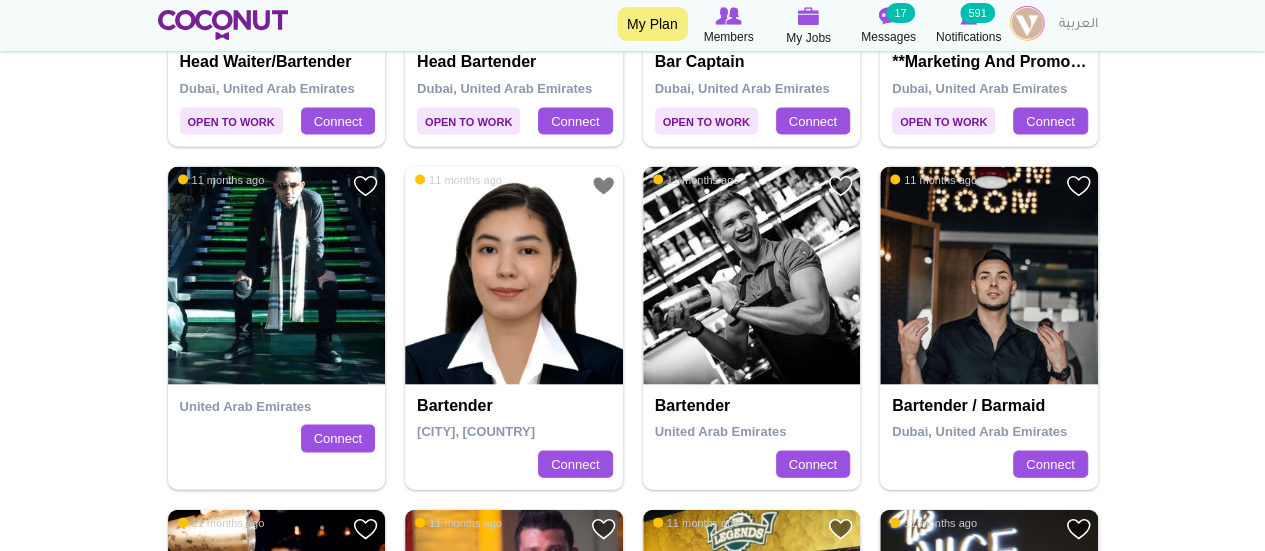 click at bounding box center [989, 276] 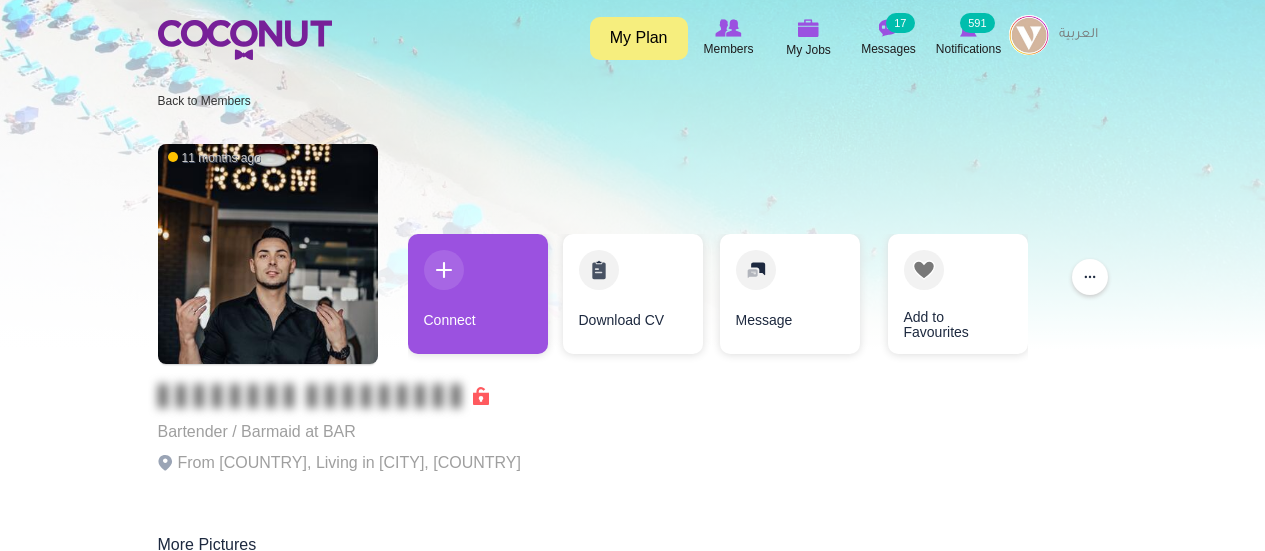scroll, scrollTop: 0, scrollLeft: 0, axis: both 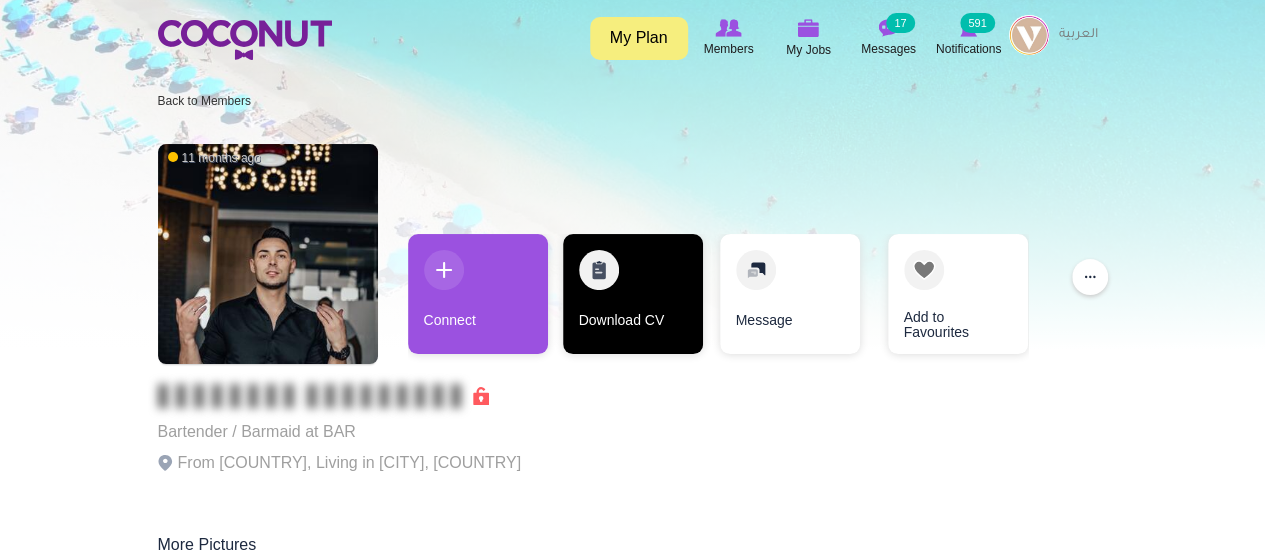 click on "Download CV" at bounding box center [633, 294] 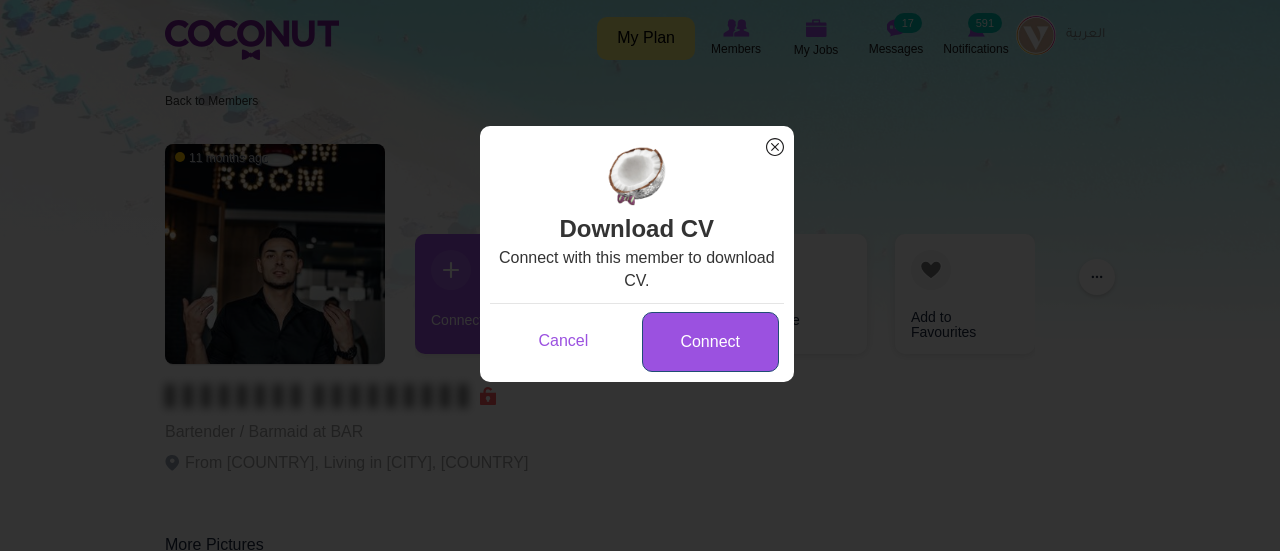 click on "Connect" at bounding box center [710, 342] 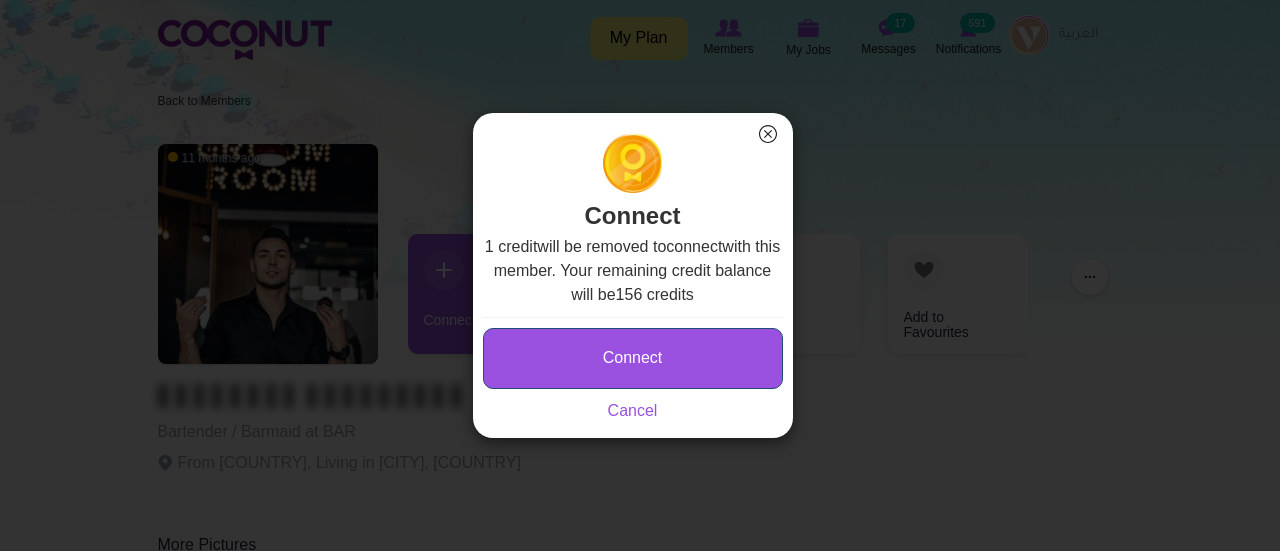 click on "Connect" at bounding box center (633, 358) 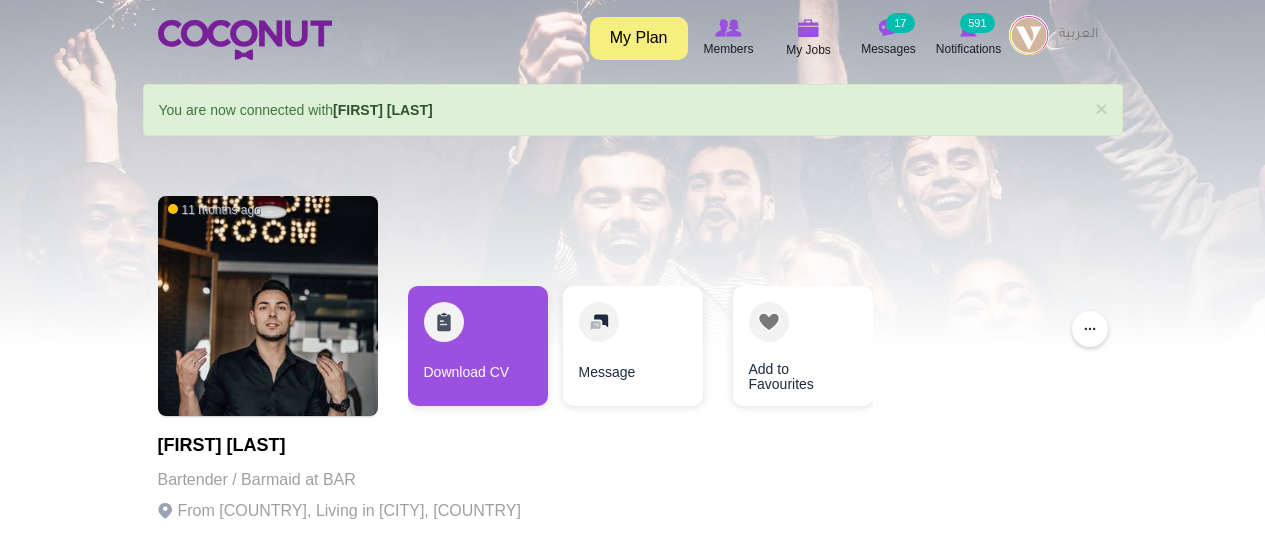 scroll, scrollTop: 0, scrollLeft: 0, axis: both 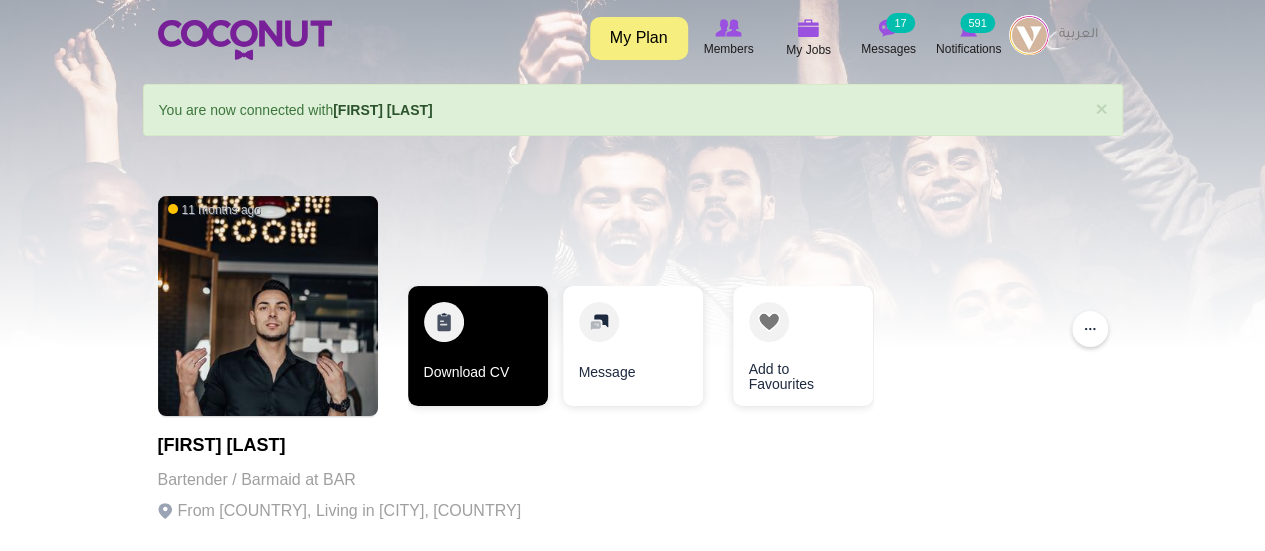 click on "Download CV" at bounding box center (478, 346) 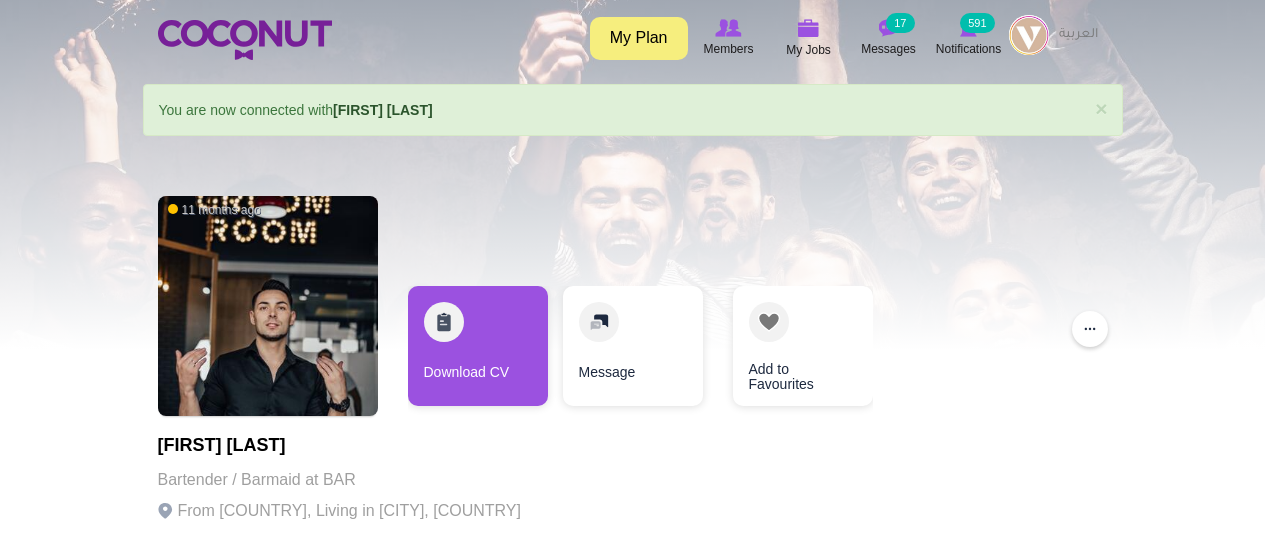 scroll, scrollTop: 0, scrollLeft: 0, axis: both 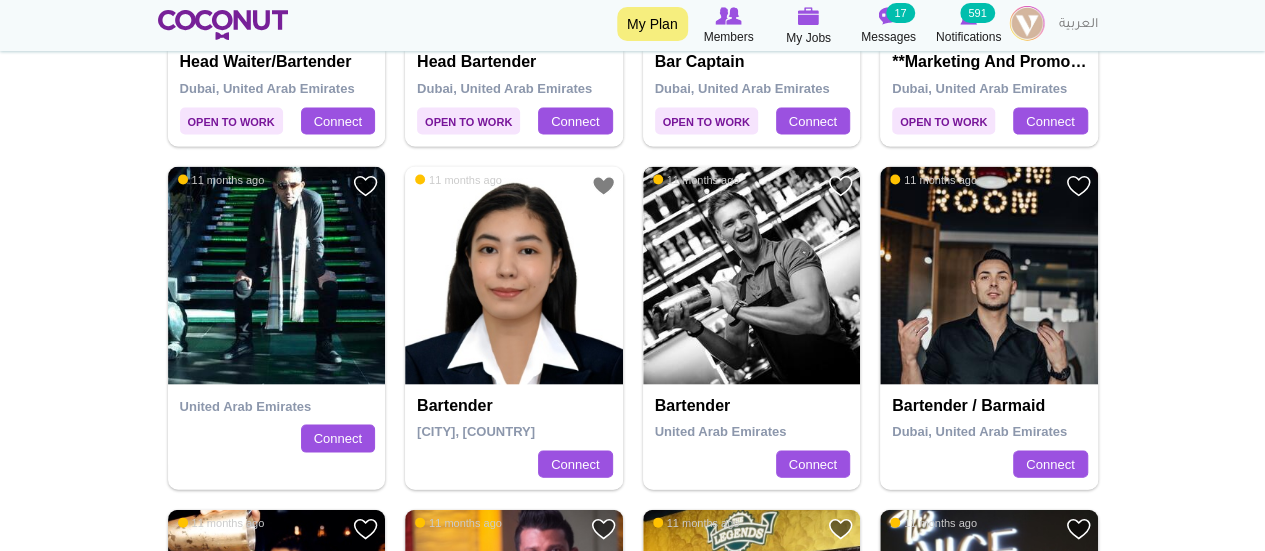 click at bounding box center [752, 276] 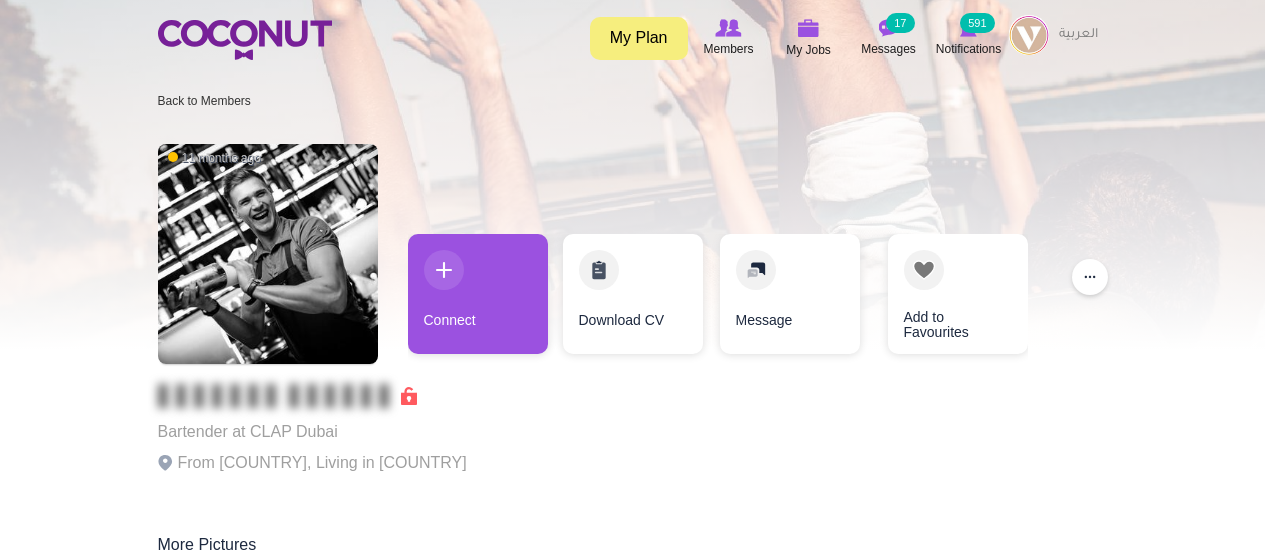 scroll, scrollTop: 0, scrollLeft: 0, axis: both 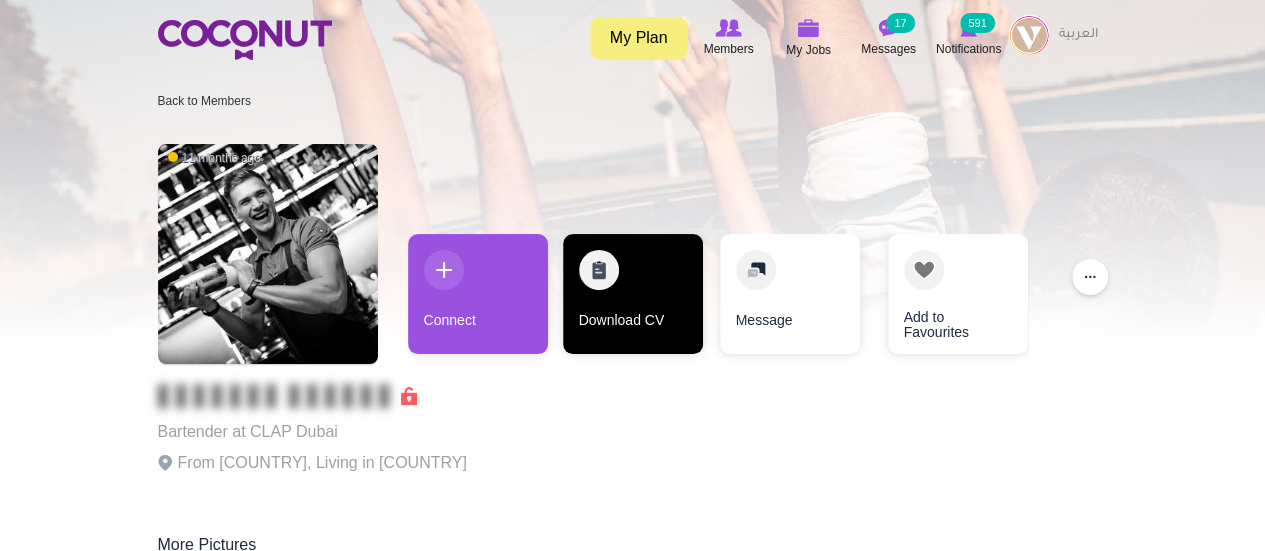 click on "Download CV" at bounding box center (633, 294) 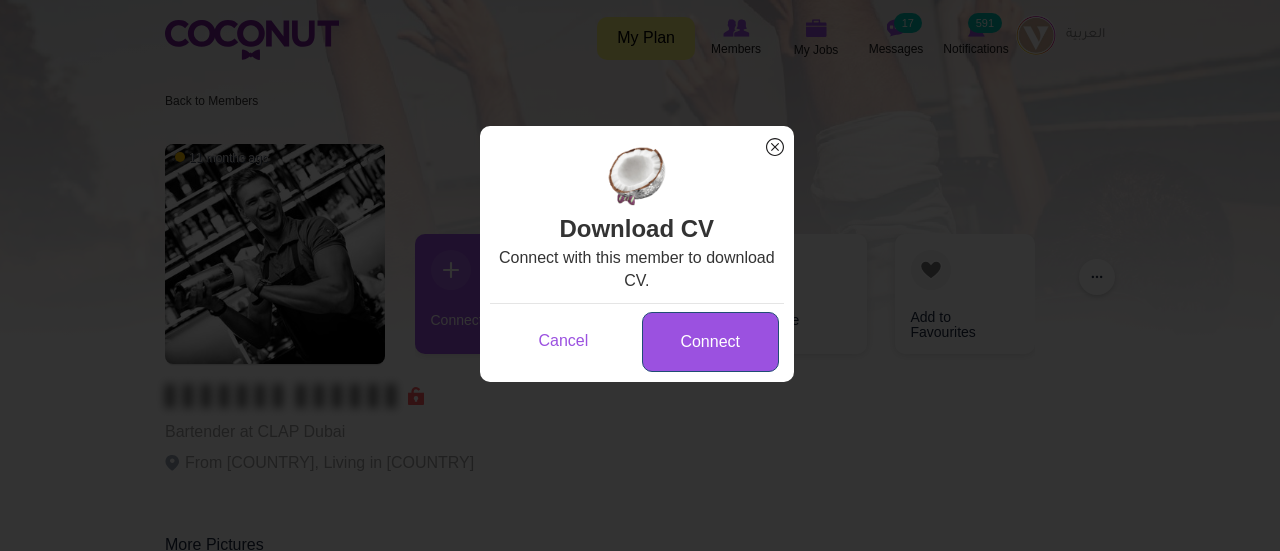 click on "Connect" at bounding box center [710, 342] 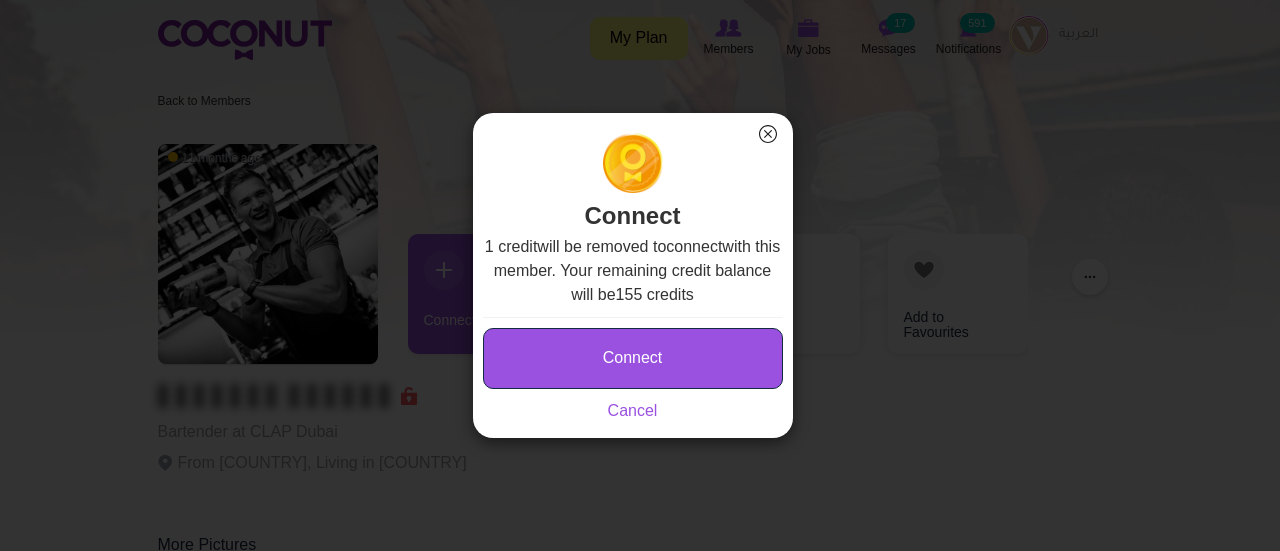 click on "Connect" at bounding box center (633, 358) 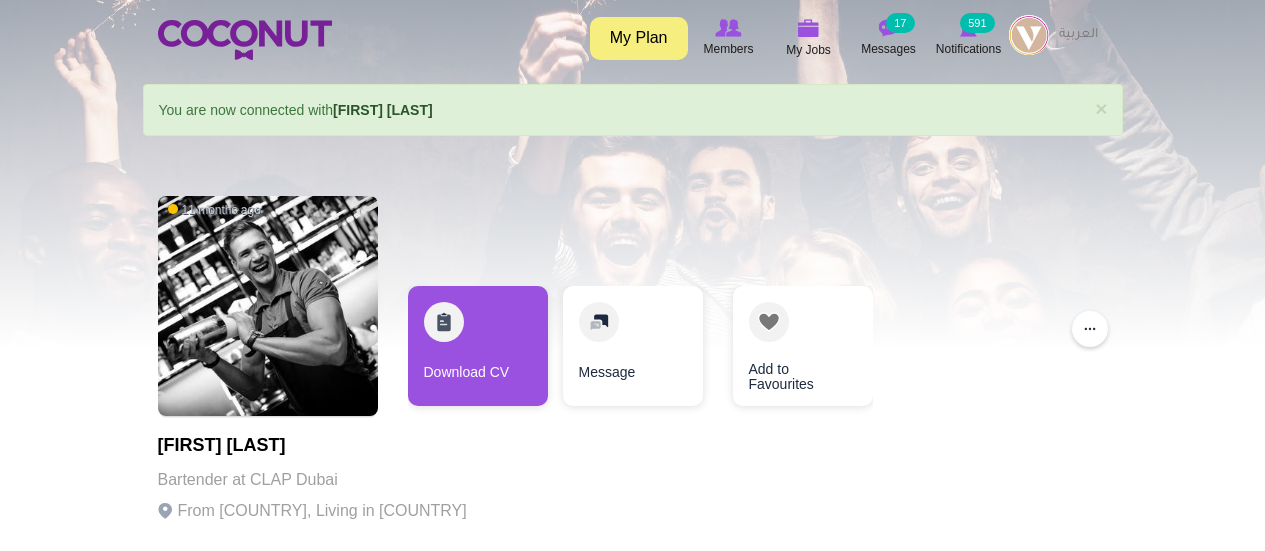 scroll, scrollTop: 0, scrollLeft: 0, axis: both 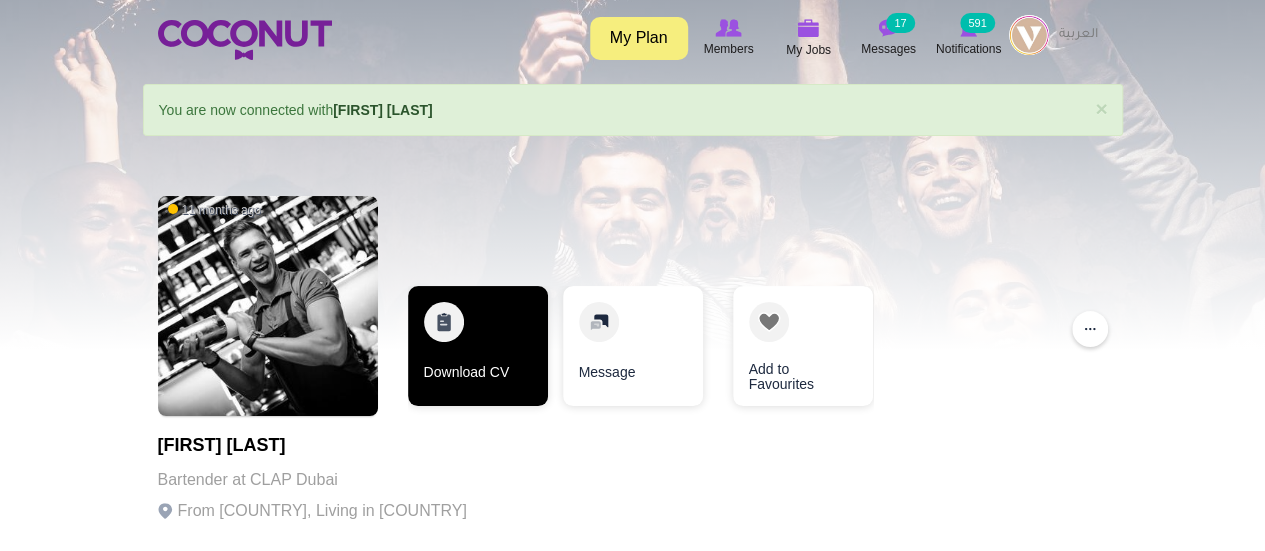 click on "Download CV" at bounding box center (478, 346) 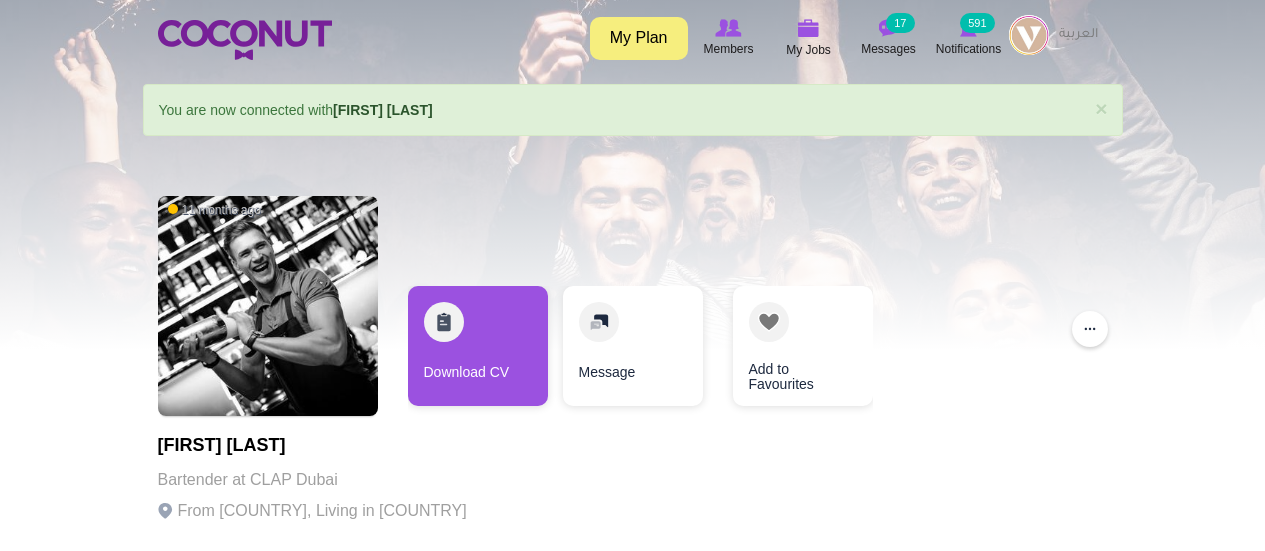scroll, scrollTop: 0, scrollLeft: 0, axis: both 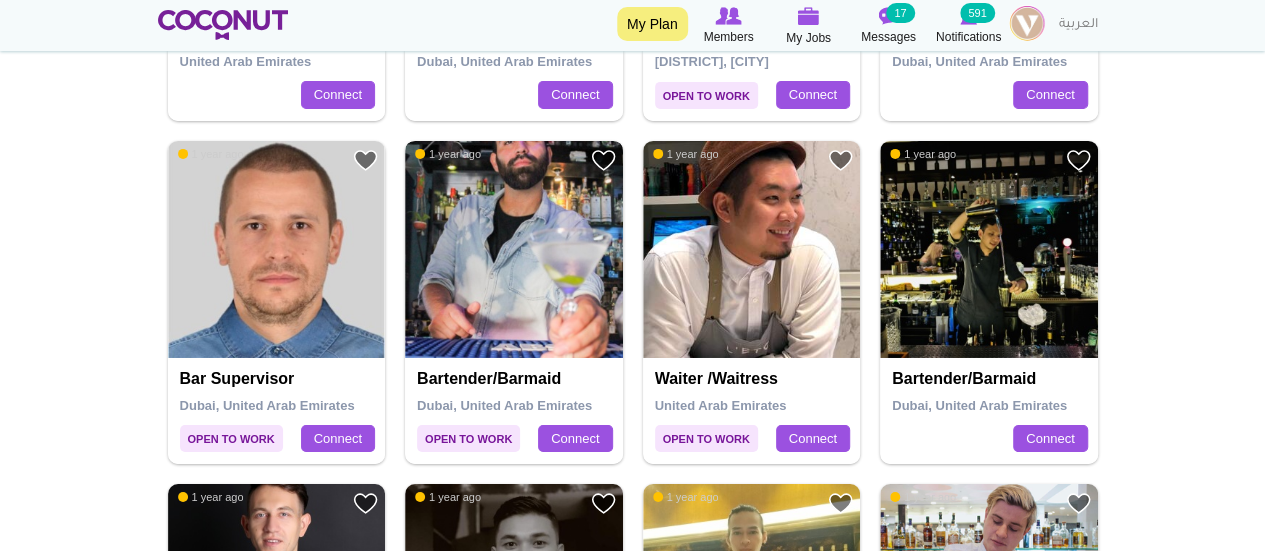 click at bounding box center (514, 250) 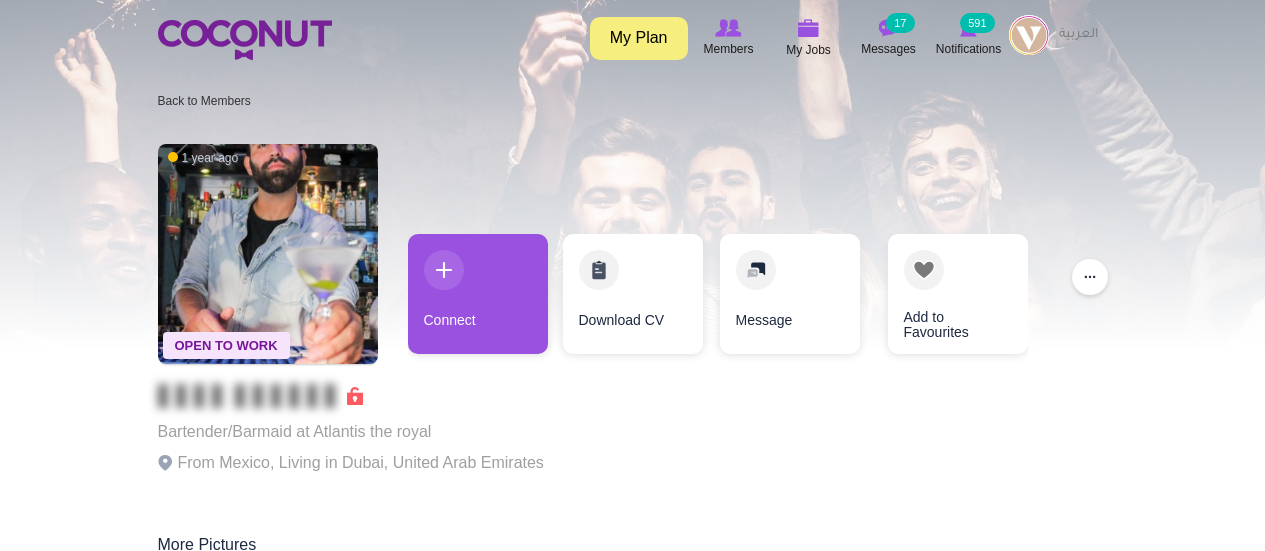 scroll, scrollTop: 0, scrollLeft: 0, axis: both 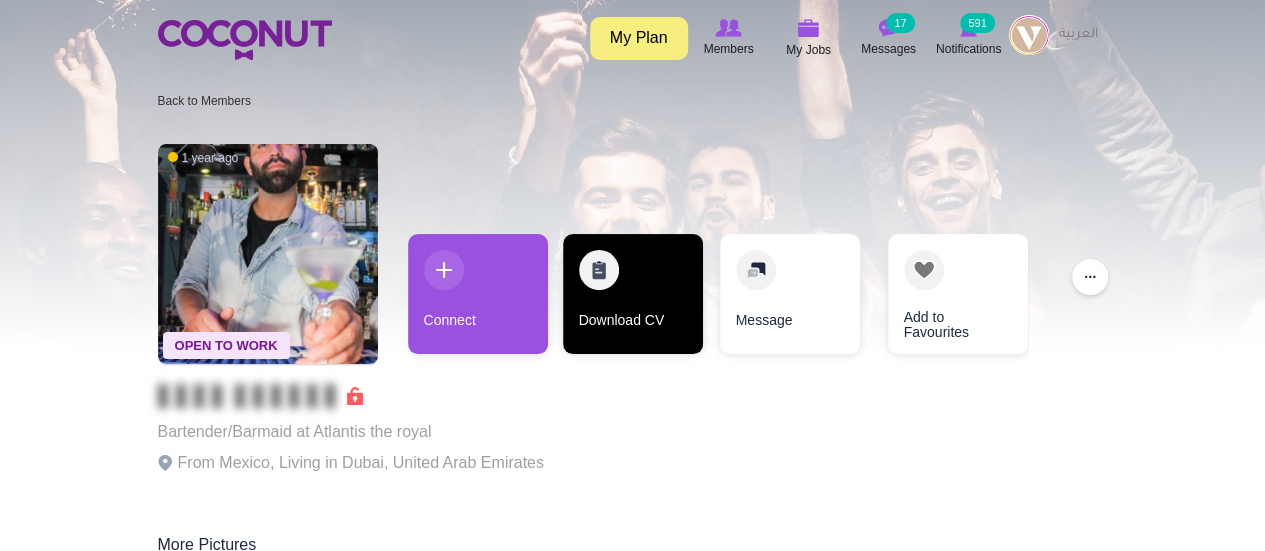click on "Download CV" at bounding box center [633, 294] 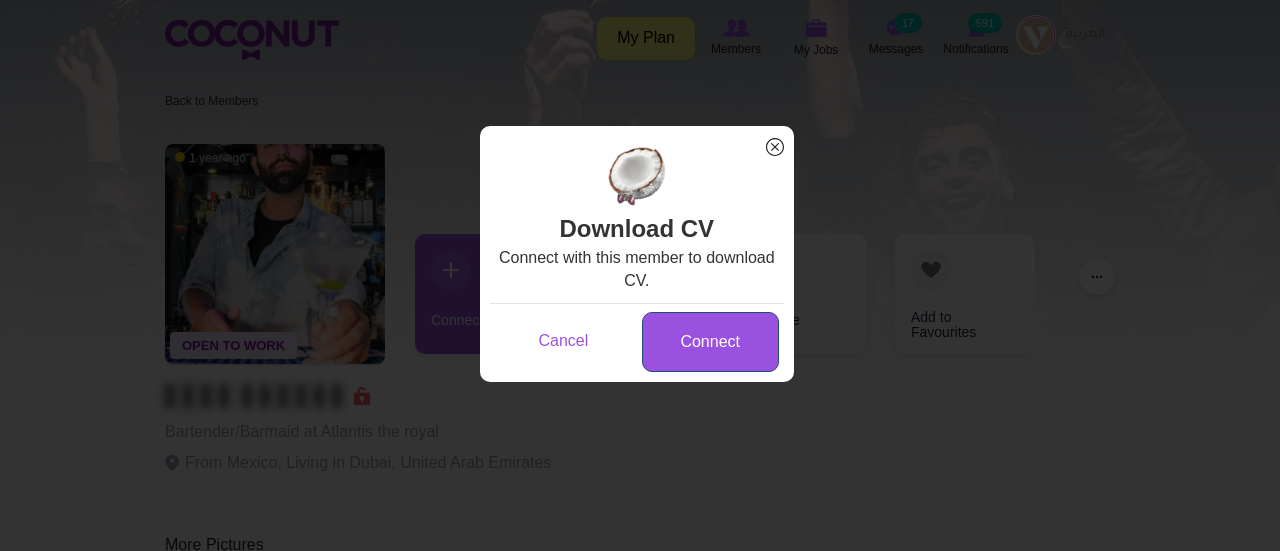 click on "Connect" at bounding box center [710, 342] 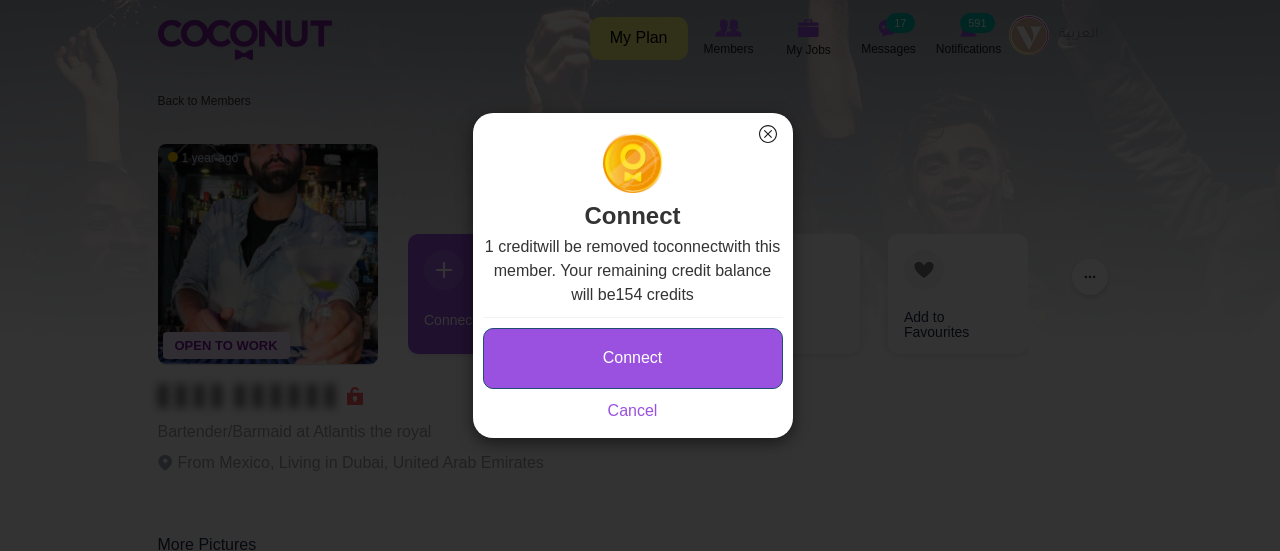 click on "Connect" at bounding box center (633, 358) 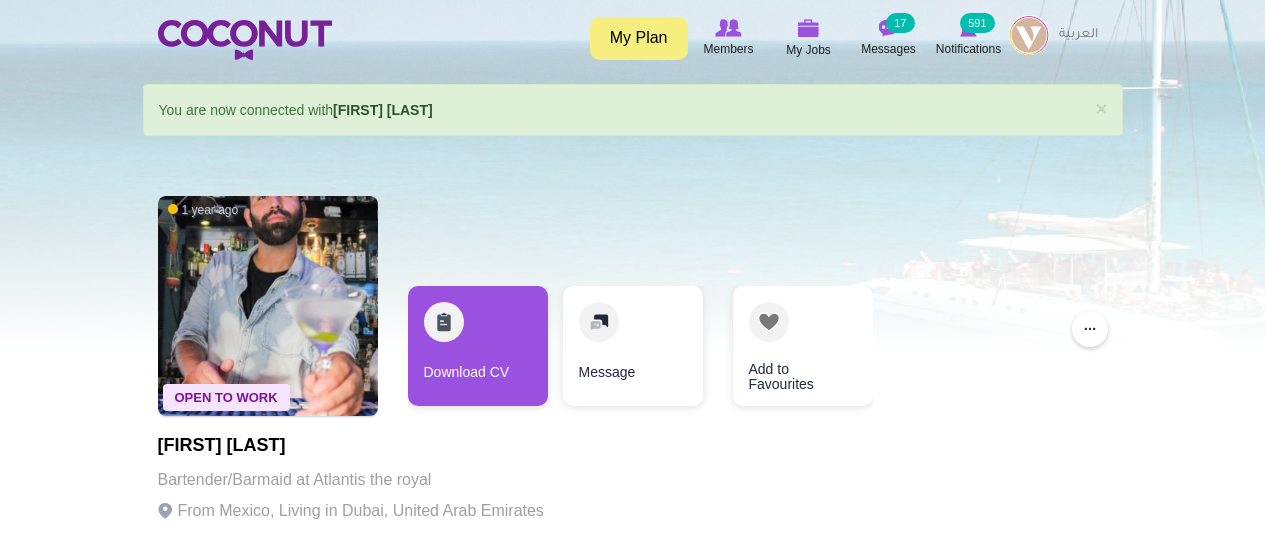 scroll, scrollTop: 0, scrollLeft: 0, axis: both 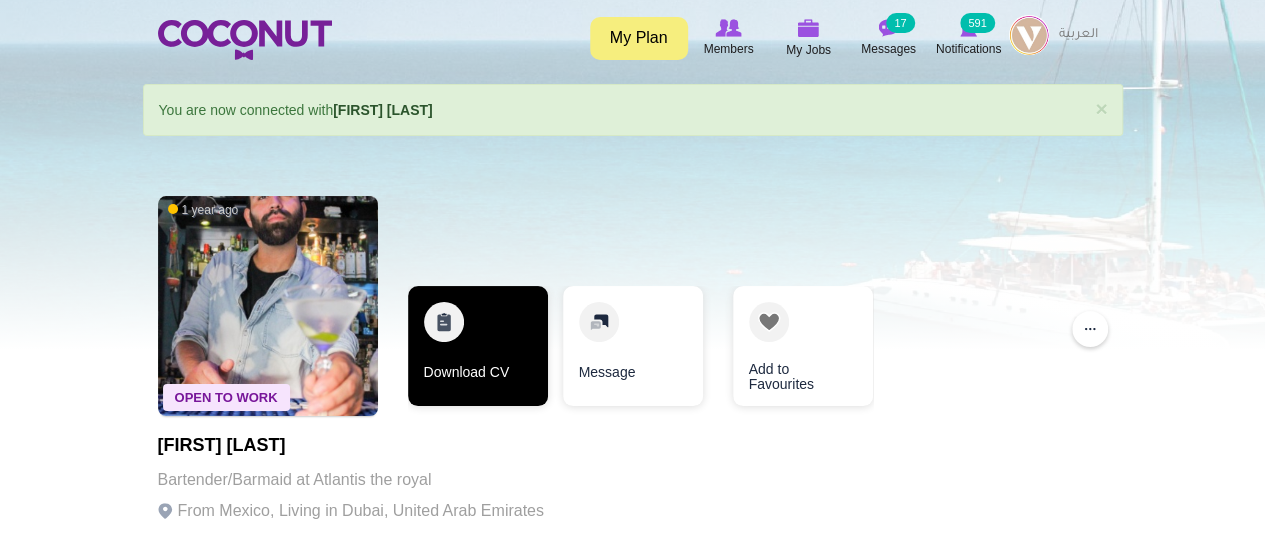 click on "Download CV" at bounding box center [478, 346] 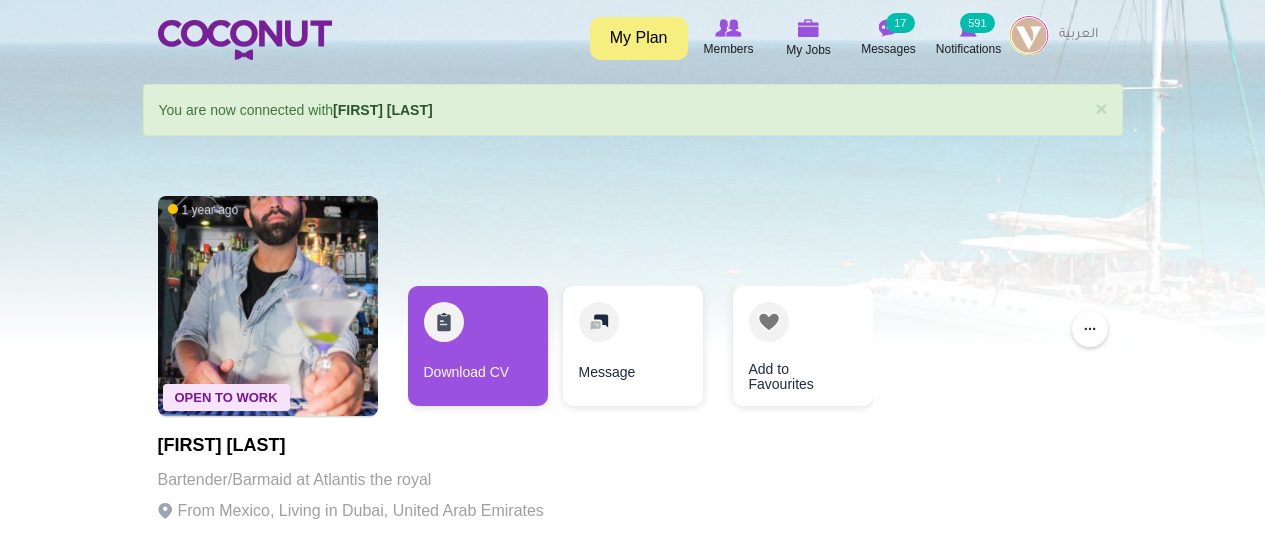 scroll, scrollTop: 0, scrollLeft: 0, axis: both 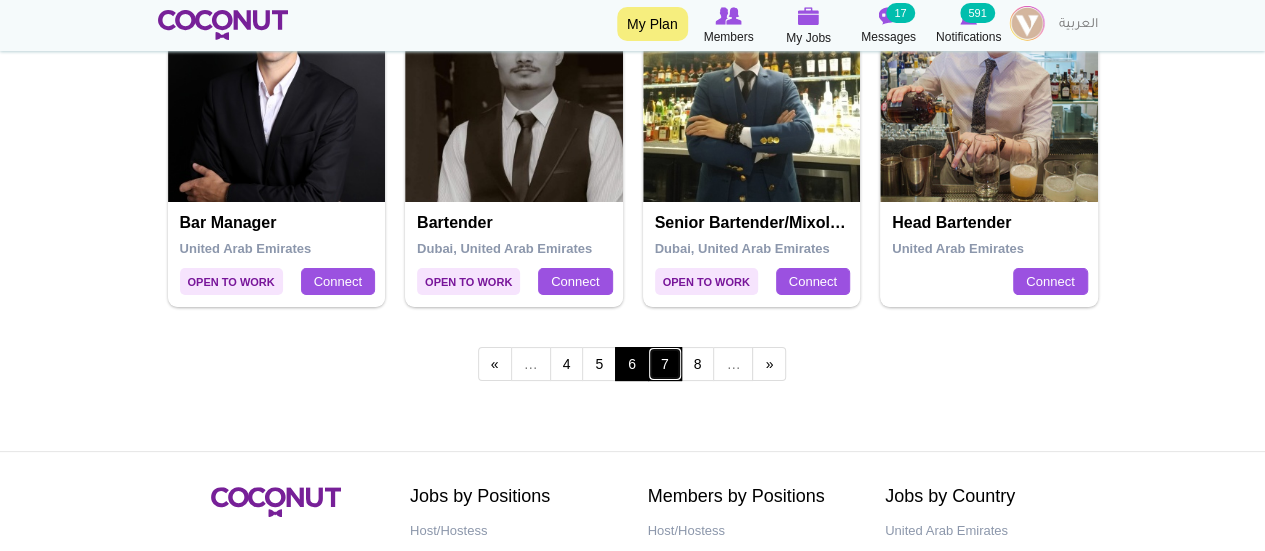 click on "7" at bounding box center (665, 364) 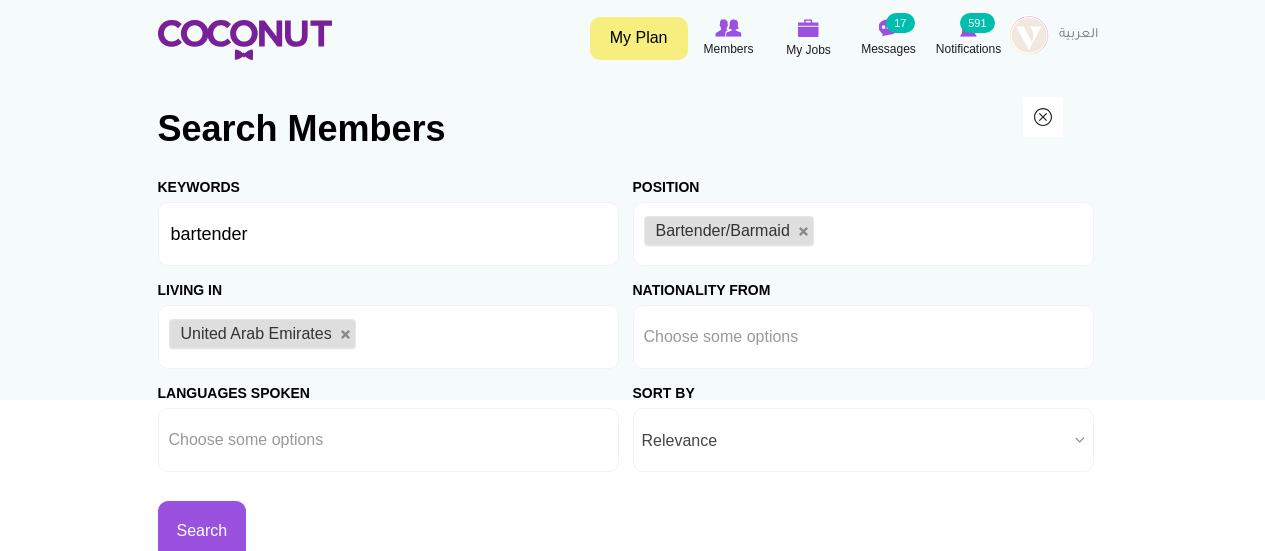 scroll, scrollTop: 0, scrollLeft: 0, axis: both 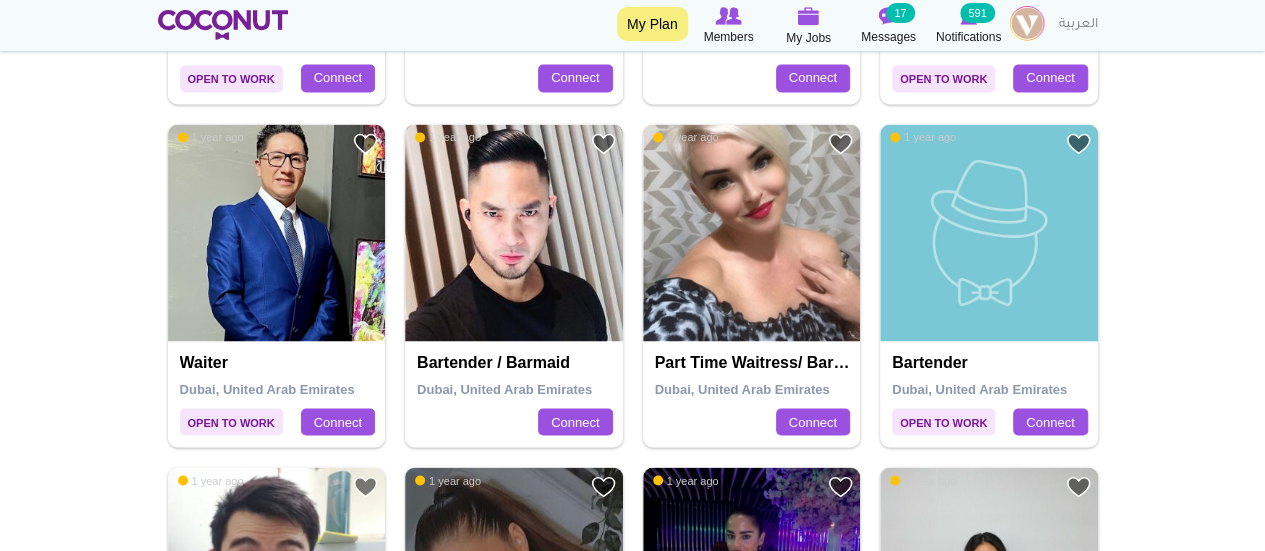 click at bounding box center (514, 233) 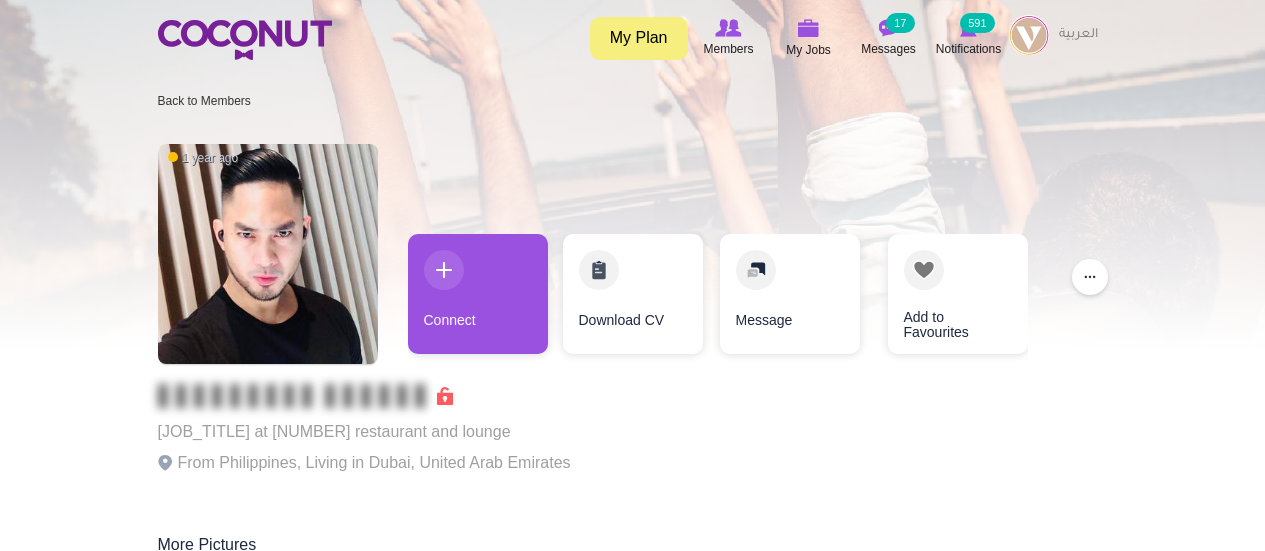 scroll, scrollTop: 0, scrollLeft: 0, axis: both 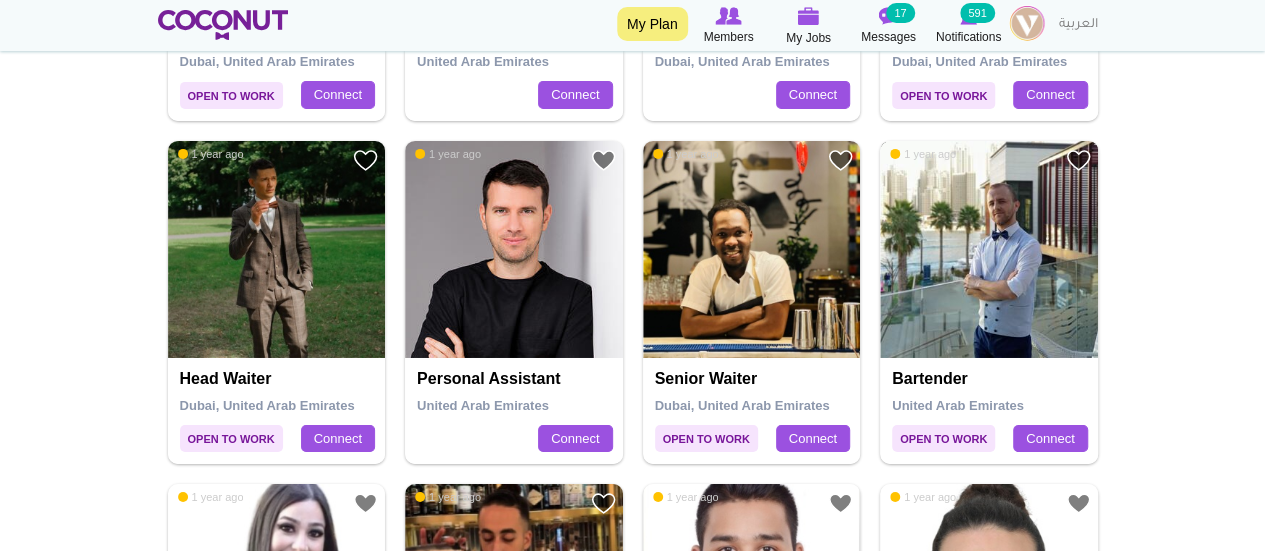 click at bounding box center [989, 250] 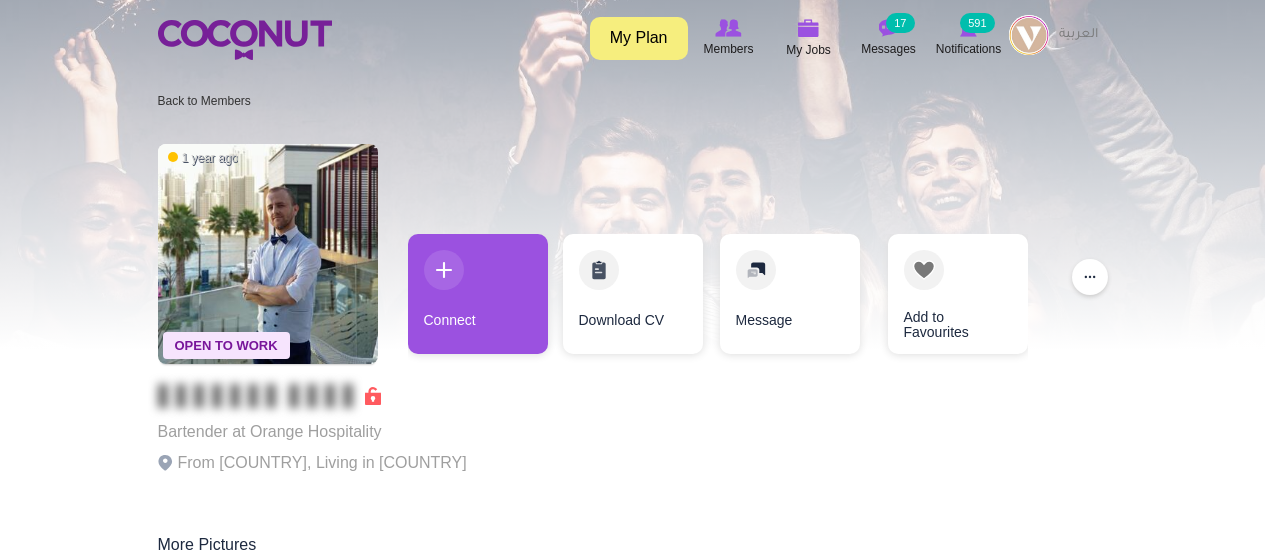 scroll, scrollTop: 0, scrollLeft: 0, axis: both 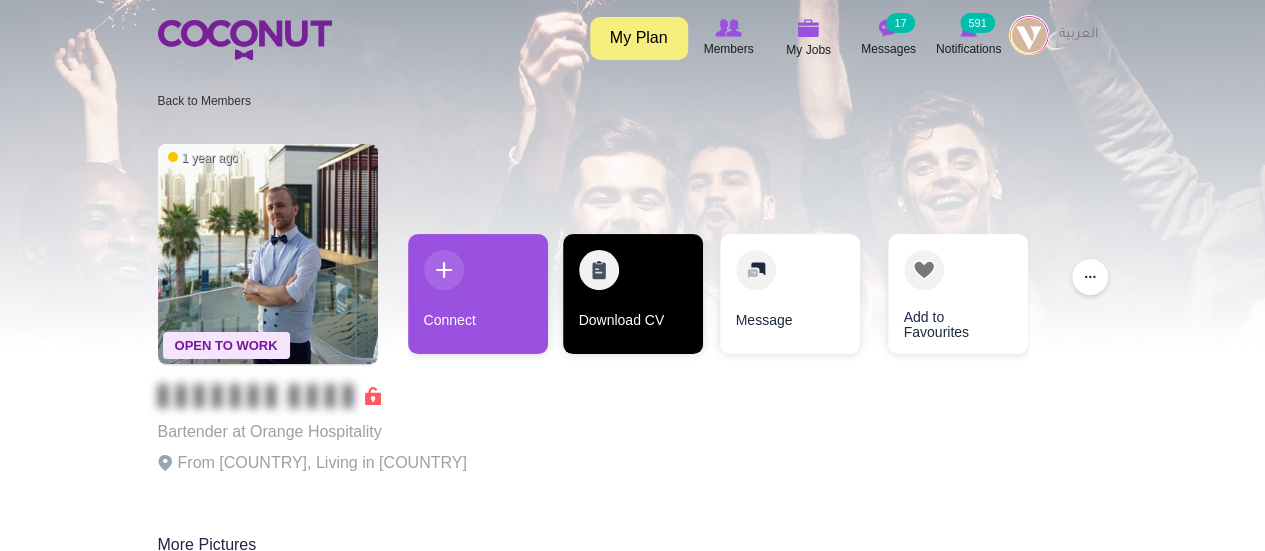 click on "Download CV" at bounding box center (633, 294) 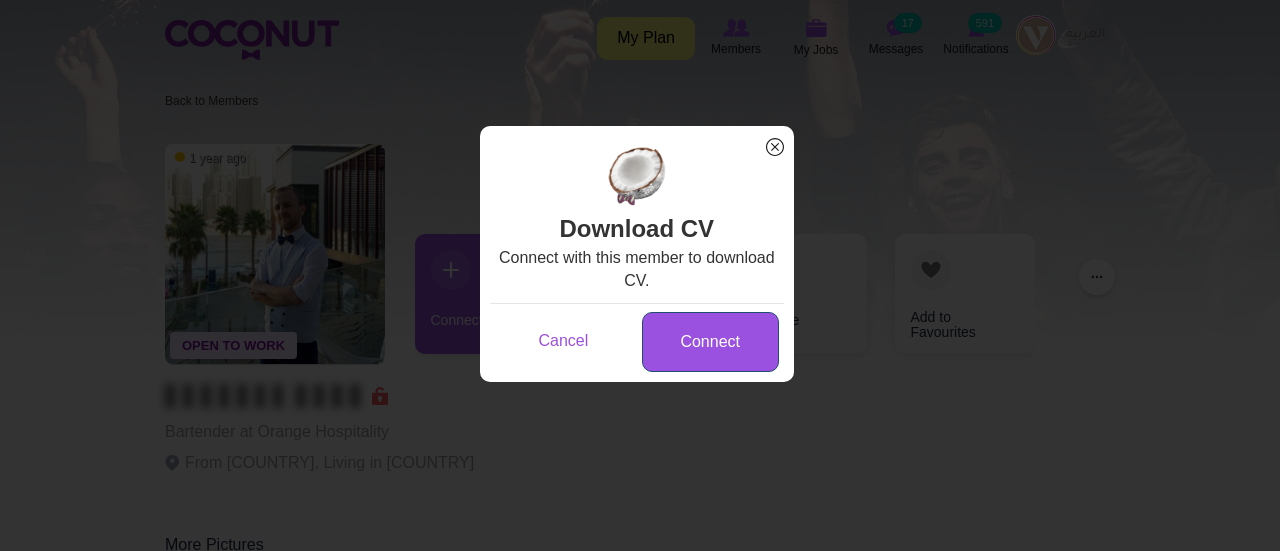 click on "Connect" at bounding box center [710, 342] 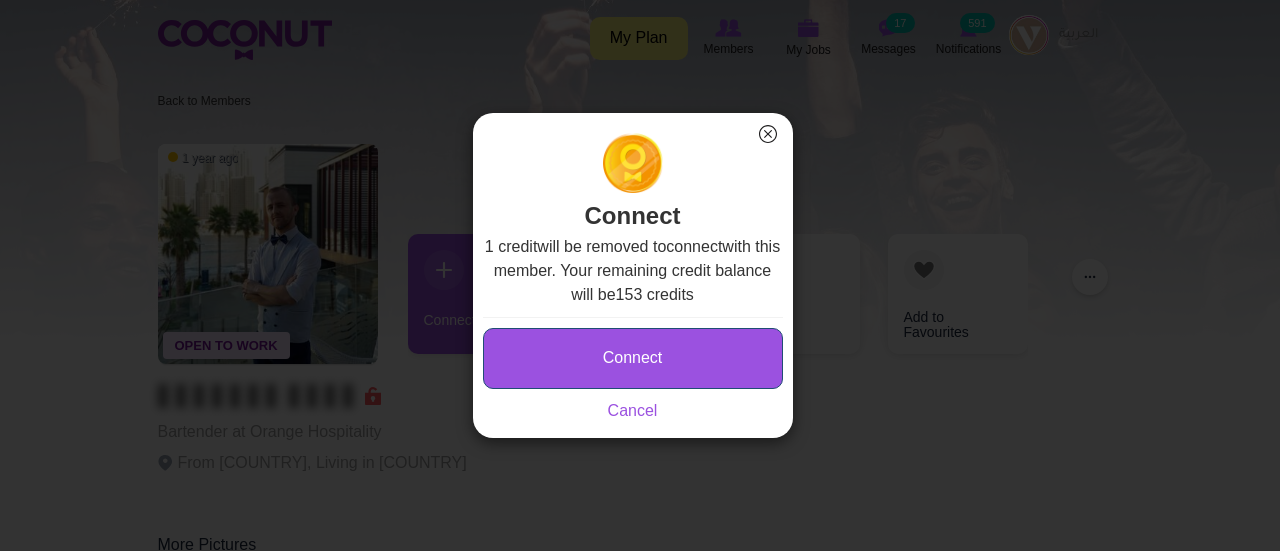 click on "Connect" at bounding box center [633, 358] 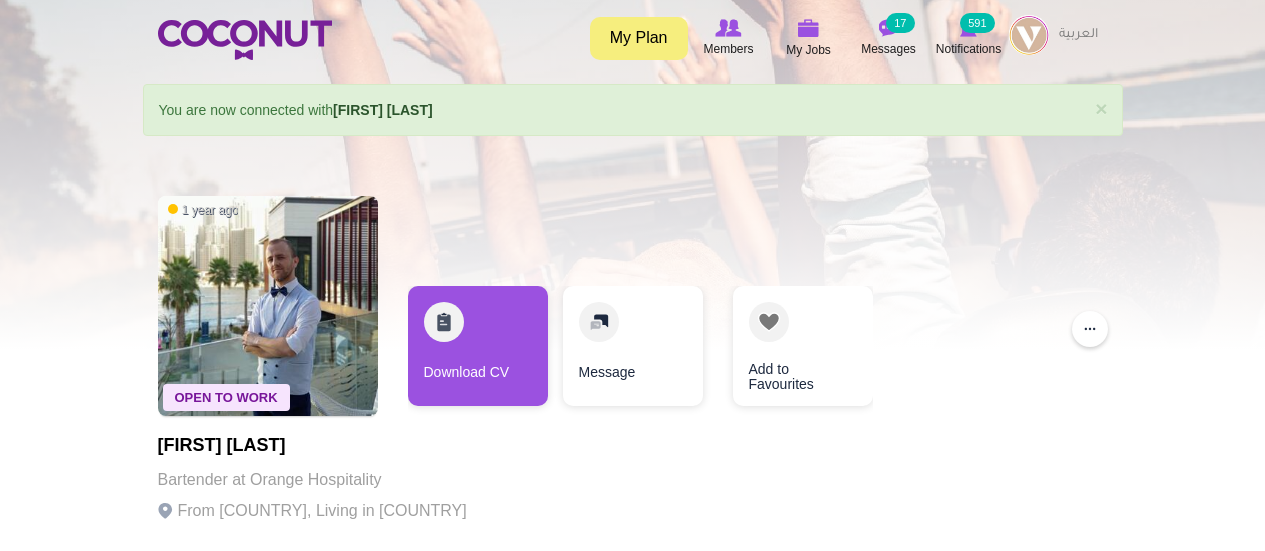 scroll, scrollTop: 0, scrollLeft: 0, axis: both 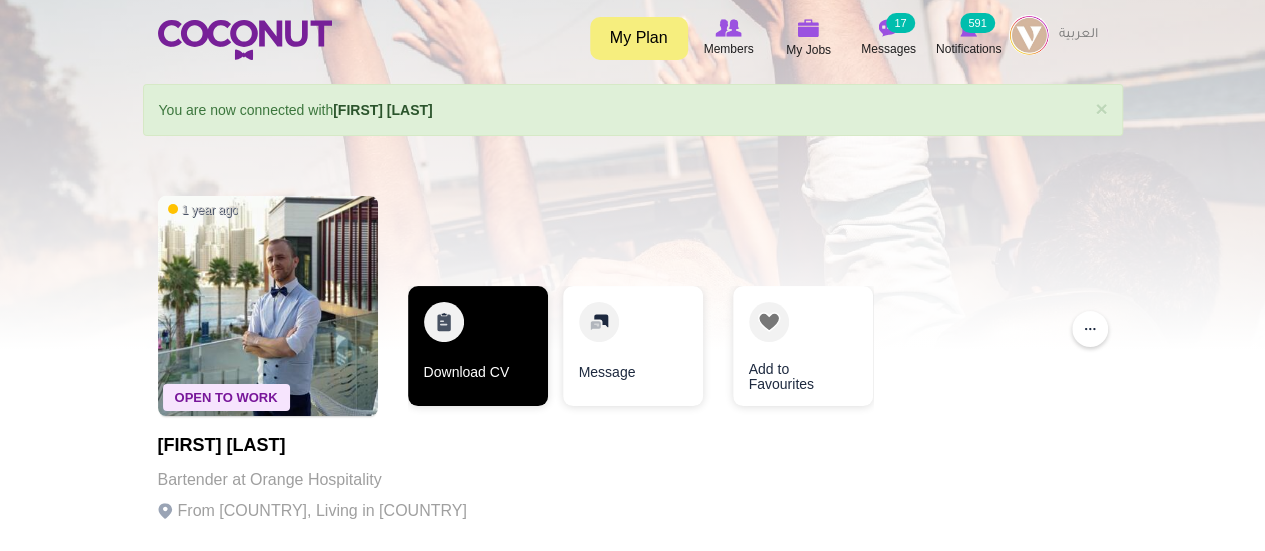 click on "Download CV" at bounding box center (478, 346) 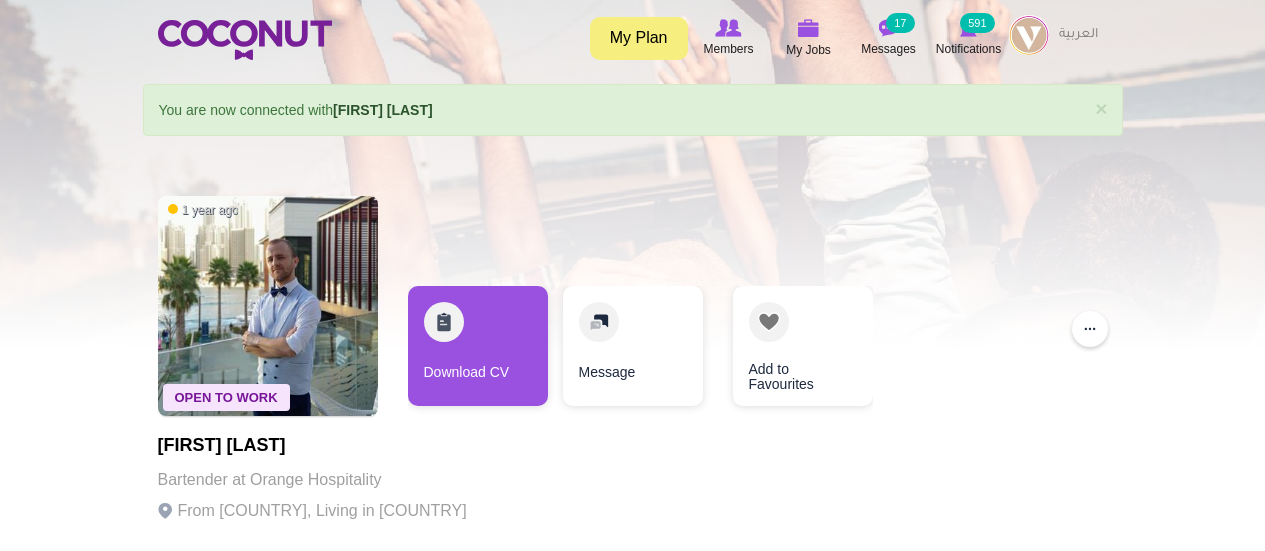 scroll, scrollTop: 0, scrollLeft: 0, axis: both 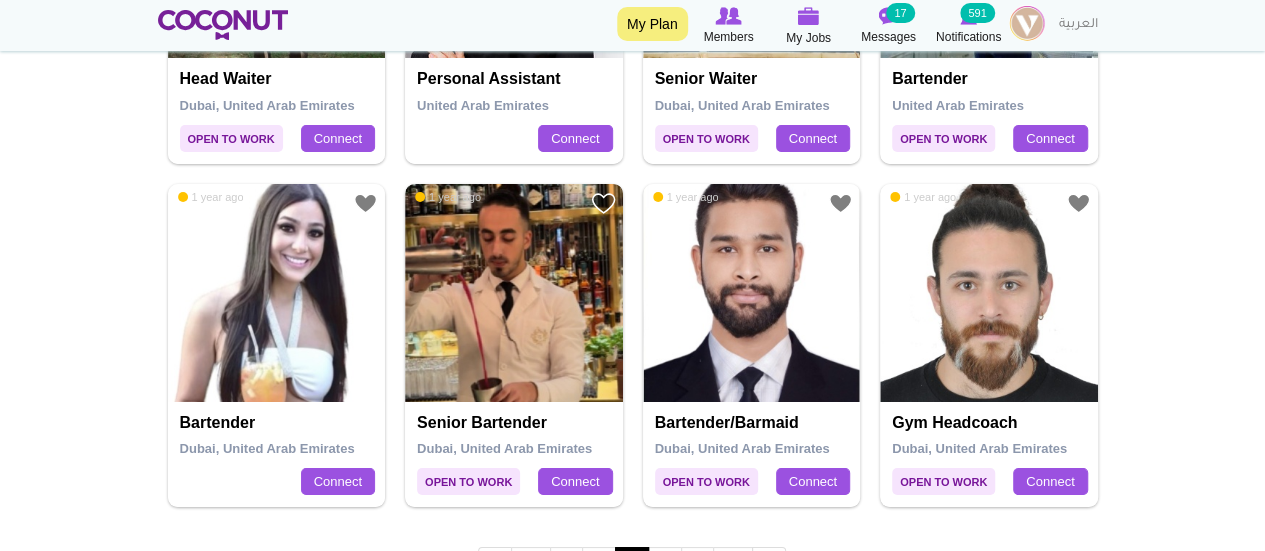 click at bounding box center [514, 293] 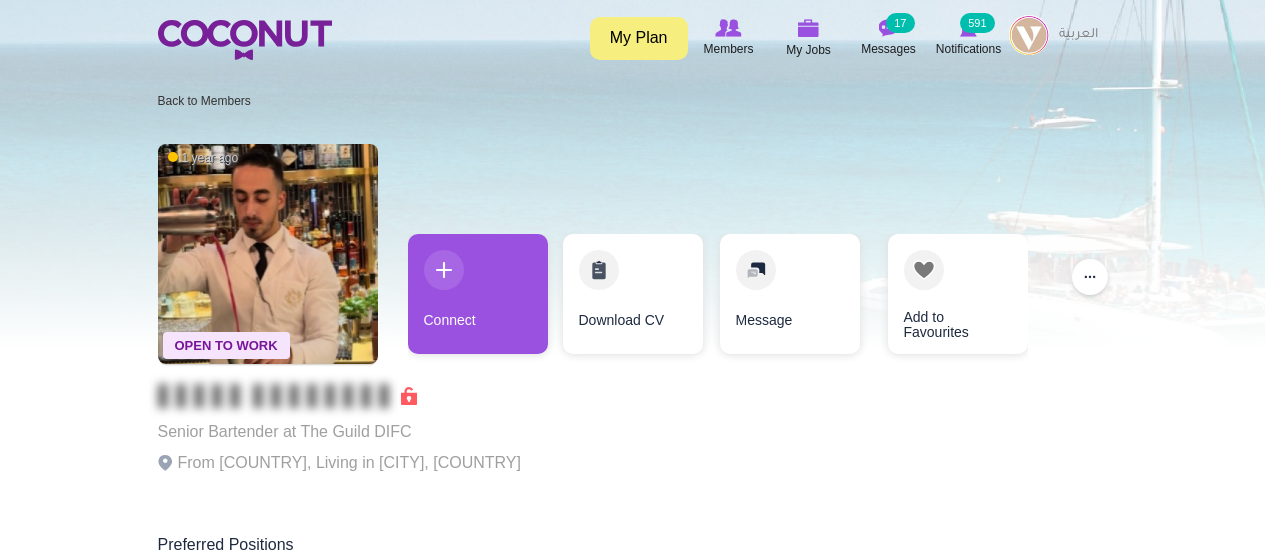 scroll, scrollTop: 0, scrollLeft: 0, axis: both 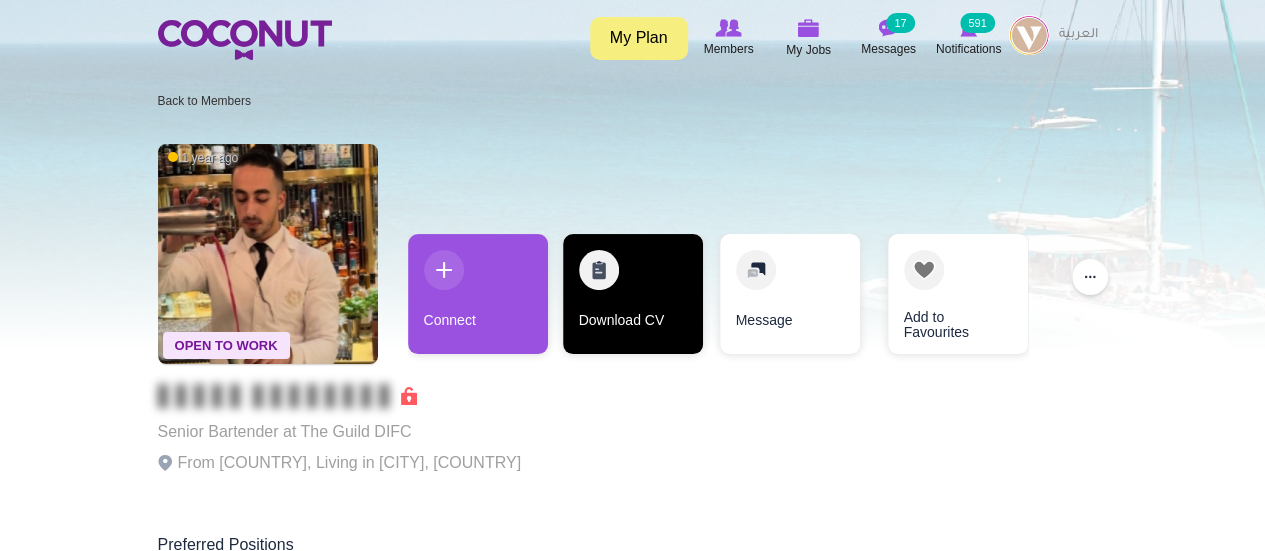 click on "Download CV" at bounding box center (633, 294) 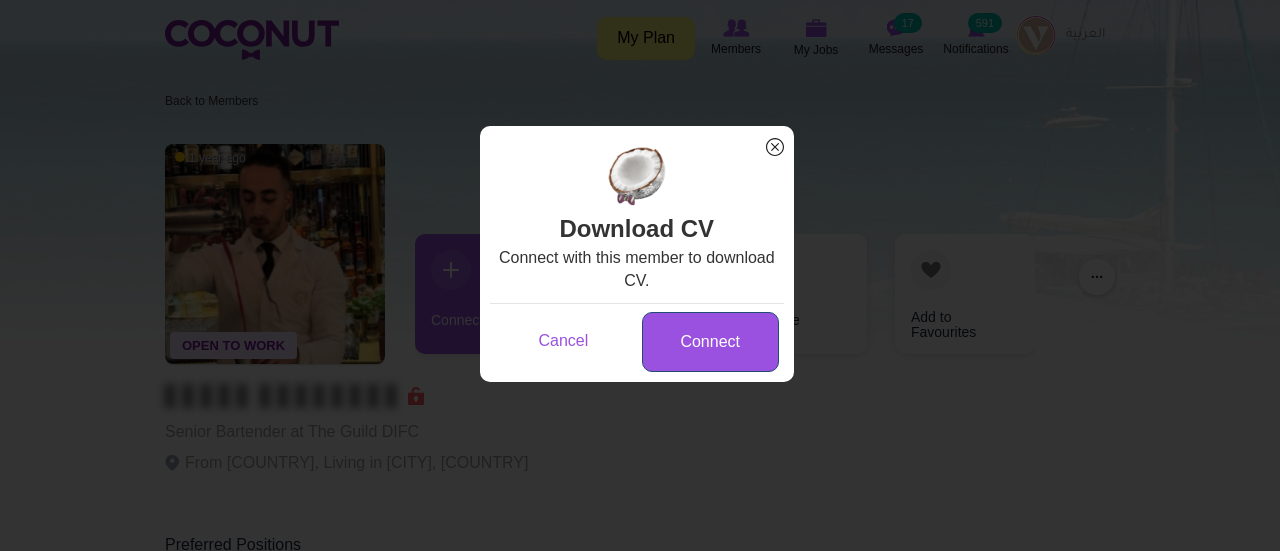 click on "Connect" at bounding box center [710, 342] 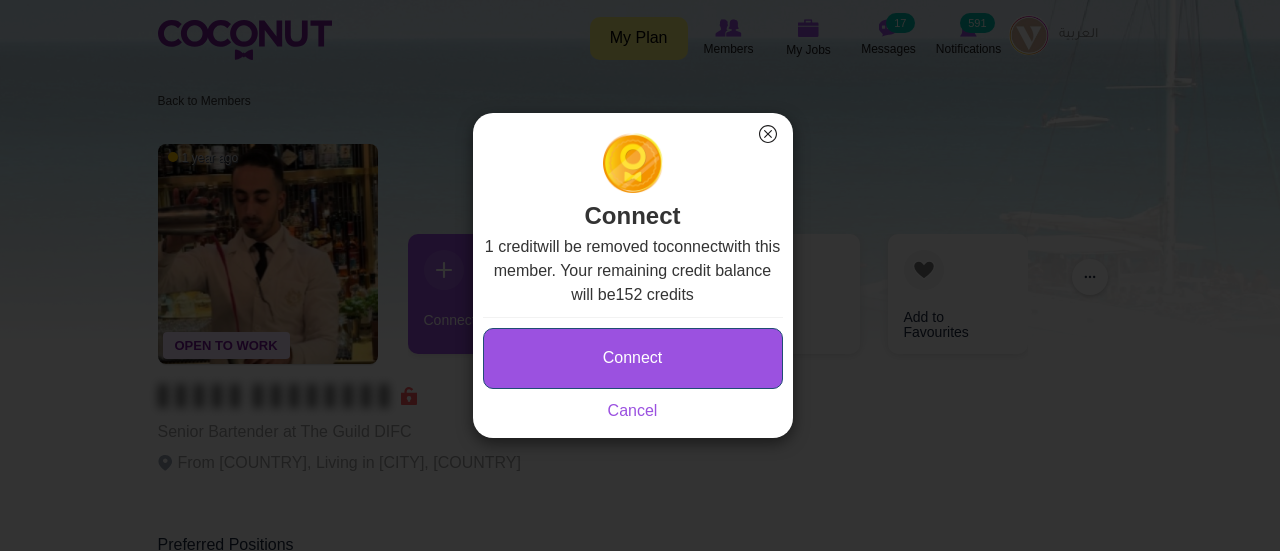 click on "Connect" at bounding box center (633, 358) 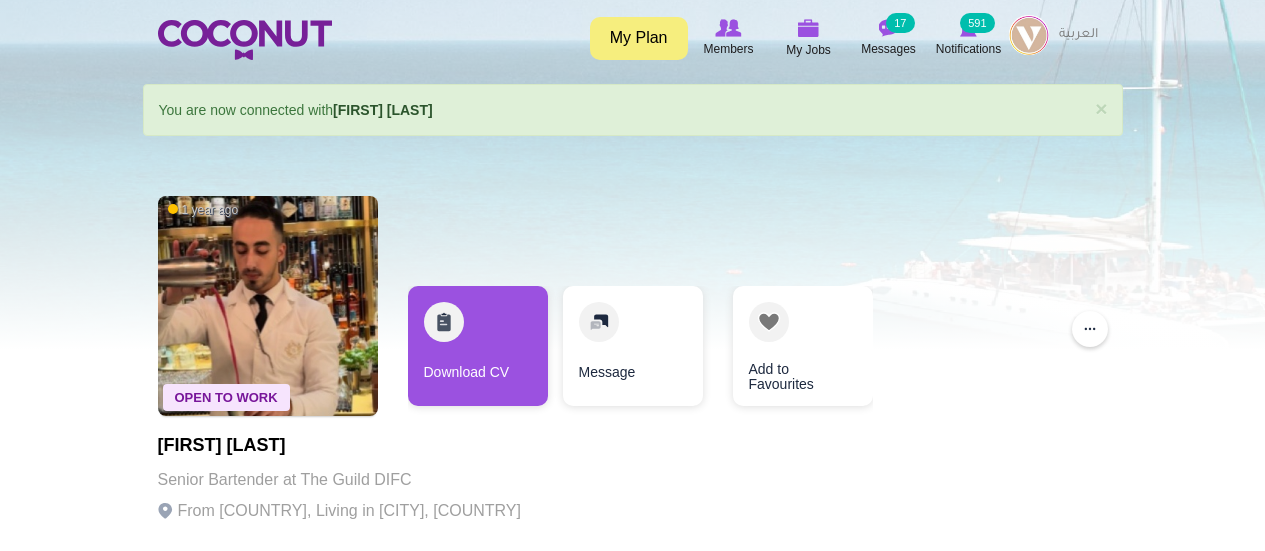scroll, scrollTop: 0, scrollLeft: 0, axis: both 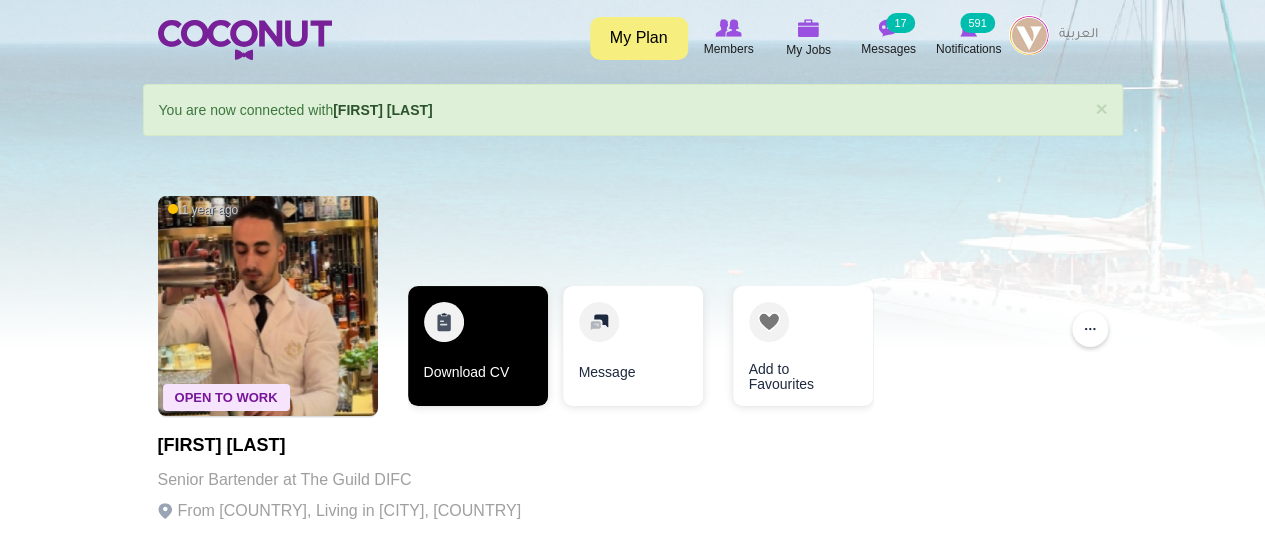 click on "Download CV" at bounding box center (478, 346) 